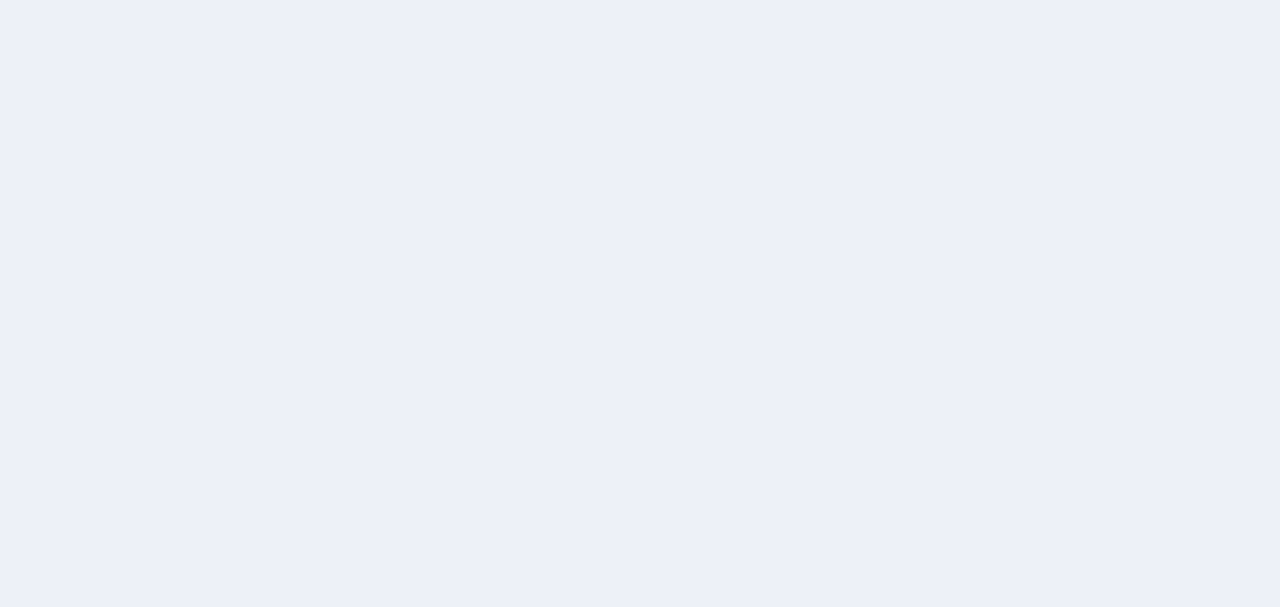 scroll, scrollTop: 0, scrollLeft: 0, axis: both 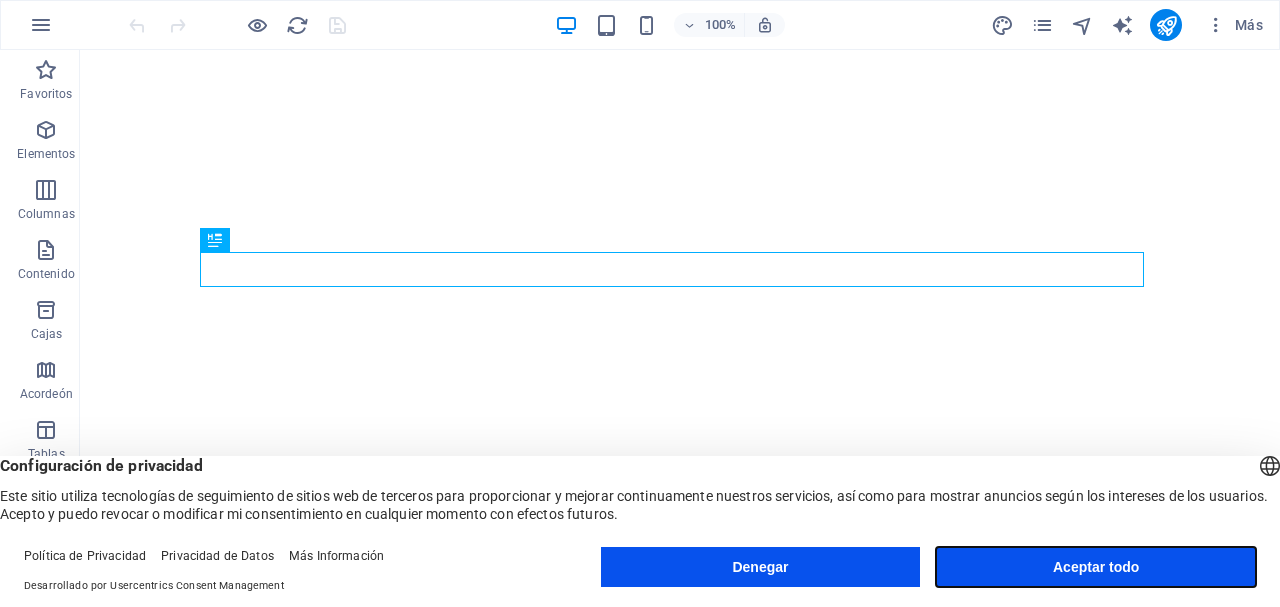 click on "Aceptar todo" at bounding box center [1096, 567] 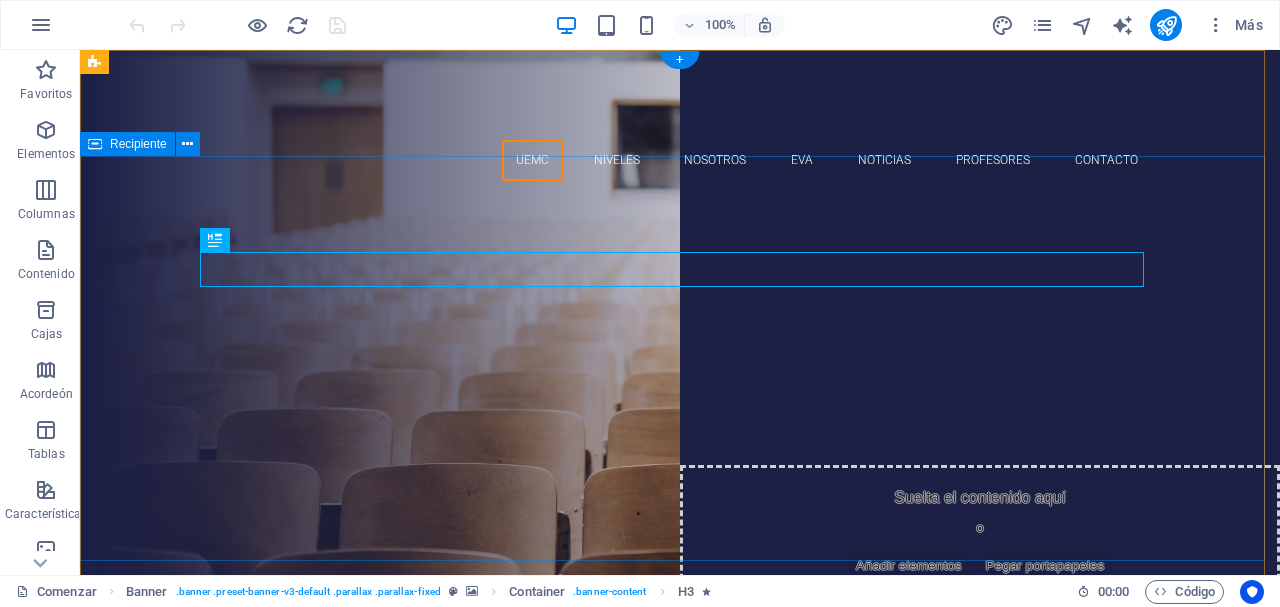 scroll, scrollTop: 0, scrollLeft: 0, axis: both 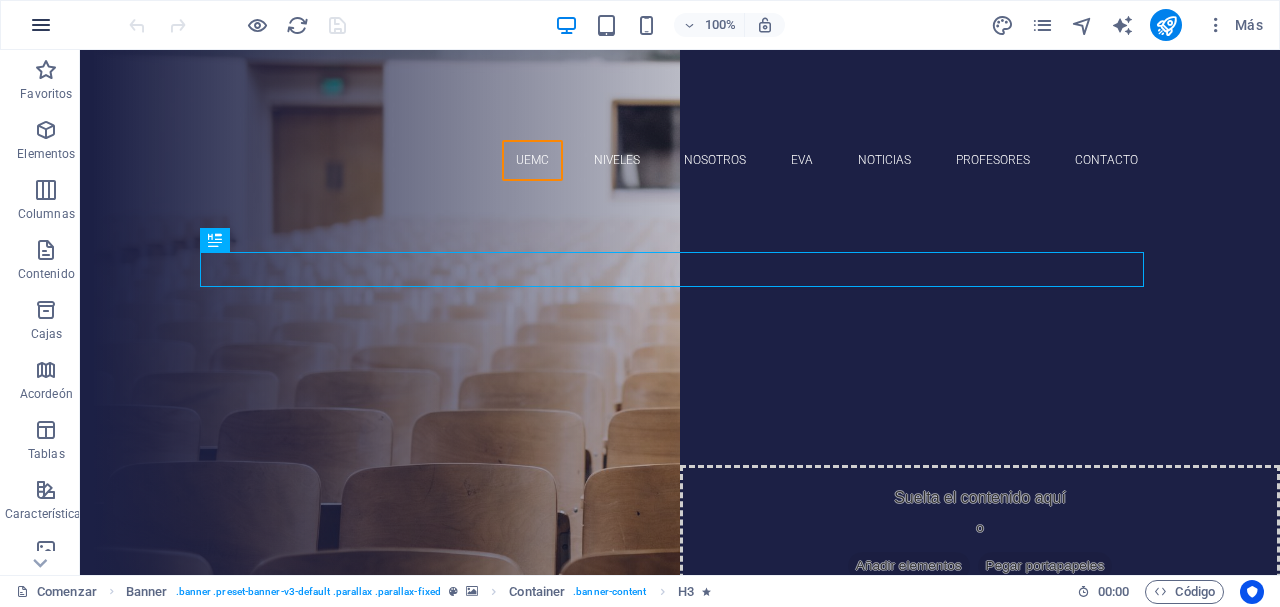 click at bounding box center (41, 25) 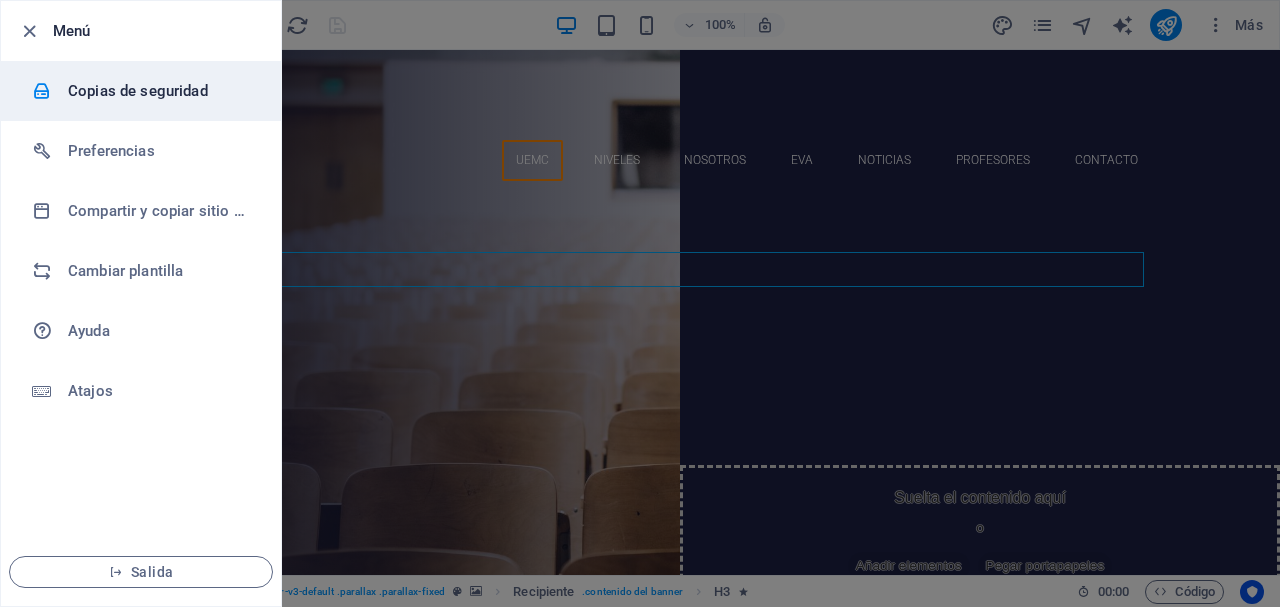 click on "Copias de seguridad" at bounding box center [138, 91] 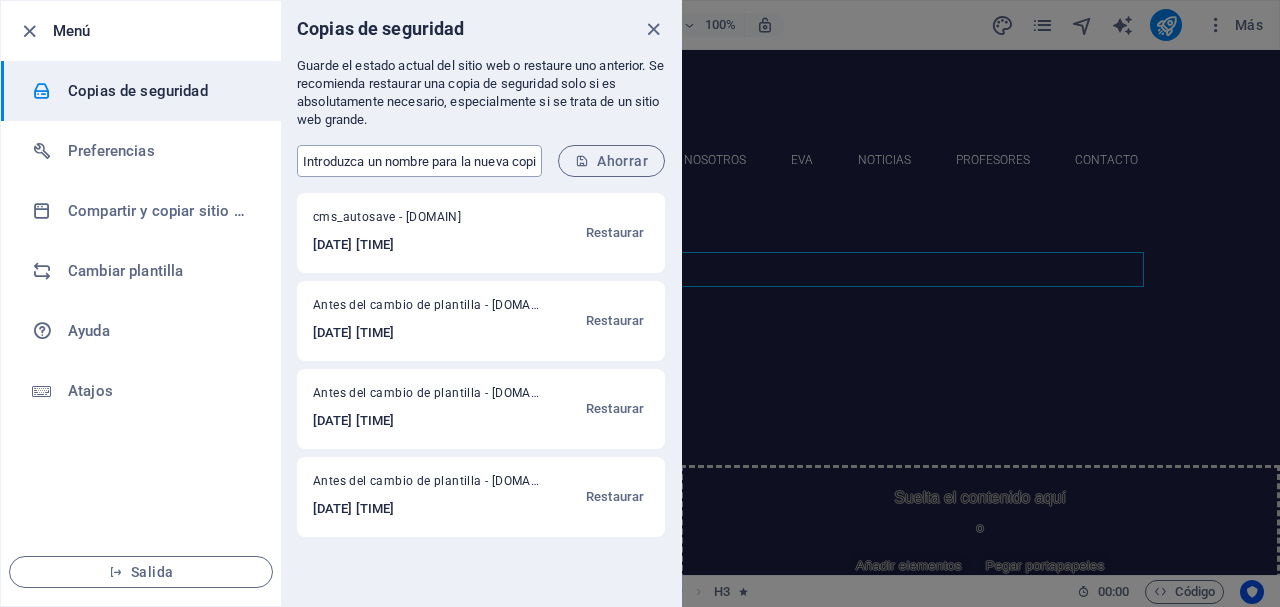 click at bounding box center [419, 161] 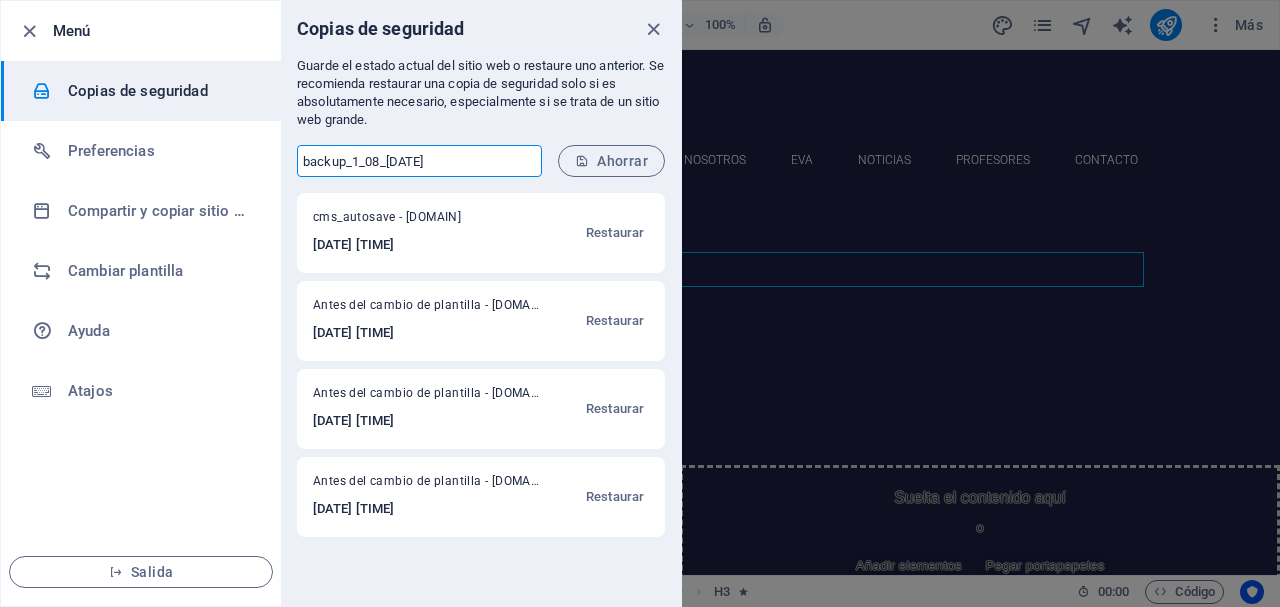 type on "backup_1_08_2025" 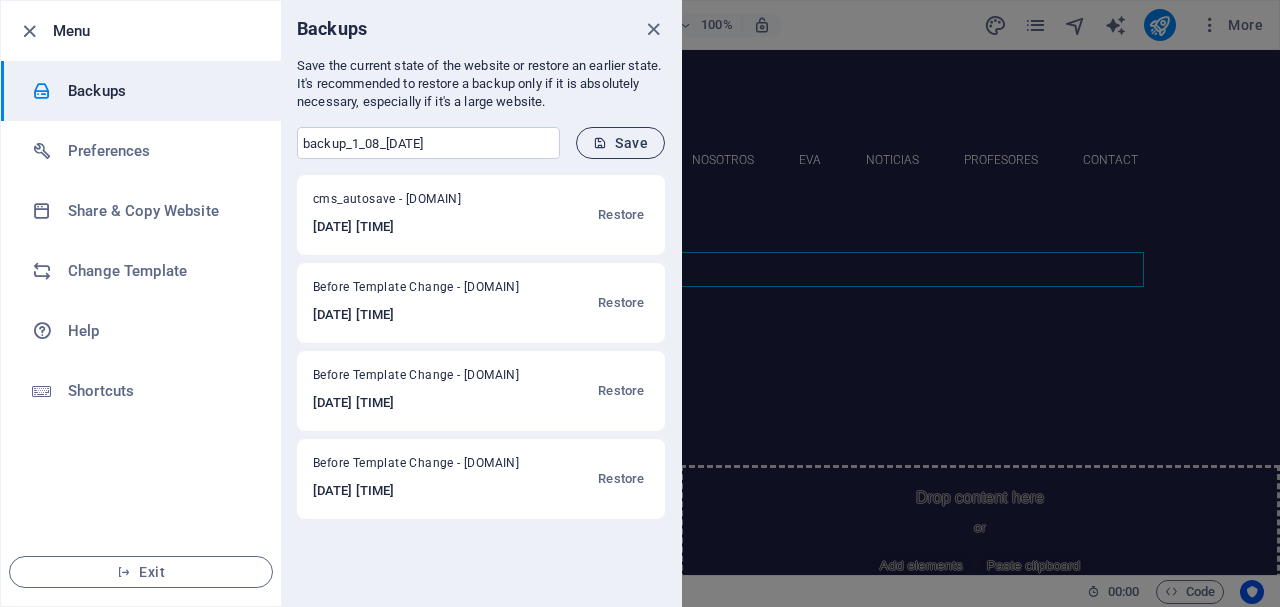 click on "Save" at bounding box center (620, 143) 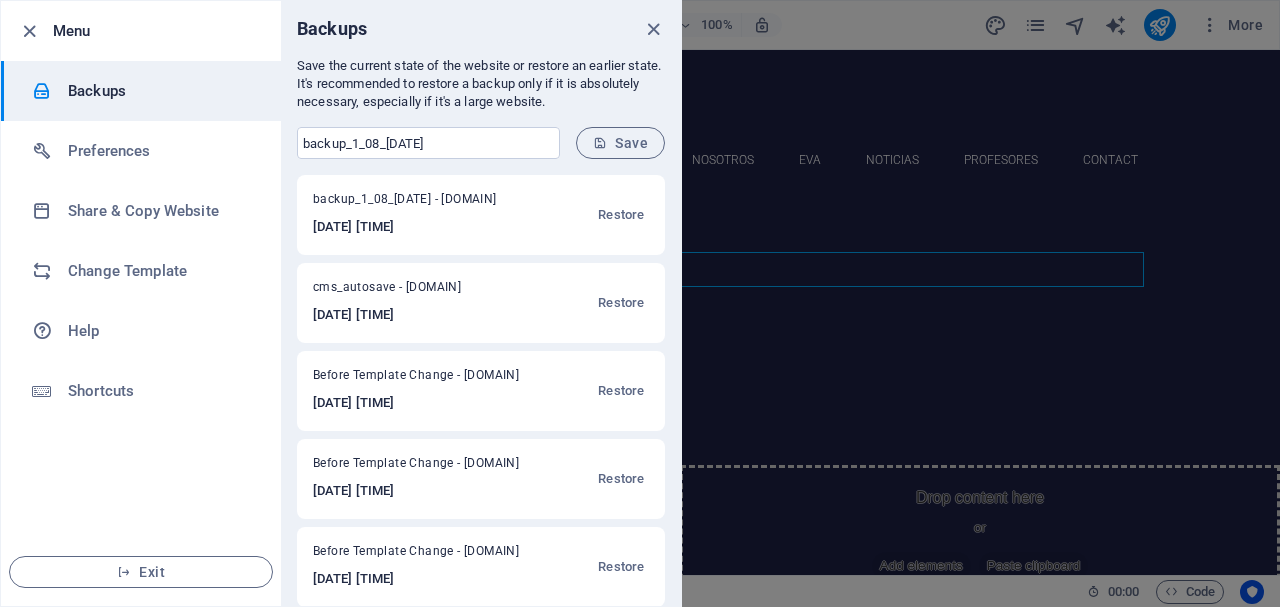 scroll, scrollTop: 16, scrollLeft: 0, axis: vertical 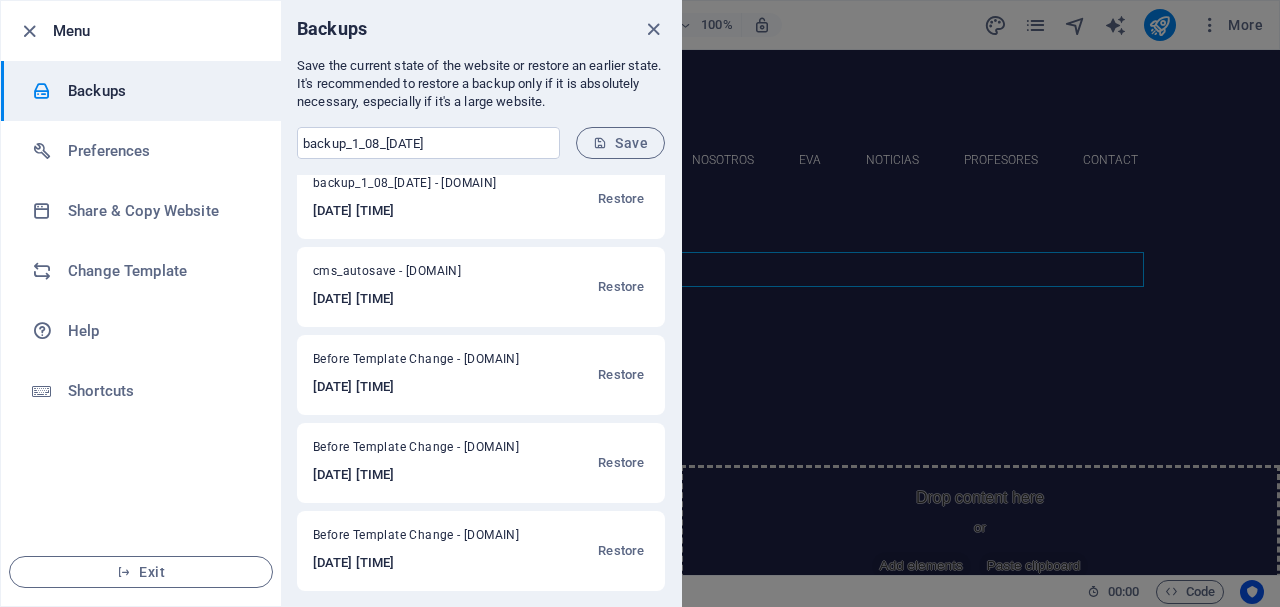 drag, startPoint x: 680, startPoint y: 217, endPoint x: 680, endPoint y: 131, distance: 86 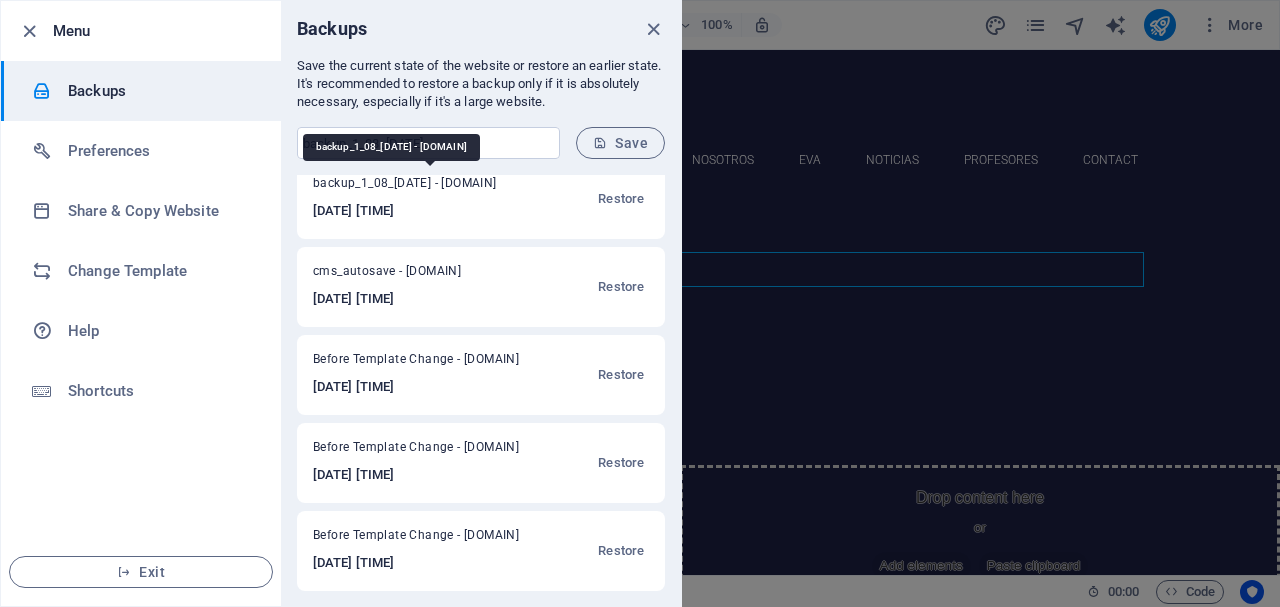 click on "backup_1_08_2025 - uemunicipalcayambe.edu.ec" at bounding box center (419, 187) 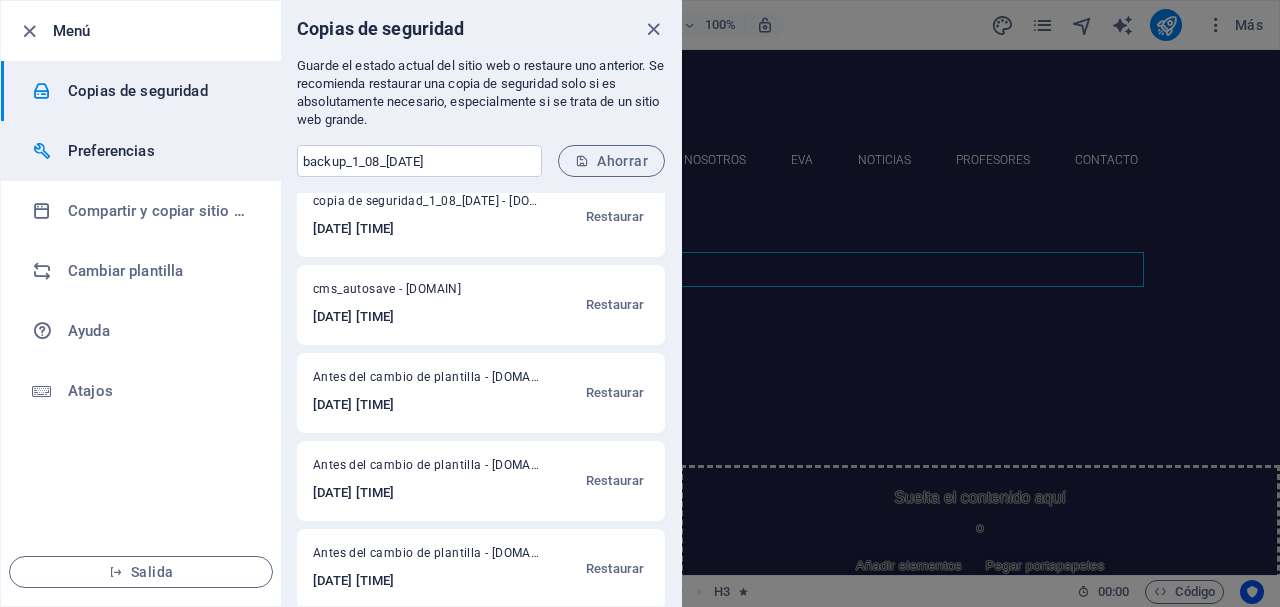 click on "Preferencias" at bounding box center [111, 151] 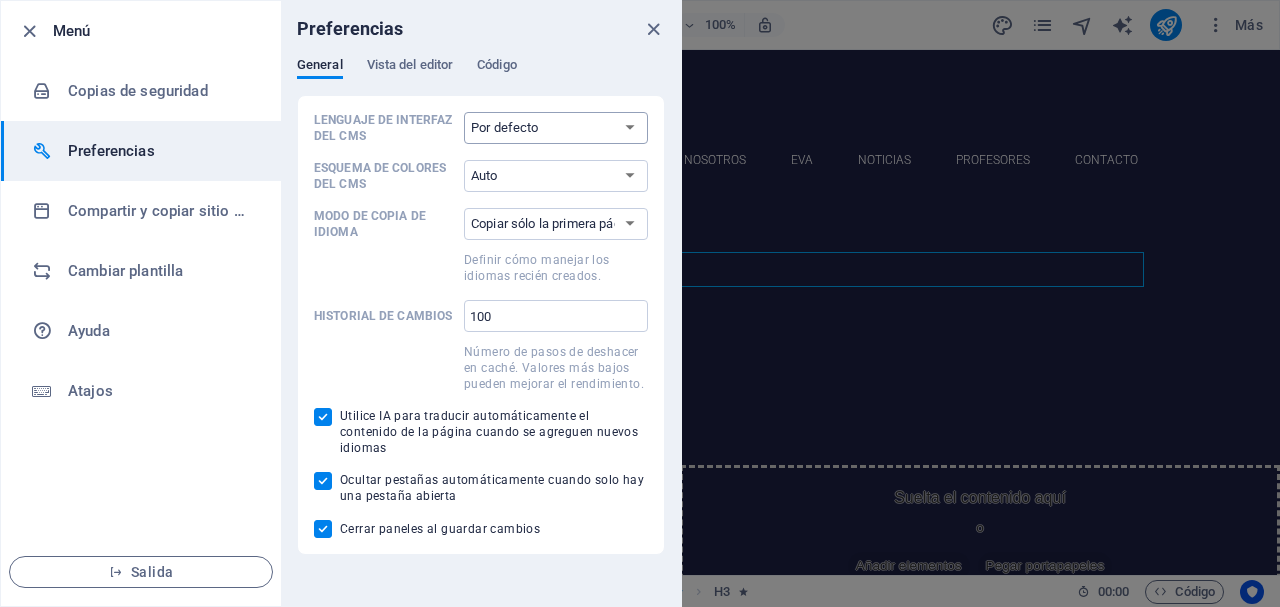 click on "Por defecto Alemán Inglés Español Francés magiar Italiano Neerlandés Polaco Portugués yazuk ruso Sueco Türkçe 日本語" at bounding box center [556, 128] 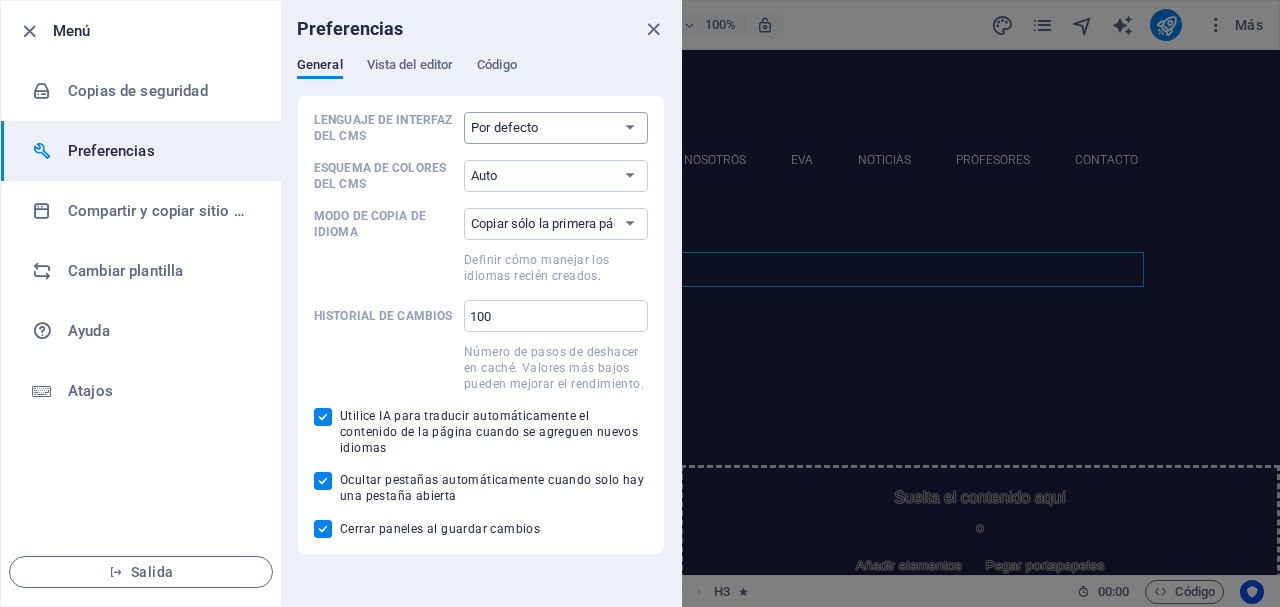 select on "es" 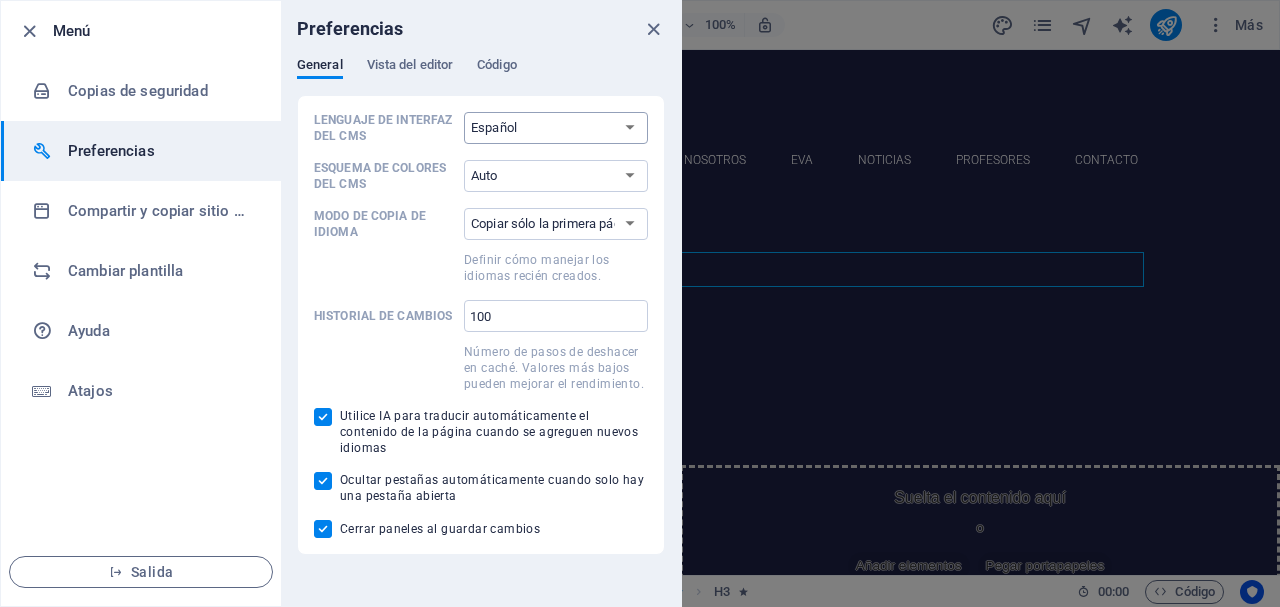 click on "Por defecto Alemán Inglés Español Francés magiar Italiano Neerlandés Polaco Portugués yazuk ruso Sueco Türkçe 日本語" at bounding box center (556, 128) 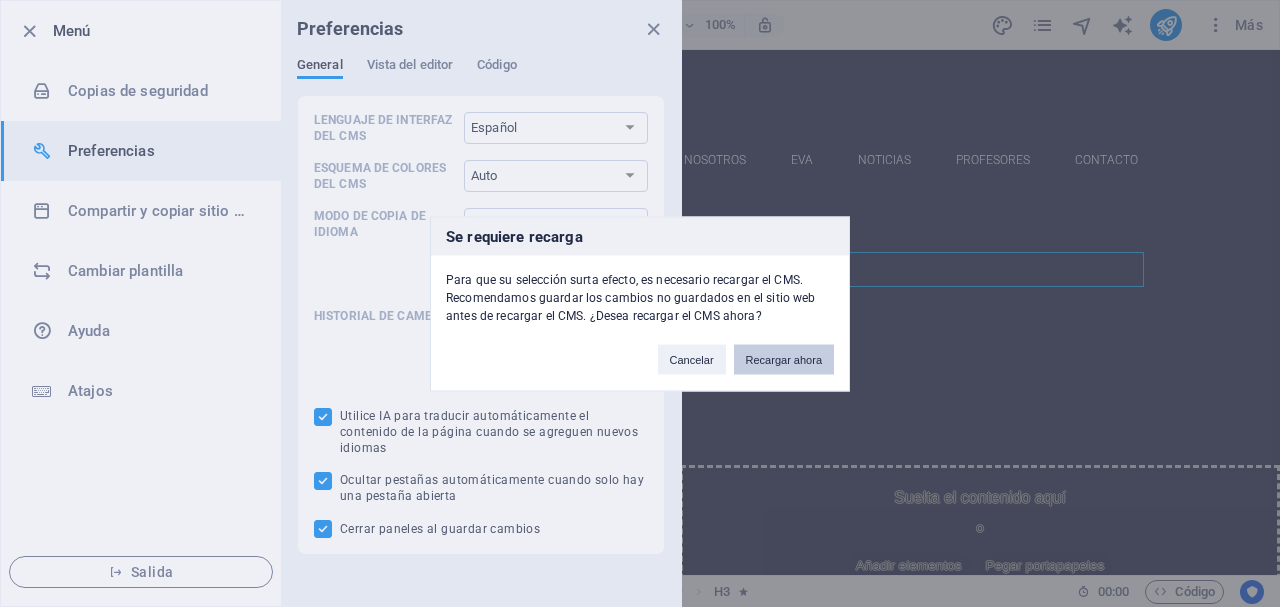 click on "Recargar ahora" at bounding box center [784, 359] 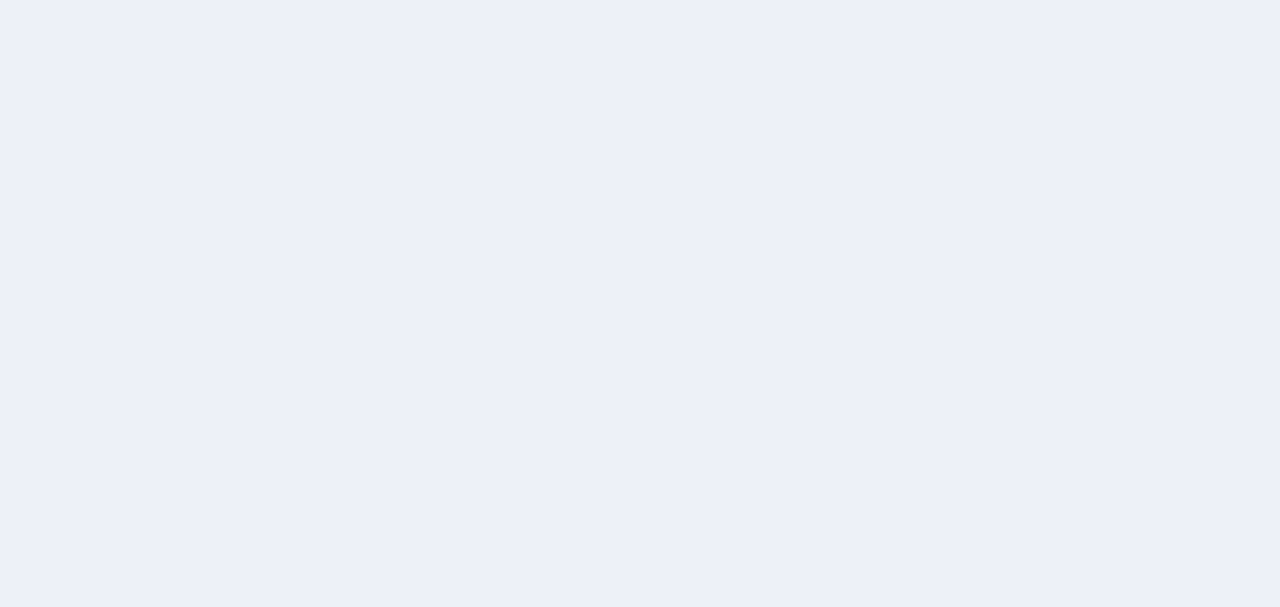 scroll, scrollTop: 0, scrollLeft: 0, axis: both 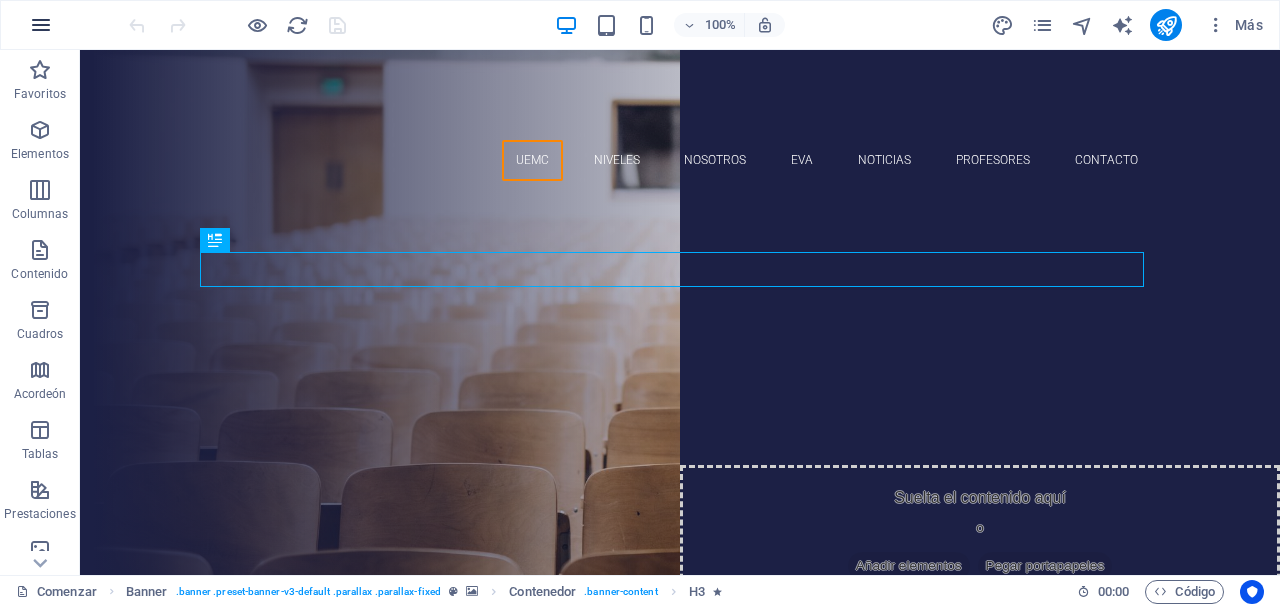 click at bounding box center [41, 25] 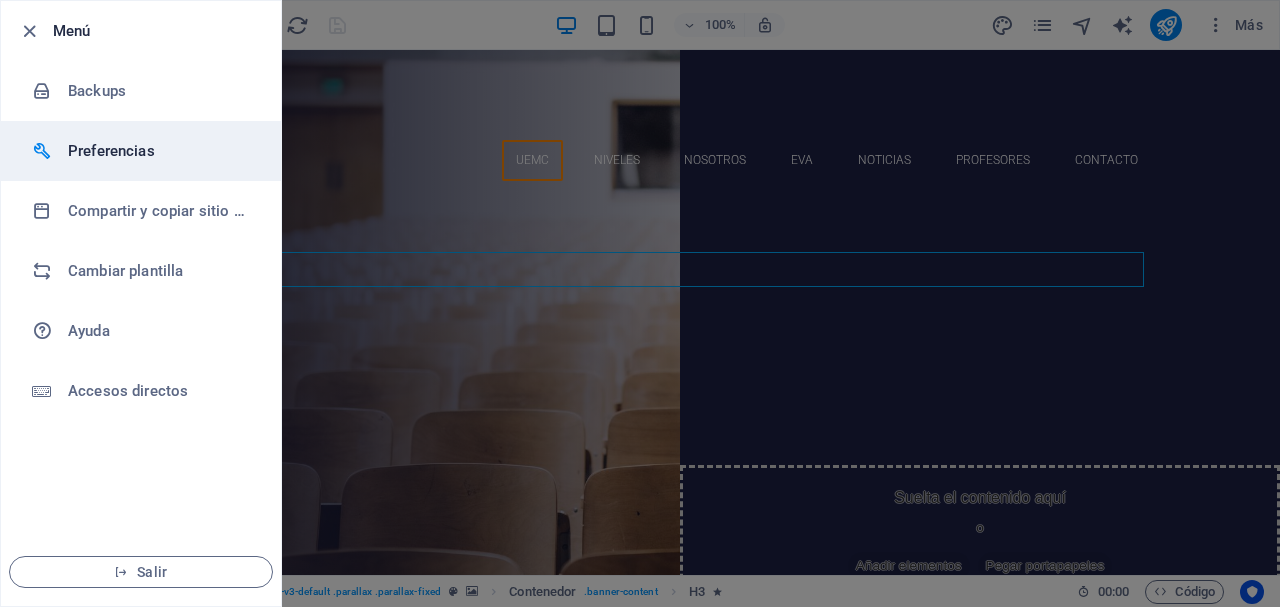 click on "Preferencias" at bounding box center [160, 151] 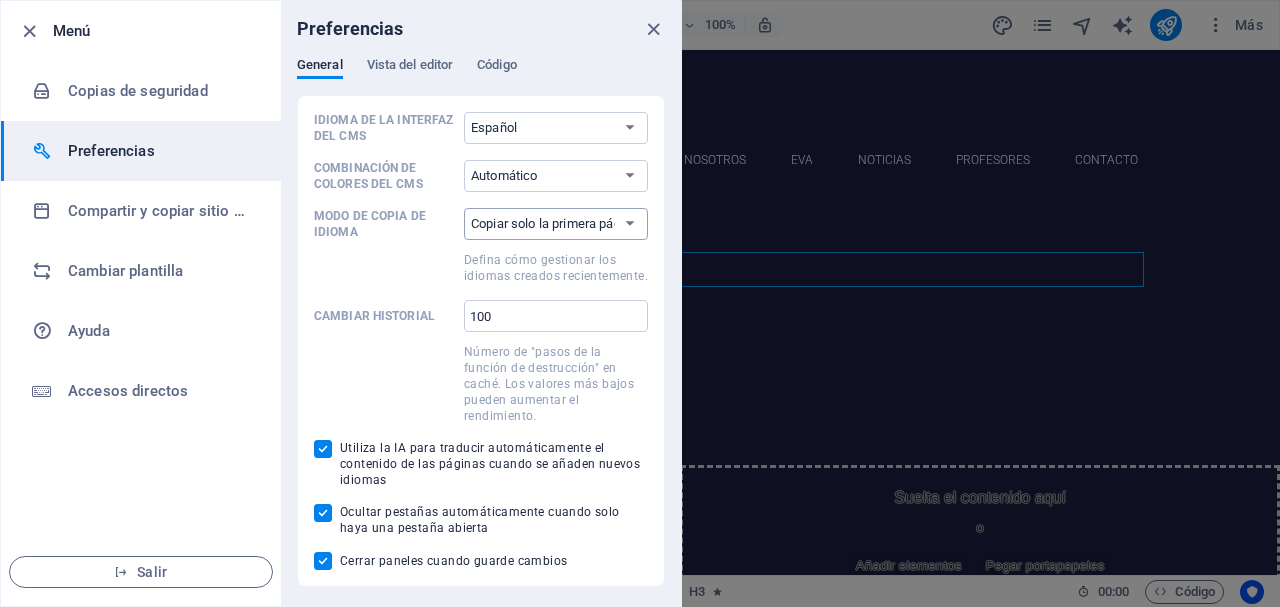 click on "Copiar solo la primera página Copiar todas las páginas" at bounding box center (556, 224) 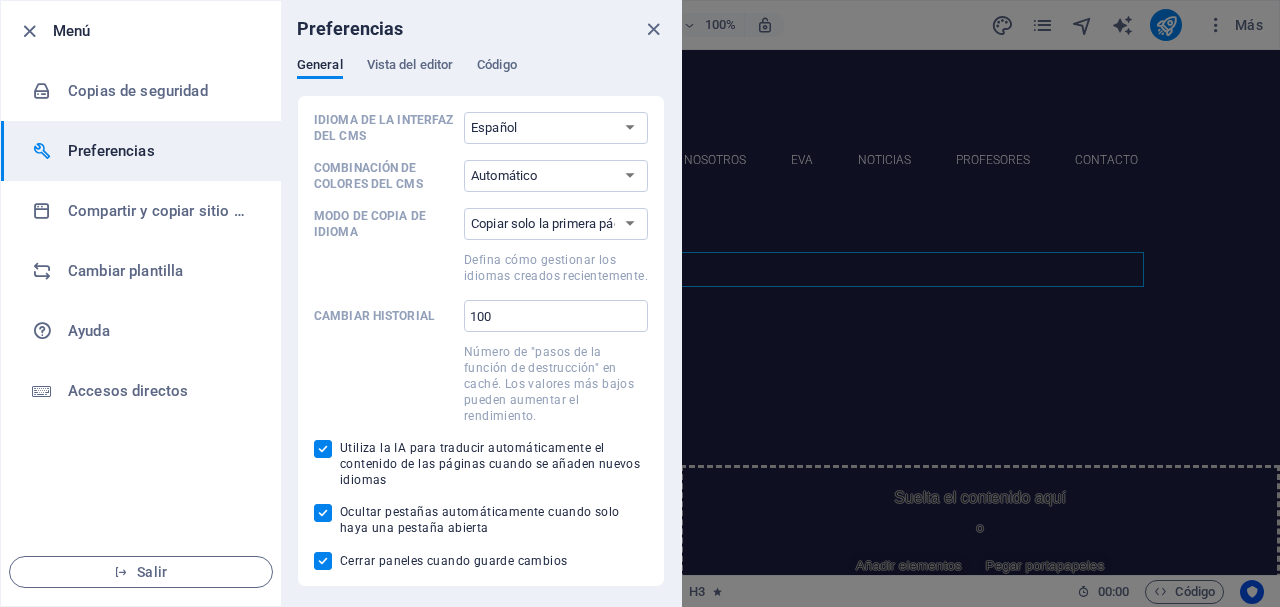 click on "Modo de copia de idioma Copiar solo la primera página Copiar todas las páginas Defina cómo gestionar los idiomas creados recientemente." at bounding box center [481, 246] 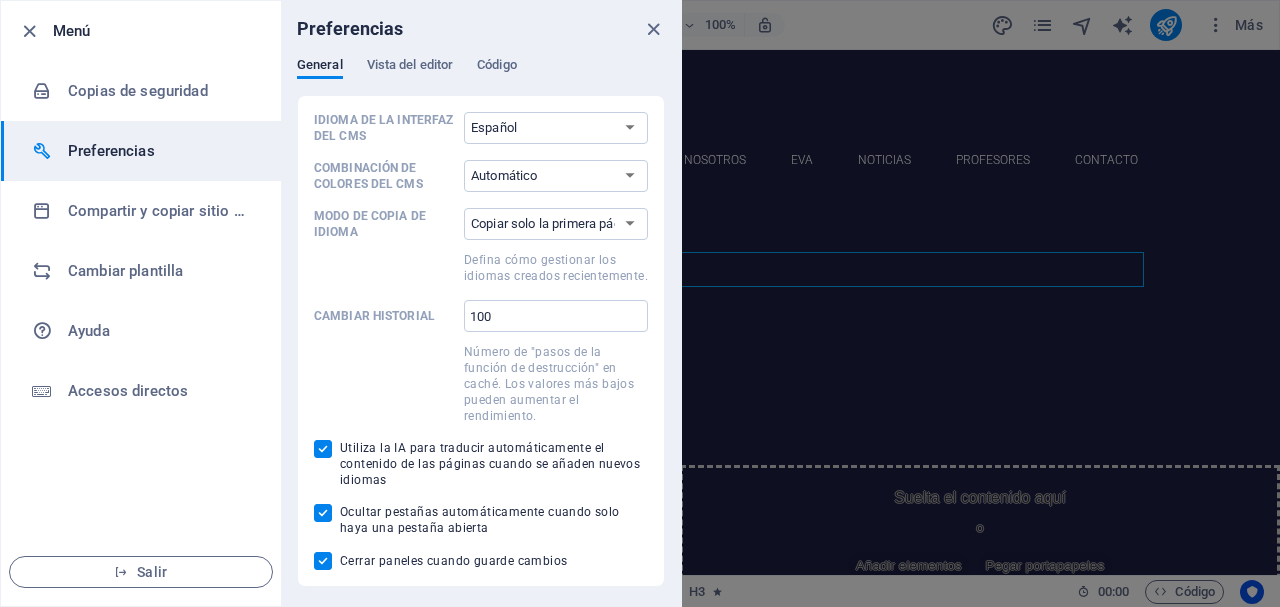click on "Copiar solo la primera página Copiar todas las páginas" at bounding box center [556, 224] 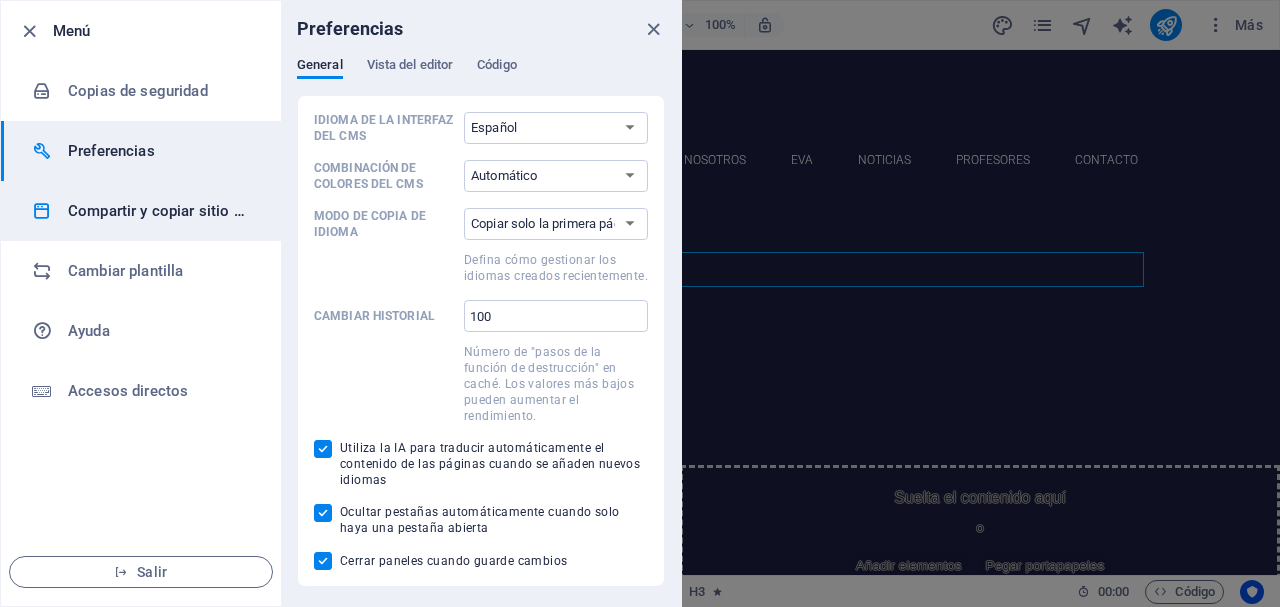click on "Compartir y copiar sitio web" at bounding box center (164, 211) 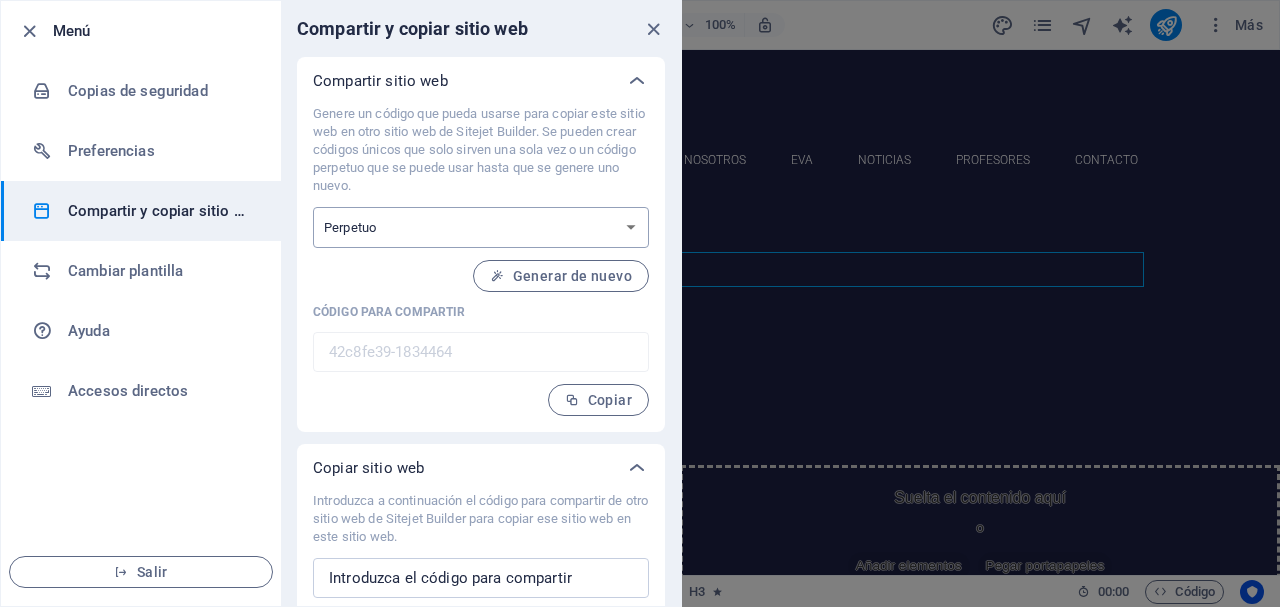 click on "Único Perpetuo" at bounding box center [481, 227] 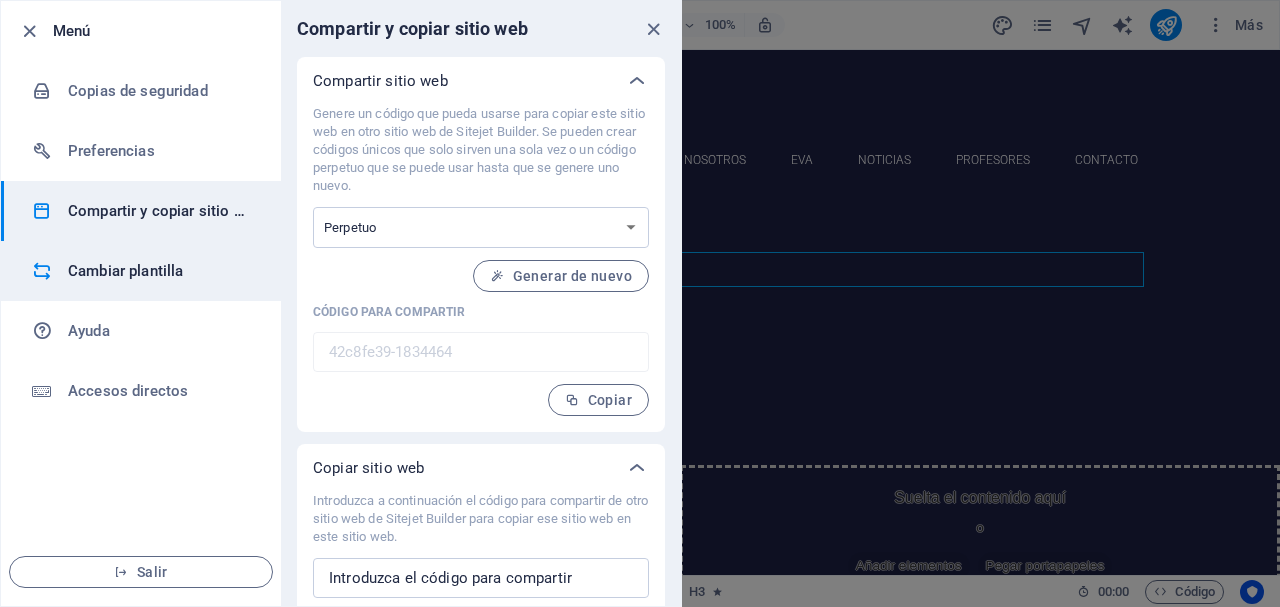 click on "Cambiar plantilla" at bounding box center [125, 271] 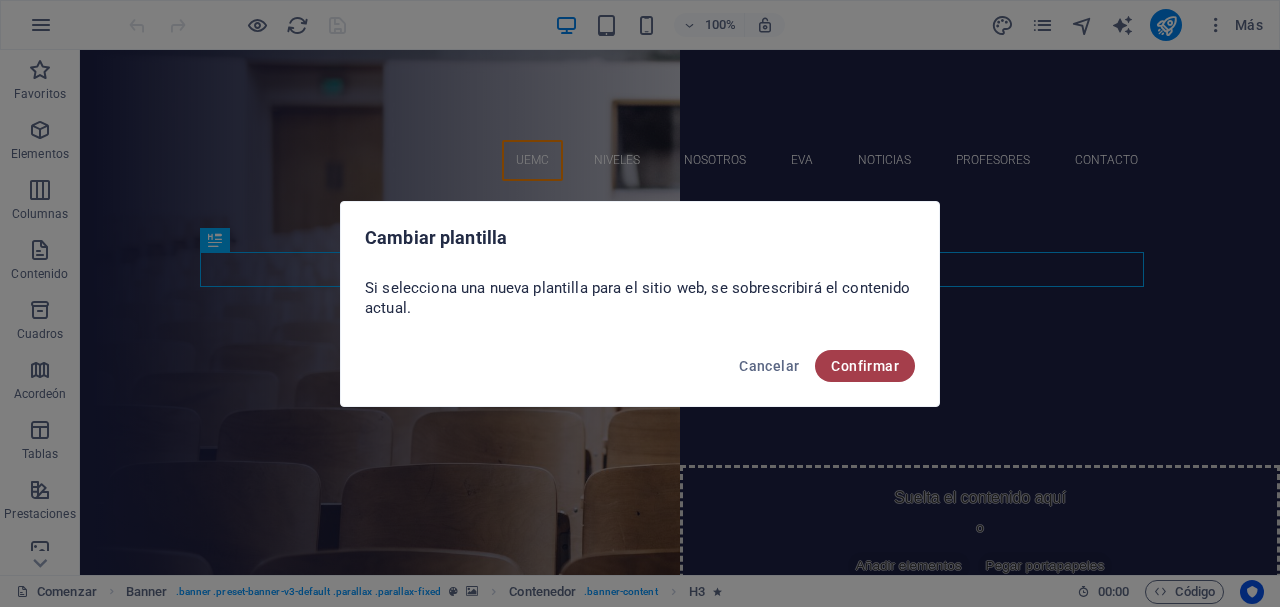 click on "Confirmar" at bounding box center (865, 366) 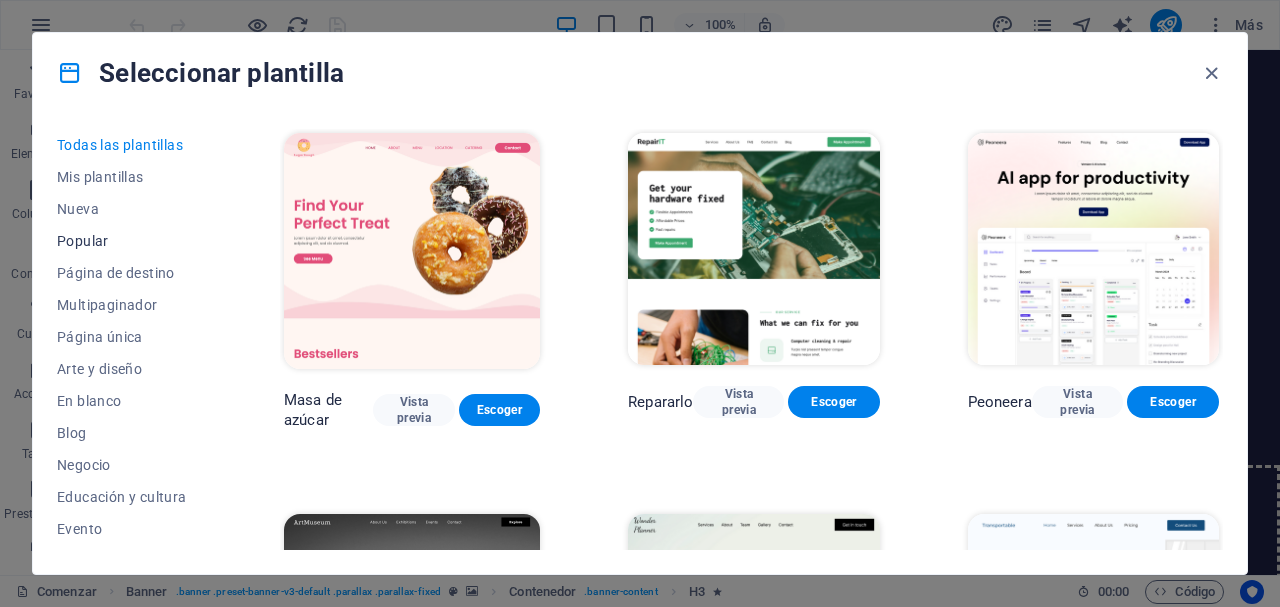 click on "Popular" at bounding box center (83, 241) 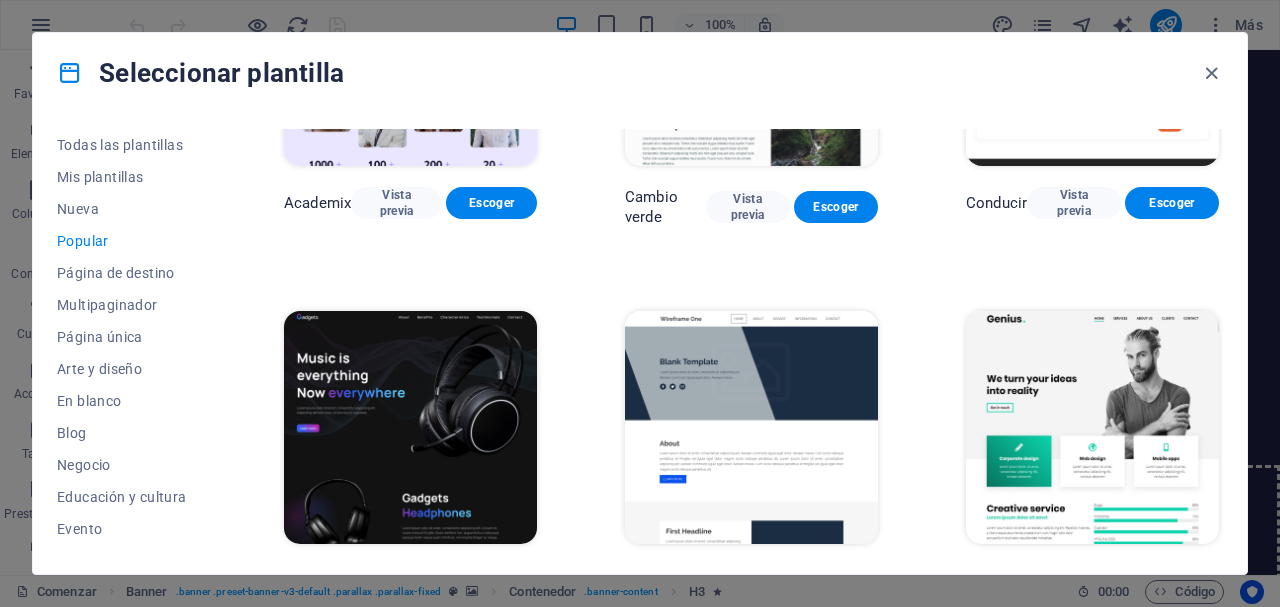 scroll, scrollTop: 959, scrollLeft: 0, axis: vertical 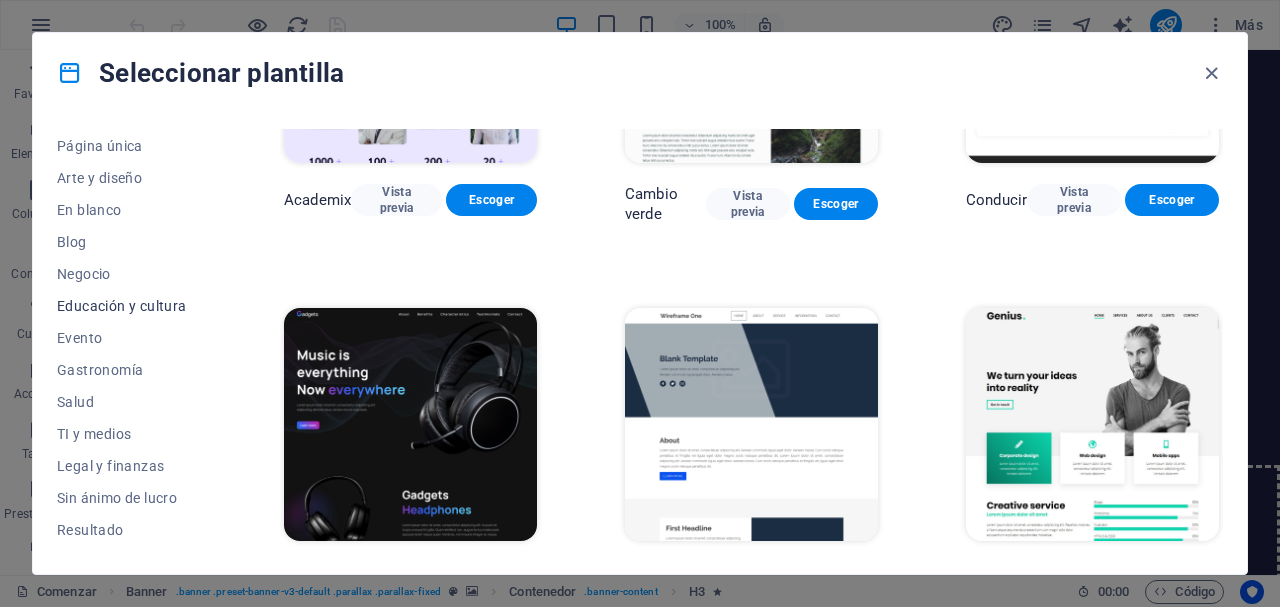 click on "Educación y cultura" at bounding box center (122, 306) 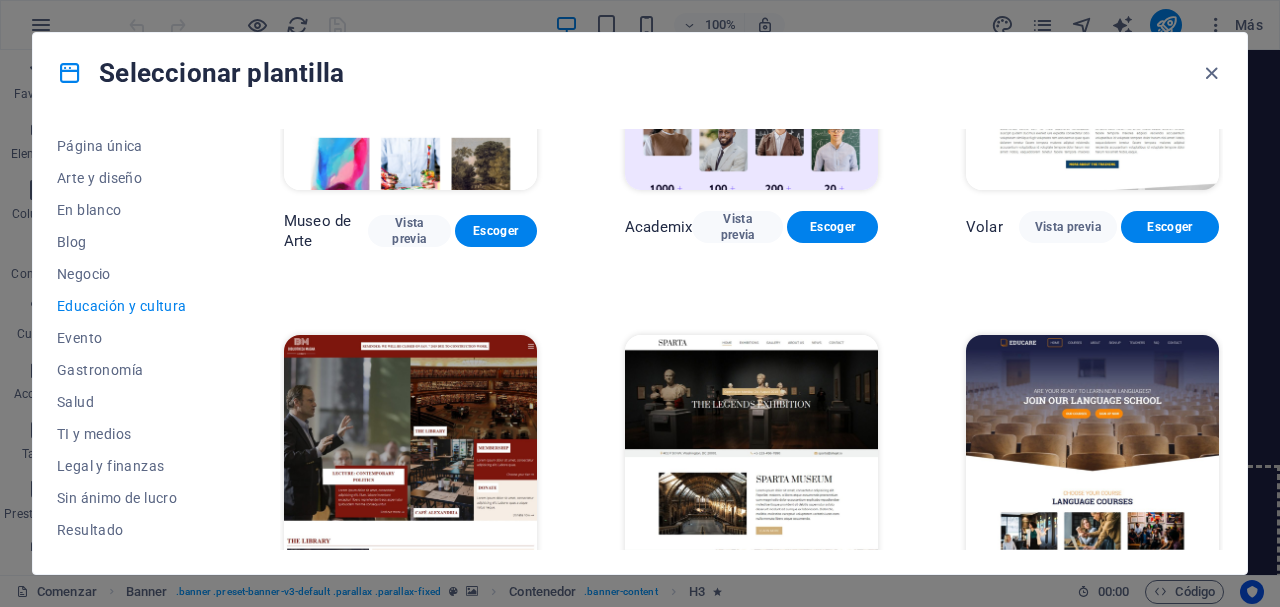 scroll, scrollTop: 207, scrollLeft: 0, axis: vertical 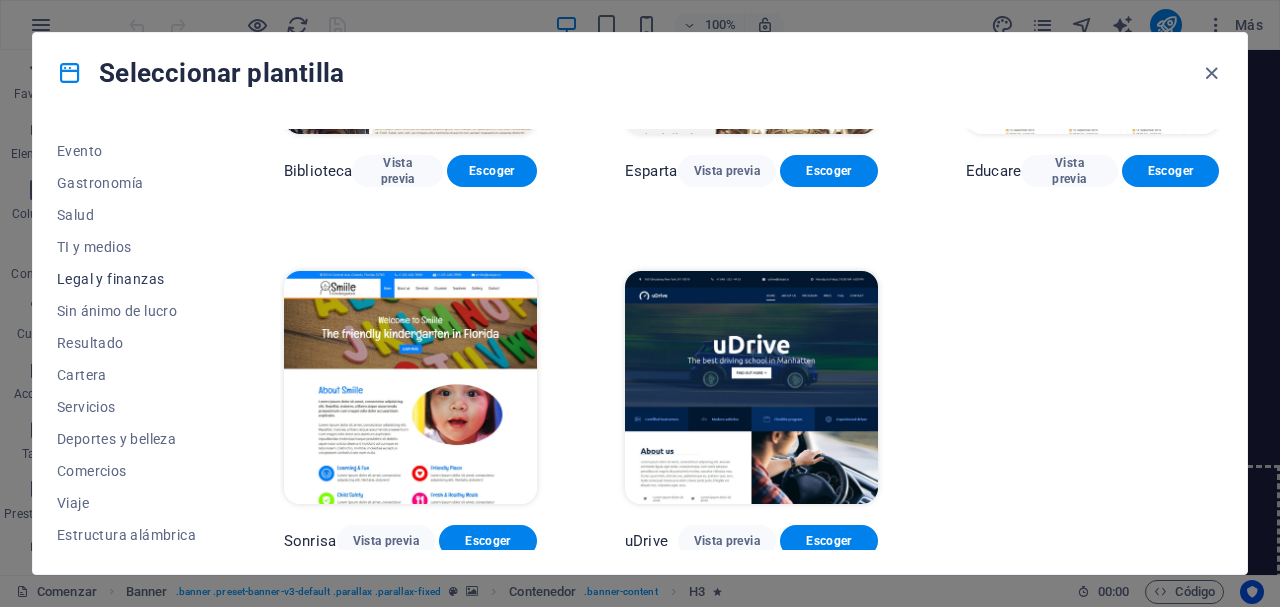 drag, startPoint x: 222, startPoint y: 481, endPoint x: 180, endPoint y: 265, distance: 220.04546 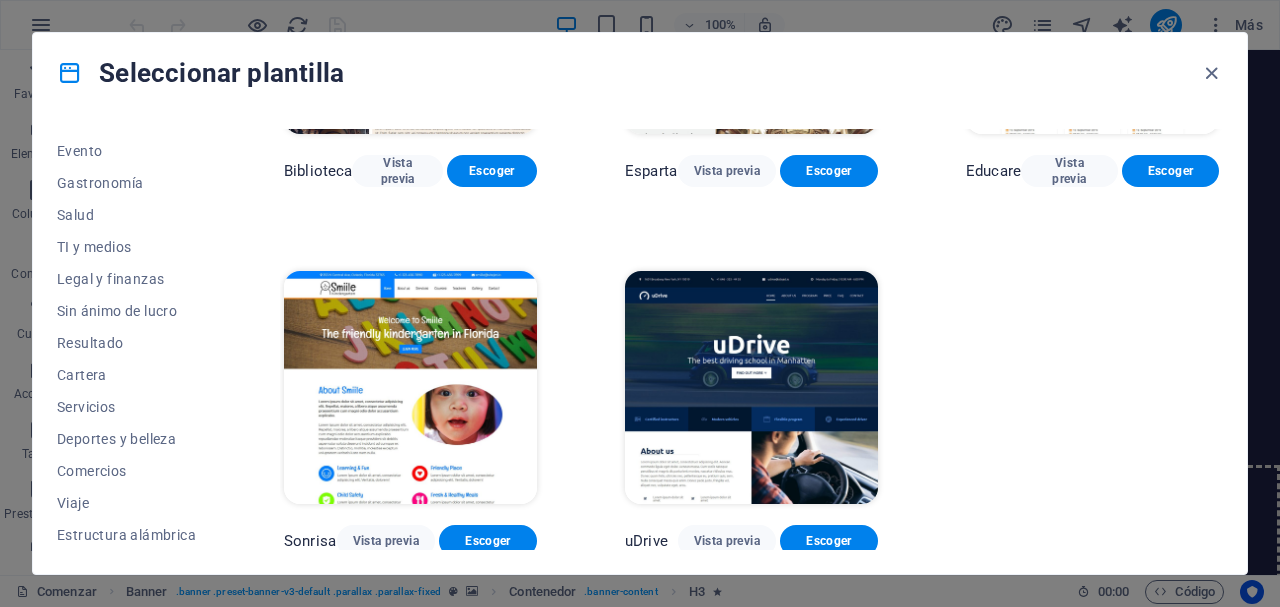 scroll, scrollTop: 0, scrollLeft: 0, axis: both 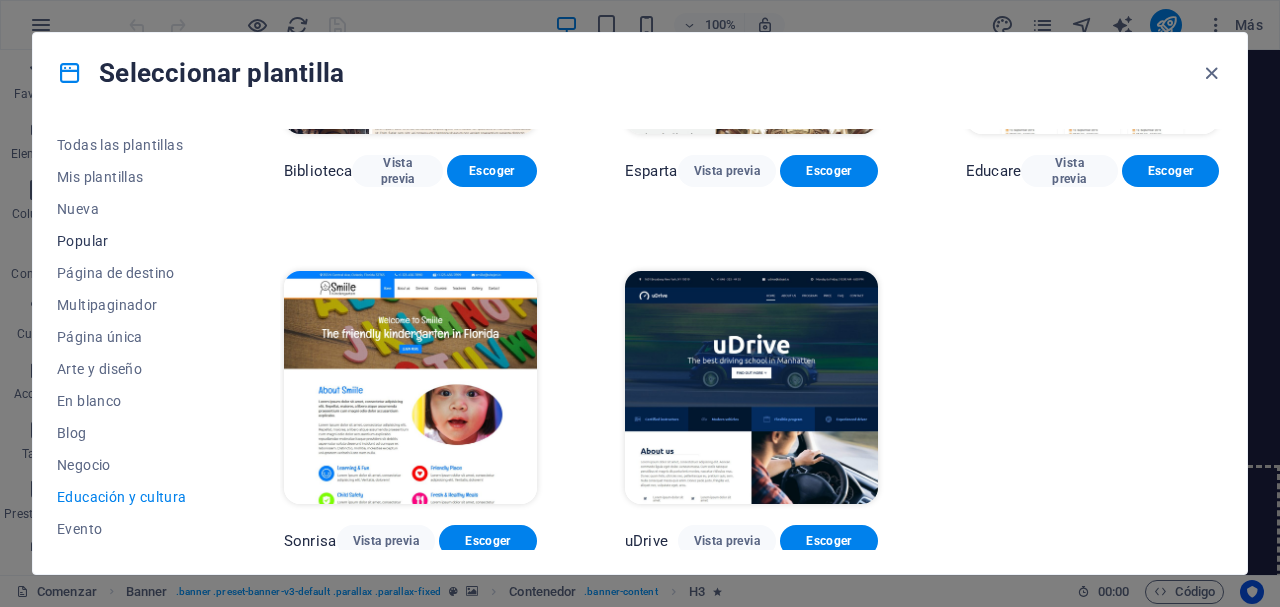 click on "Popular" at bounding box center [83, 241] 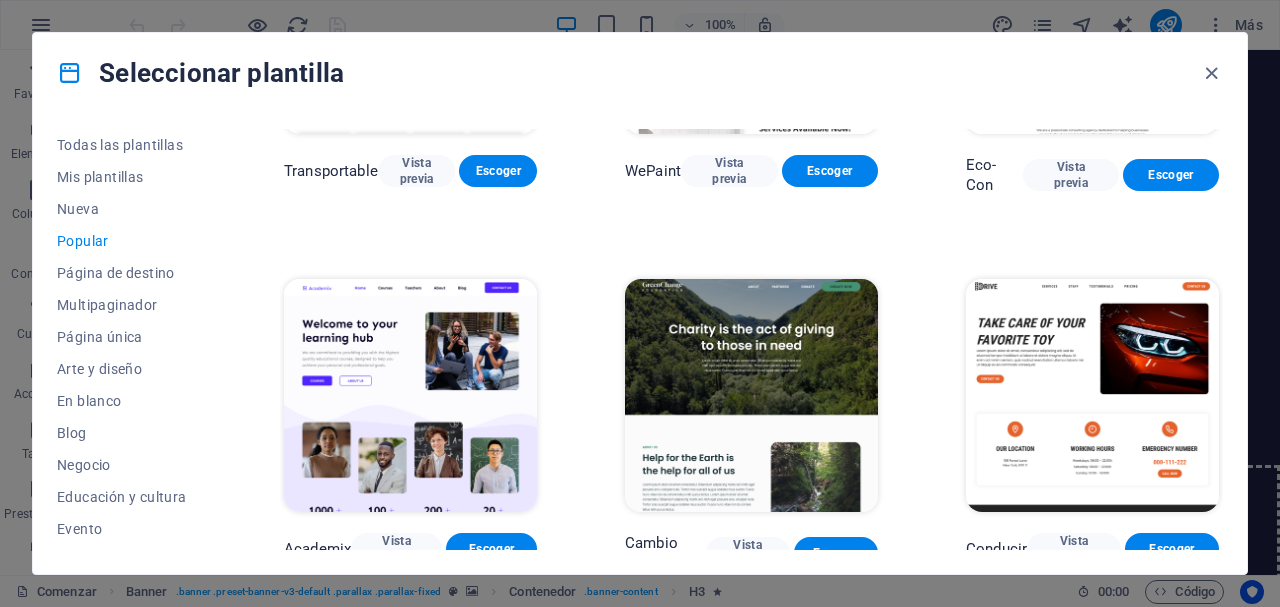 scroll, scrollTop: 0, scrollLeft: 0, axis: both 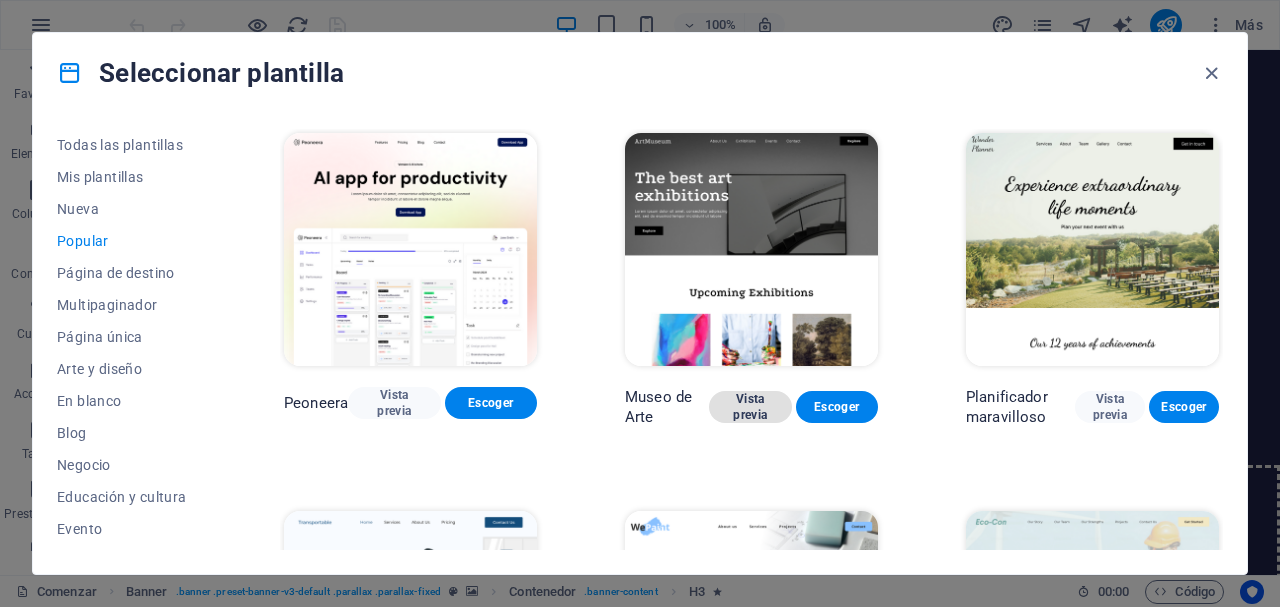click on "Vista previa" at bounding box center (750, 407) 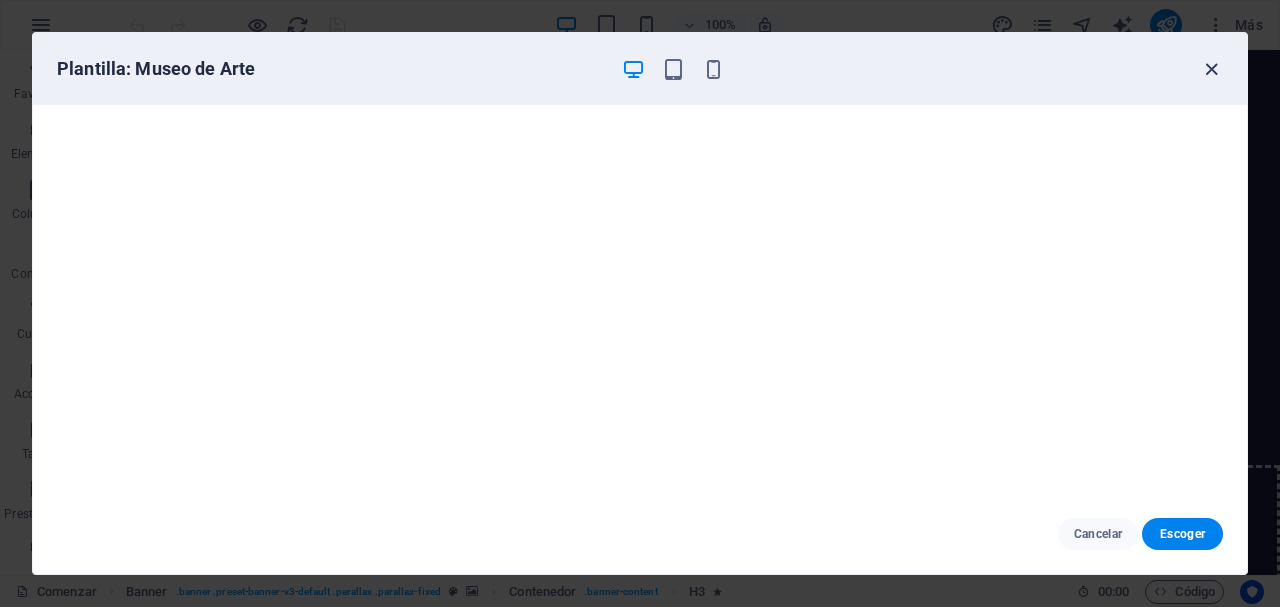 click at bounding box center (1211, 69) 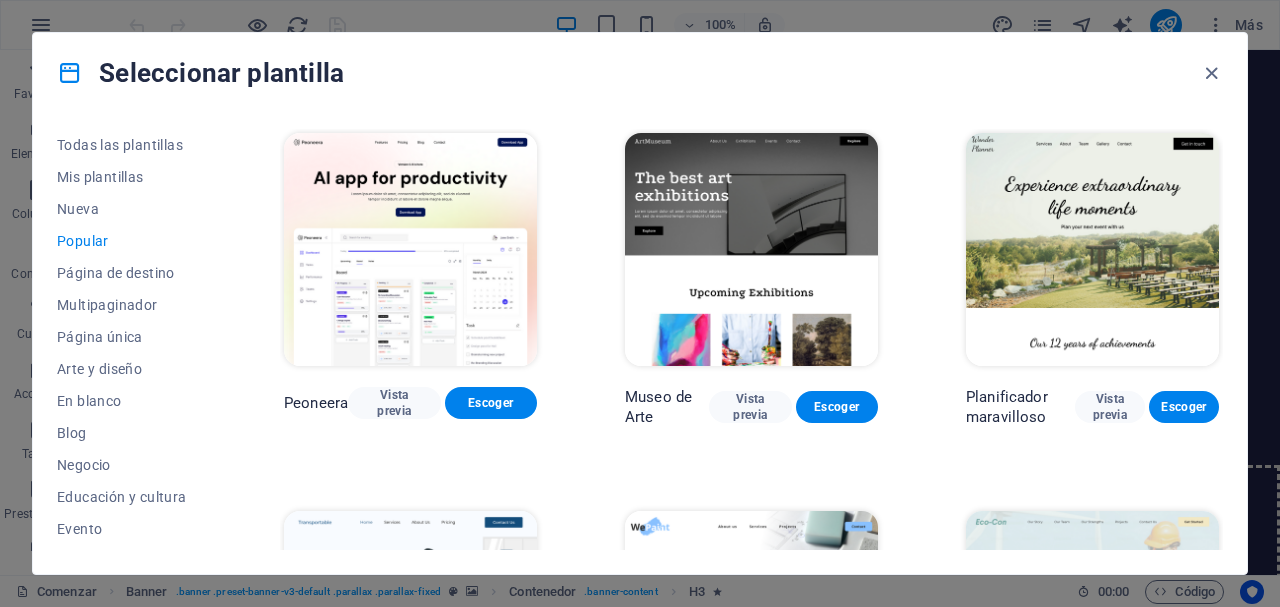 drag, startPoint x: 1223, startPoint y: 179, endPoint x: 1224, endPoint y: 217, distance: 38.013157 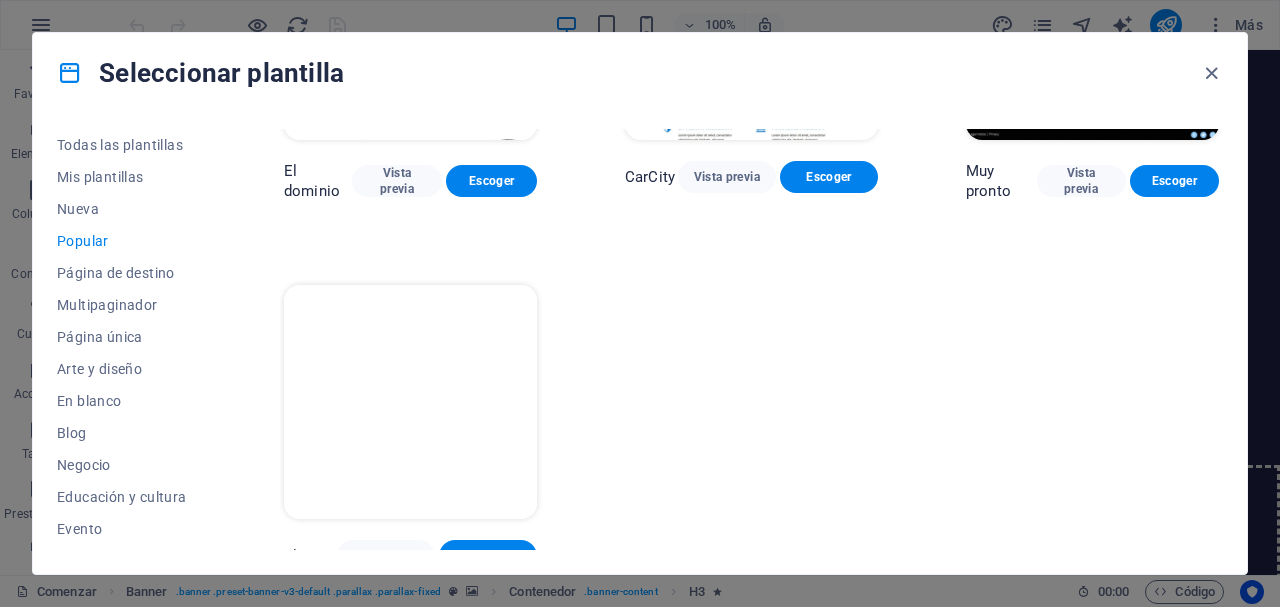 scroll, scrollTop: 1746, scrollLeft: 0, axis: vertical 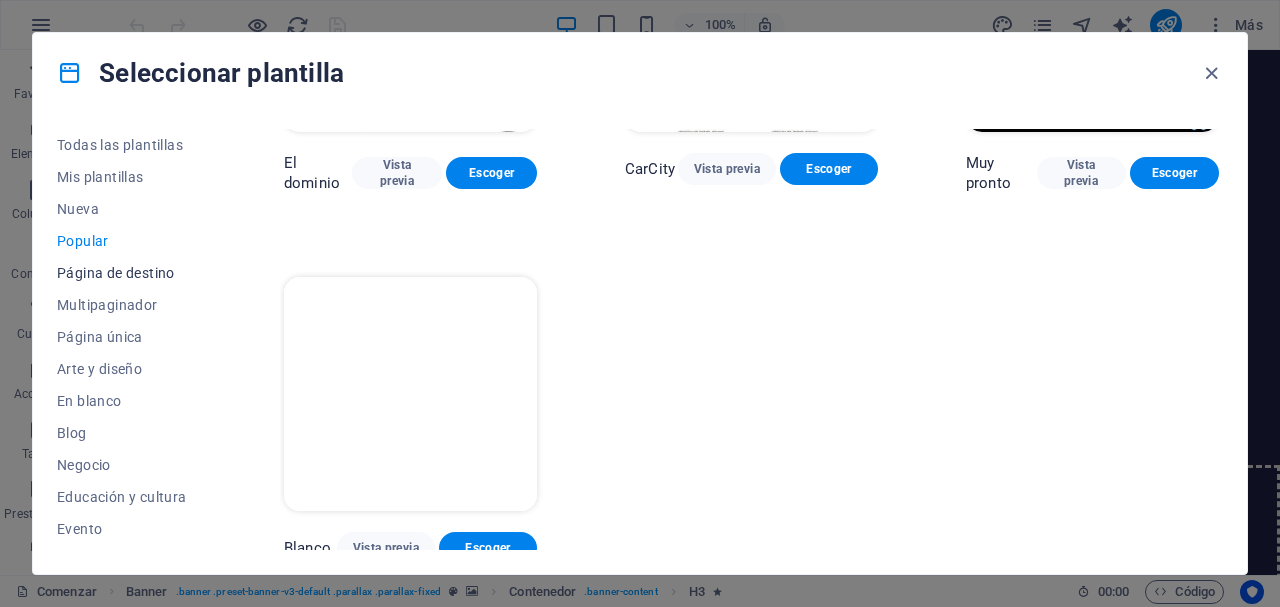 click on "Página de destino" at bounding box center [116, 273] 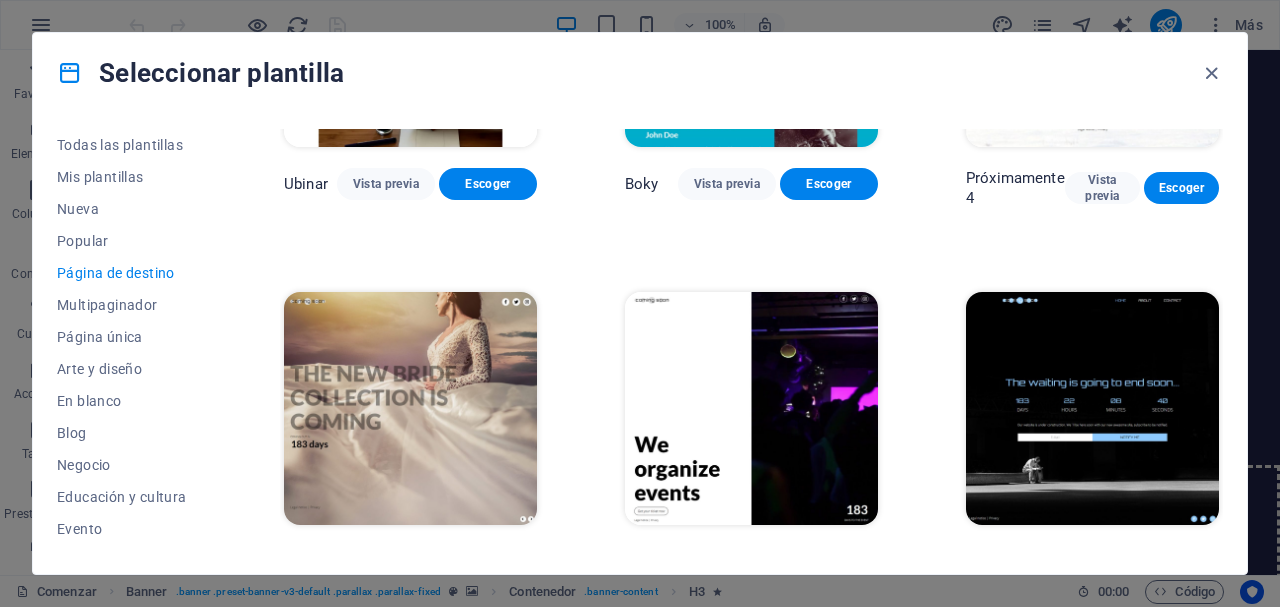 scroll, scrollTop: 2858, scrollLeft: 0, axis: vertical 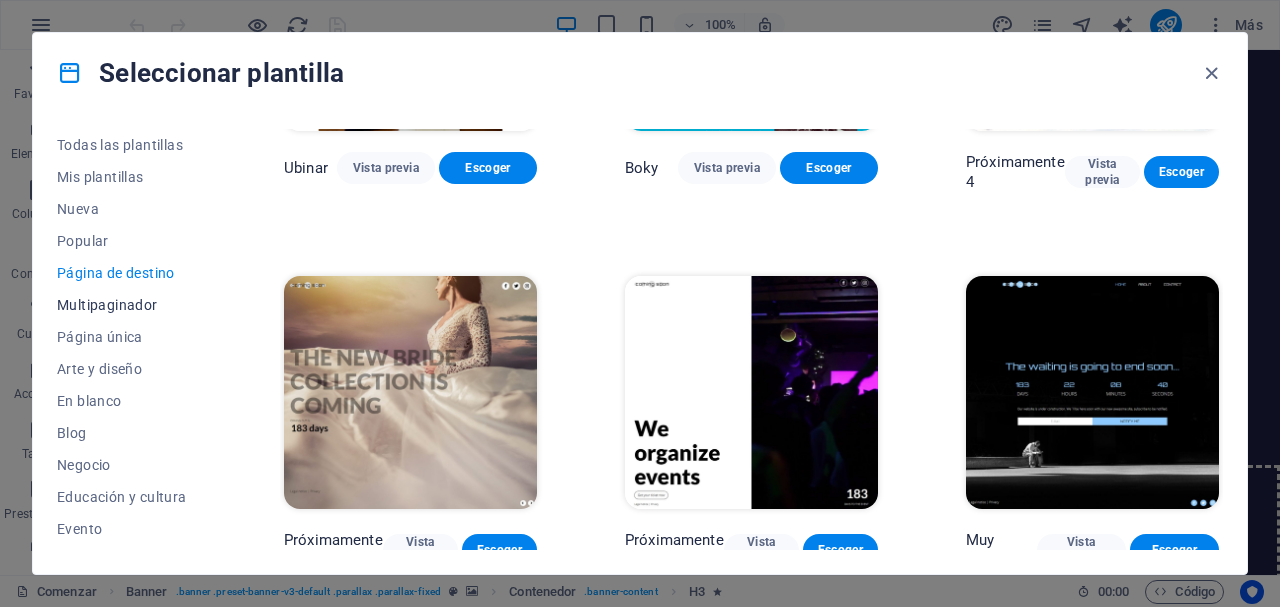click on "Multipaginador" at bounding box center [107, 305] 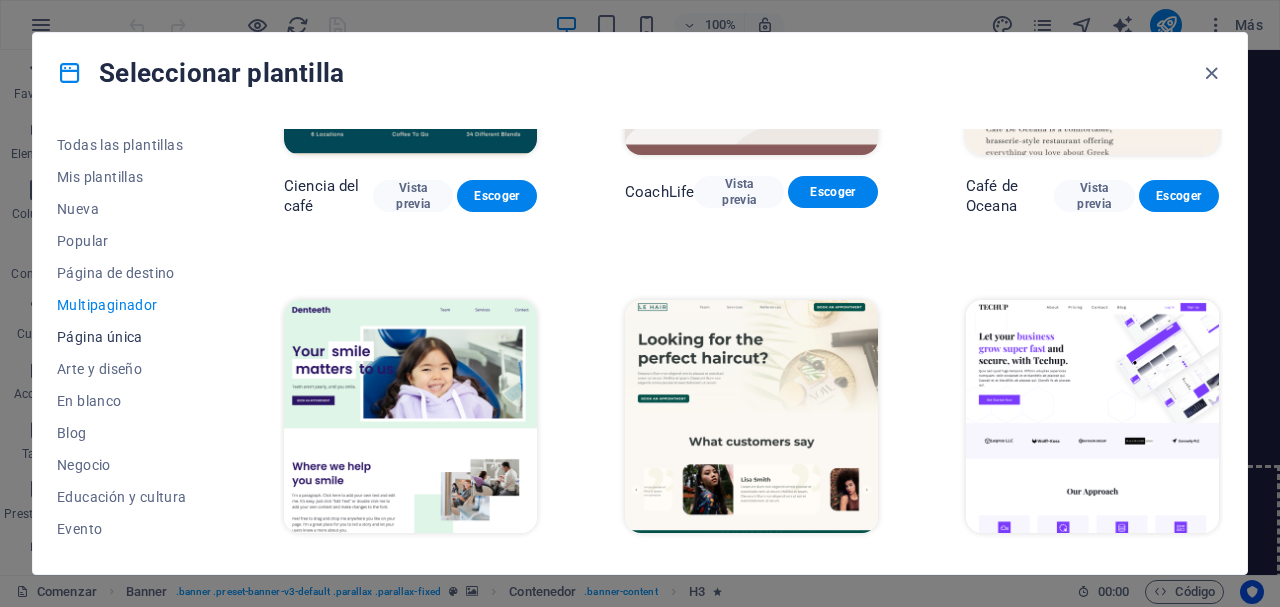 click on "Página única" at bounding box center [100, 337] 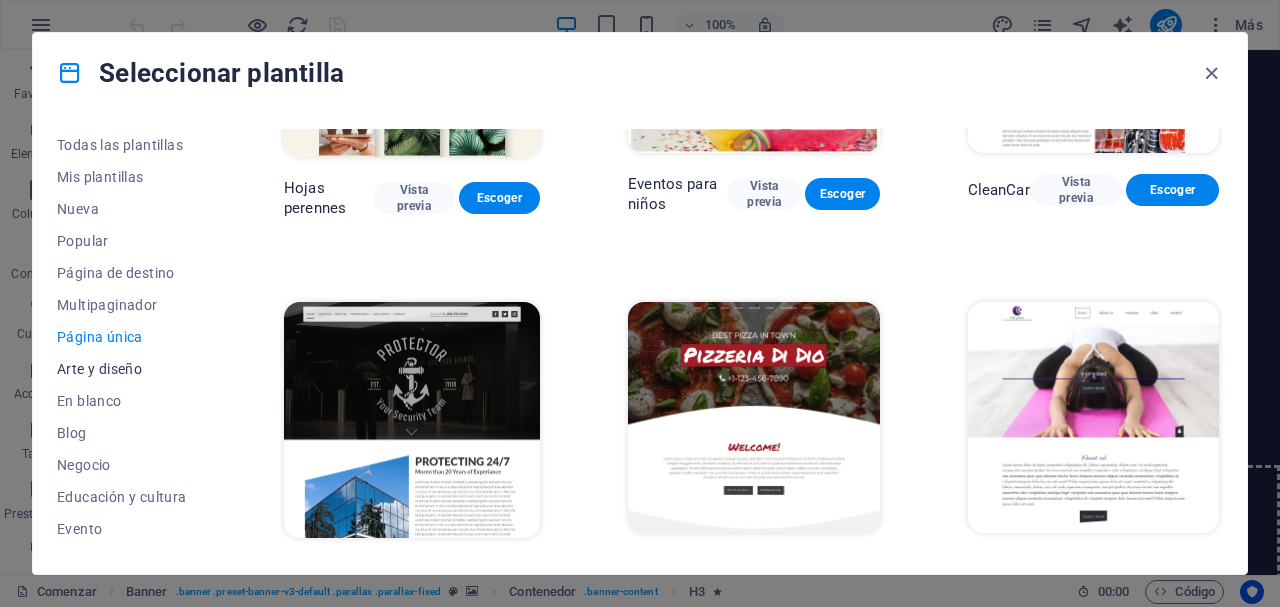 click on "Arte y diseño" at bounding box center (99, 369) 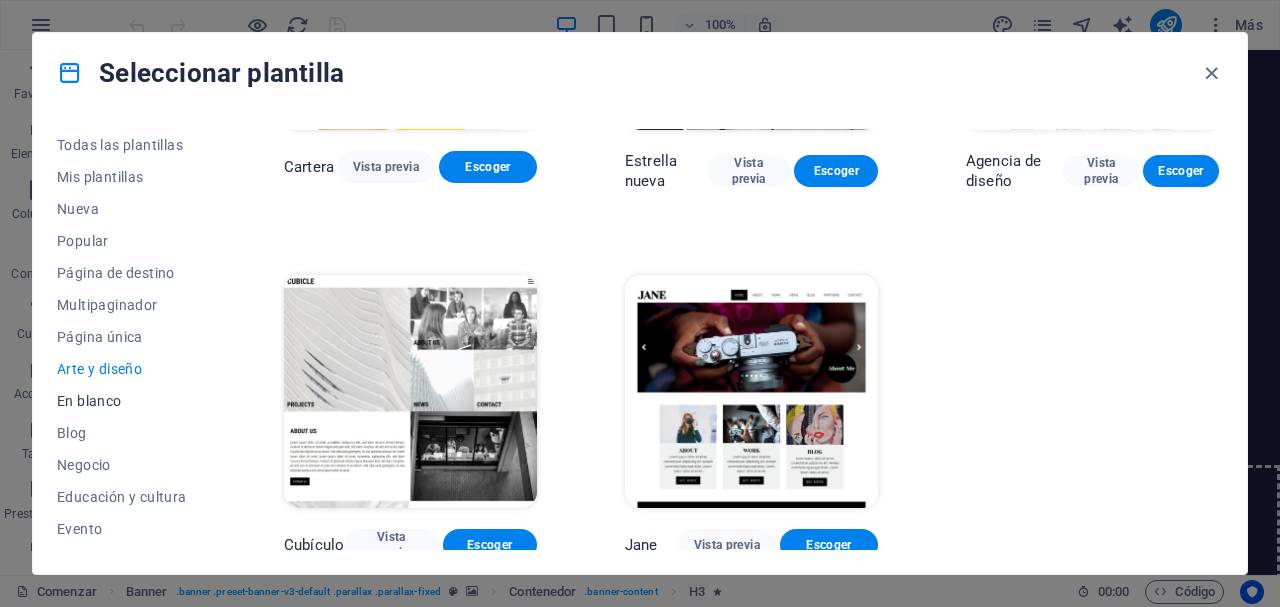 click on "En blanco" at bounding box center (89, 401) 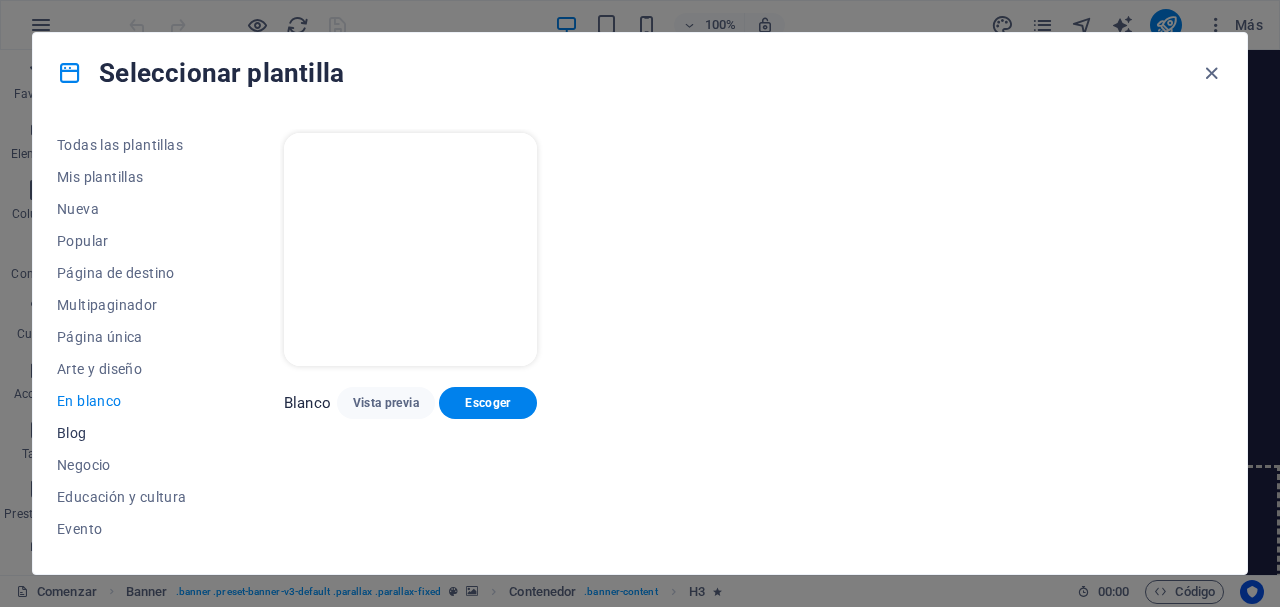 click on "Blog" at bounding box center [72, 433] 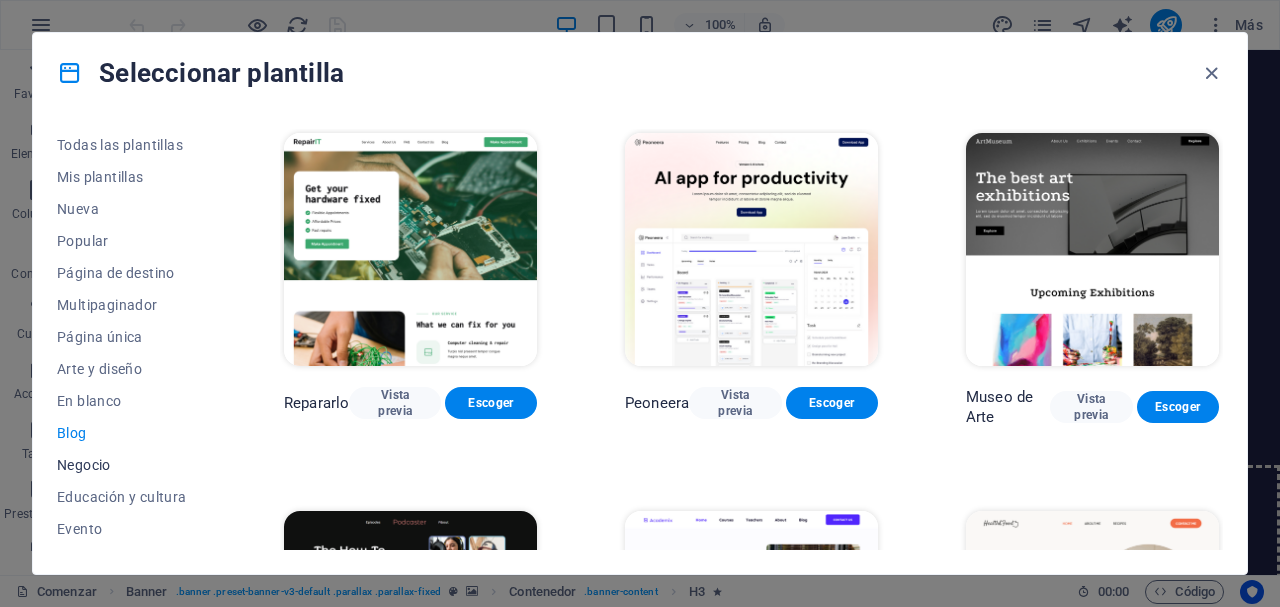 click on "Negocio" at bounding box center [84, 465] 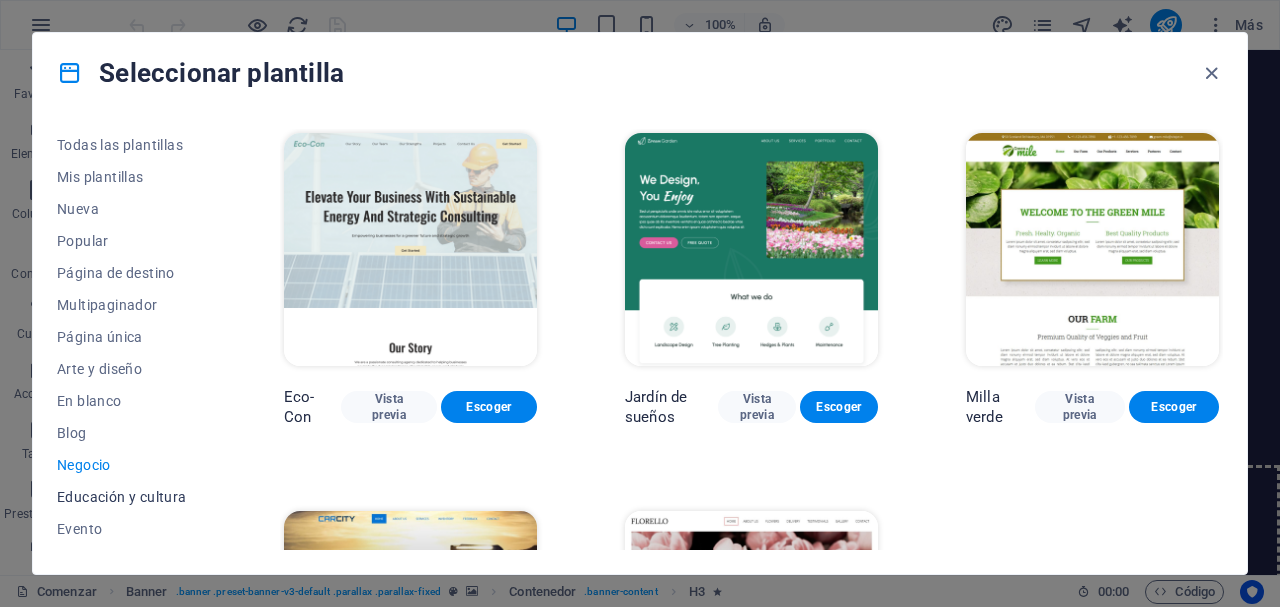 click on "Educación y cultura" at bounding box center [122, 497] 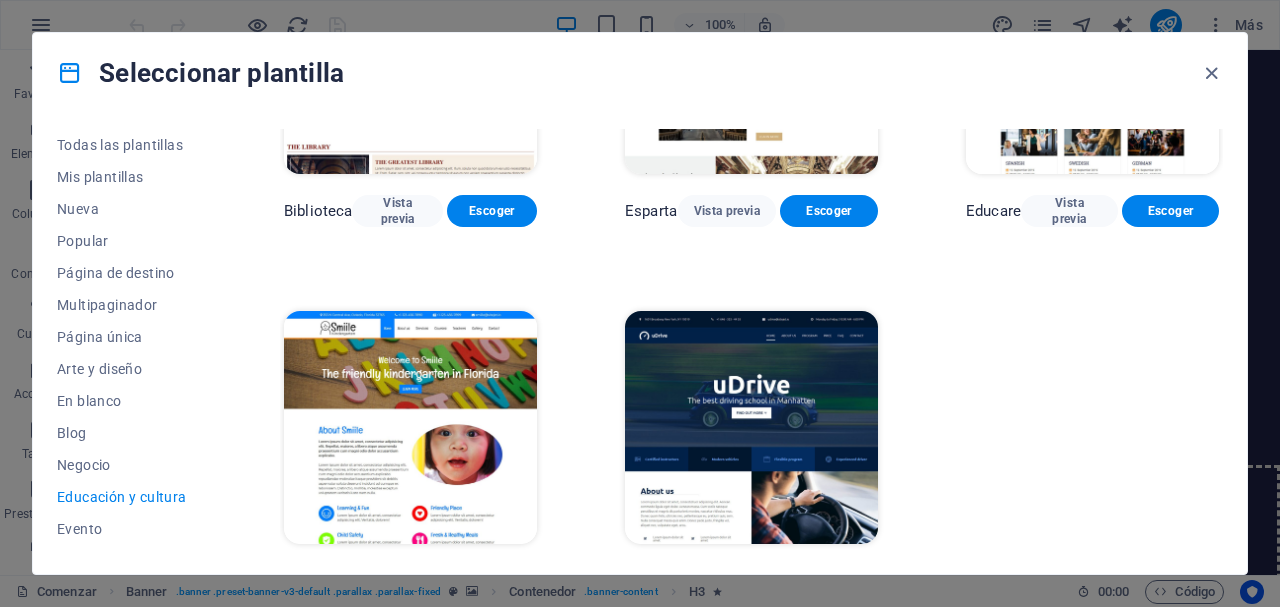 scroll, scrollTop: 610, scrollLeft: 0, axis: vertical 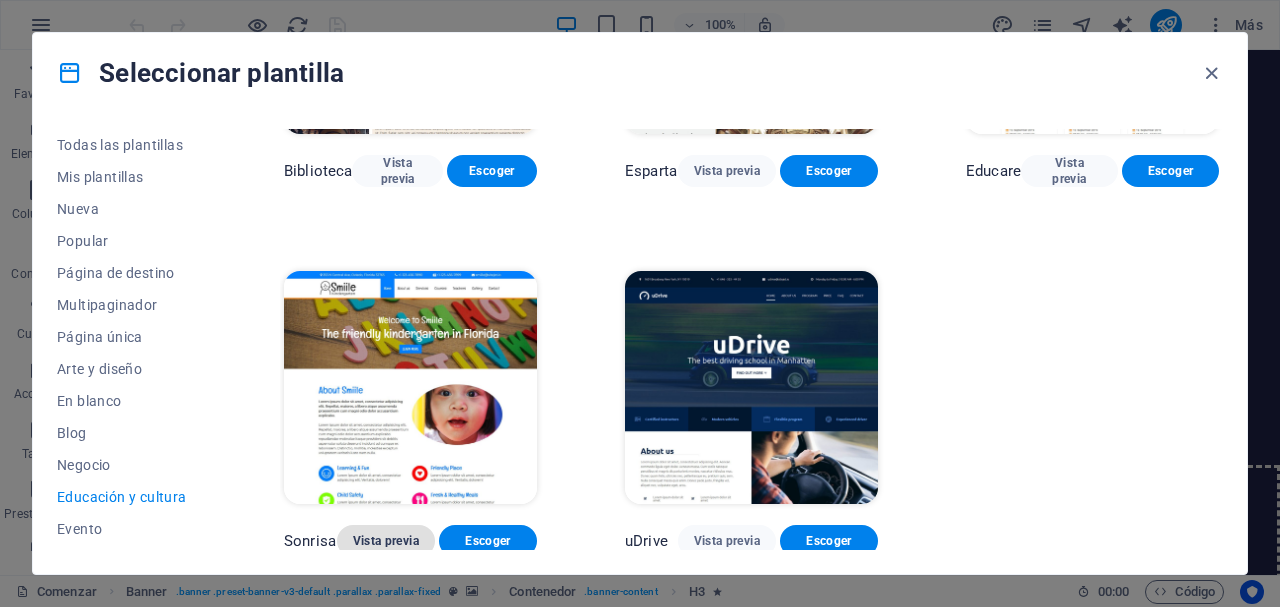 click on "Vista previa" at bounding box center (386, 541) 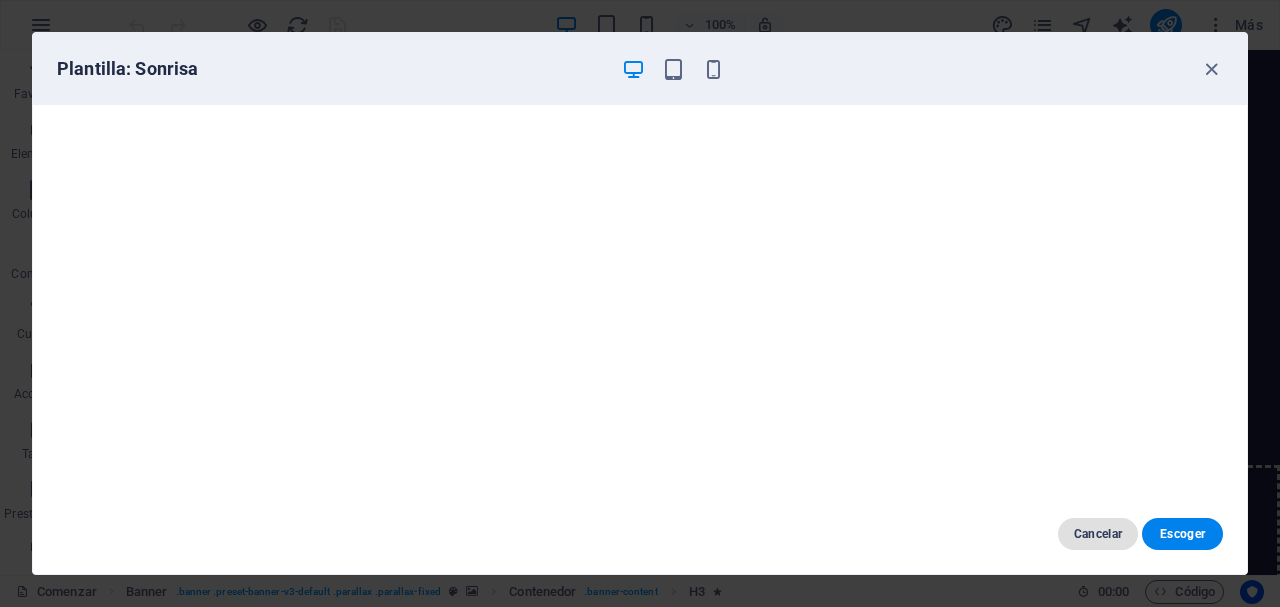 click on "Cancelar" at bounding box center [1098, 534] 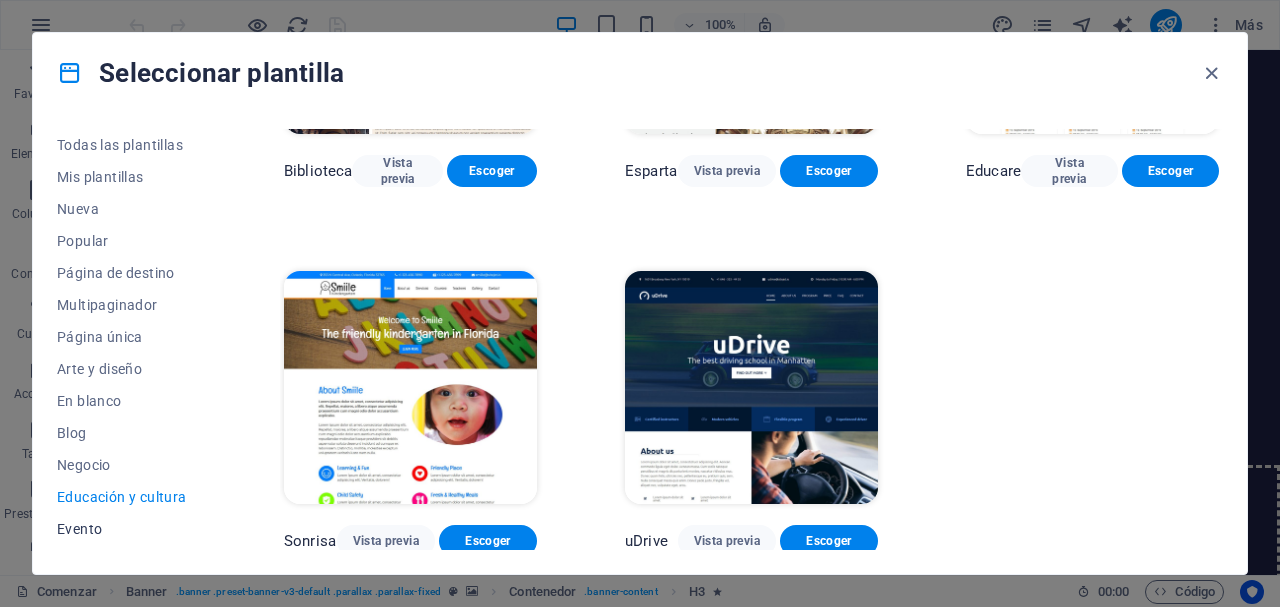 click on "Evento" at bounding box center (126, 529) 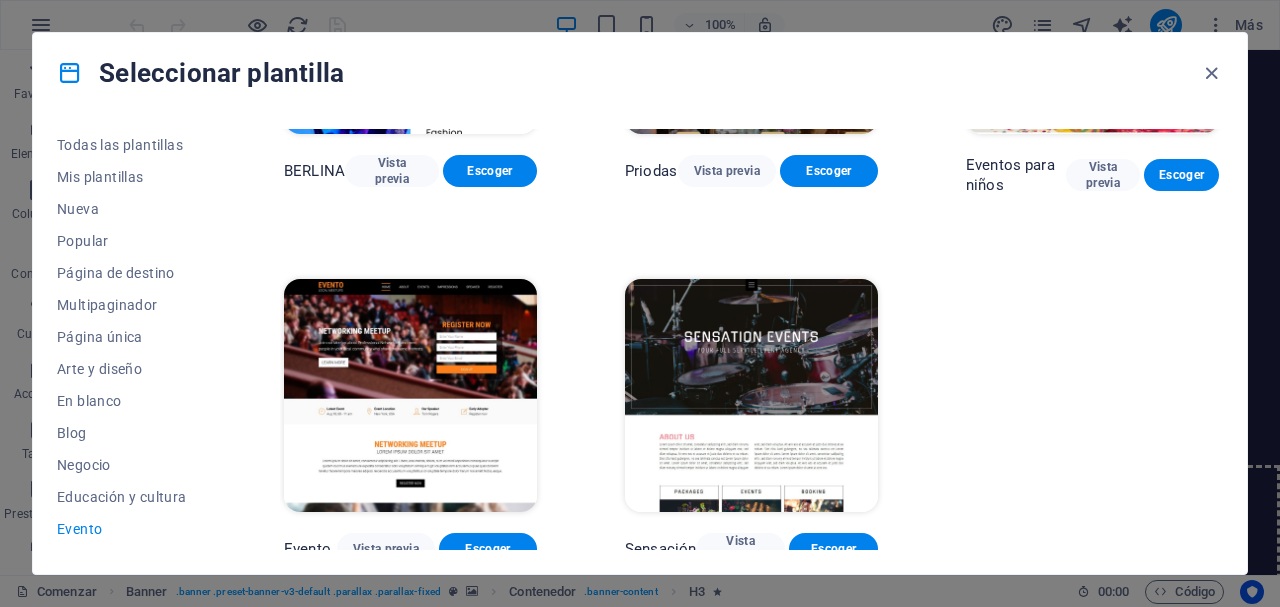 drag, startPoint x: 222, startPoint y: 286, endPoint x: 220, endPoint y: 342, distance: 56.0357 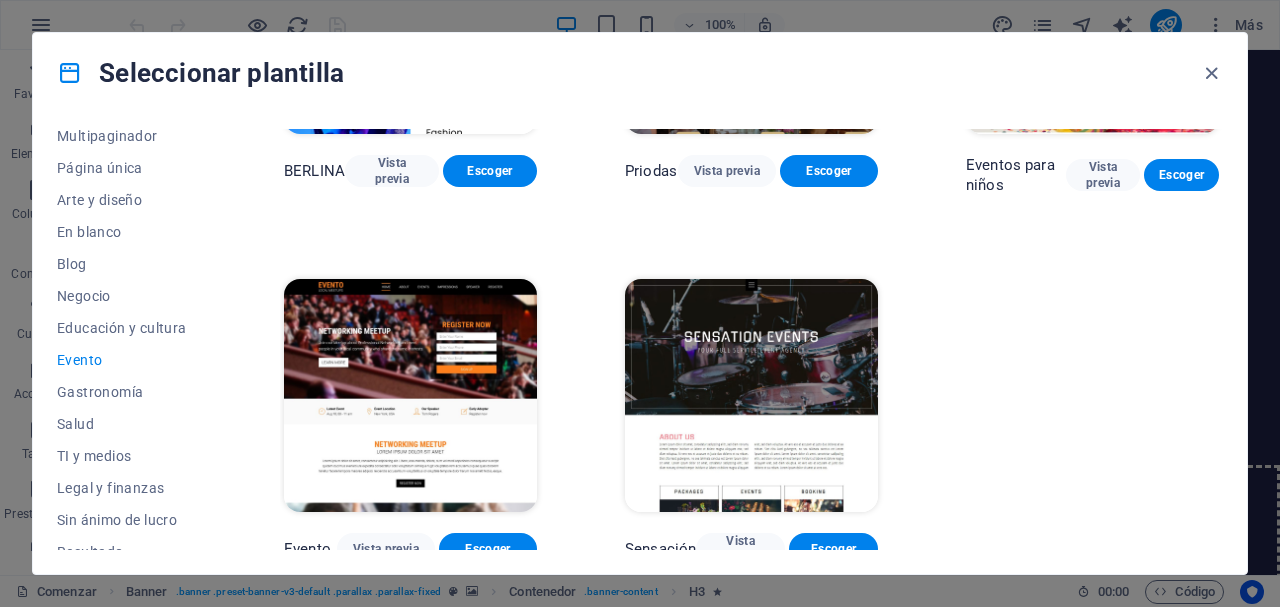 scroll, scrollTop: 174, scrollLeft: 0, axis: vertical 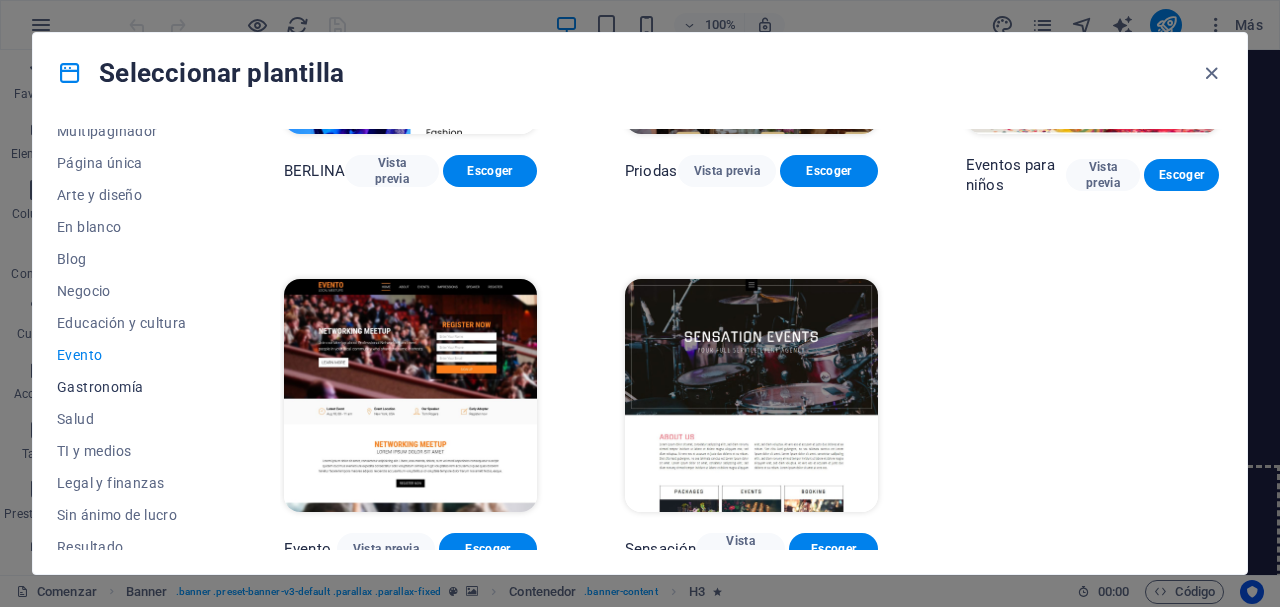 click on "Gastronomía" at bounding box center (100, 387) 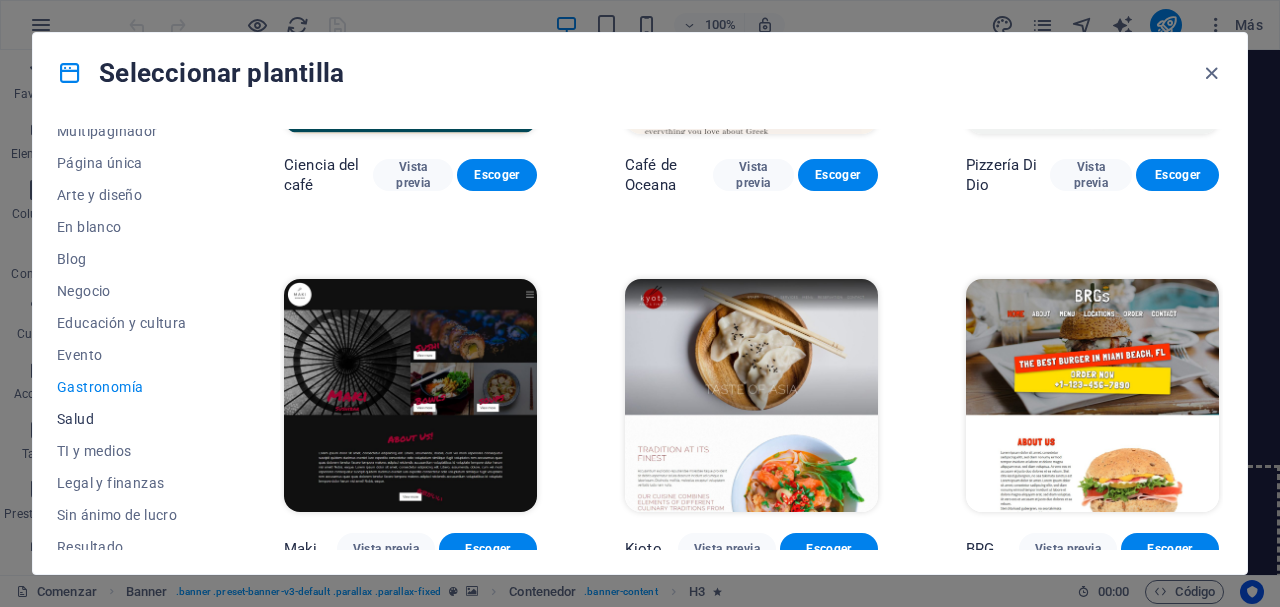 click on "Salud" at bounding box center (75, 419) 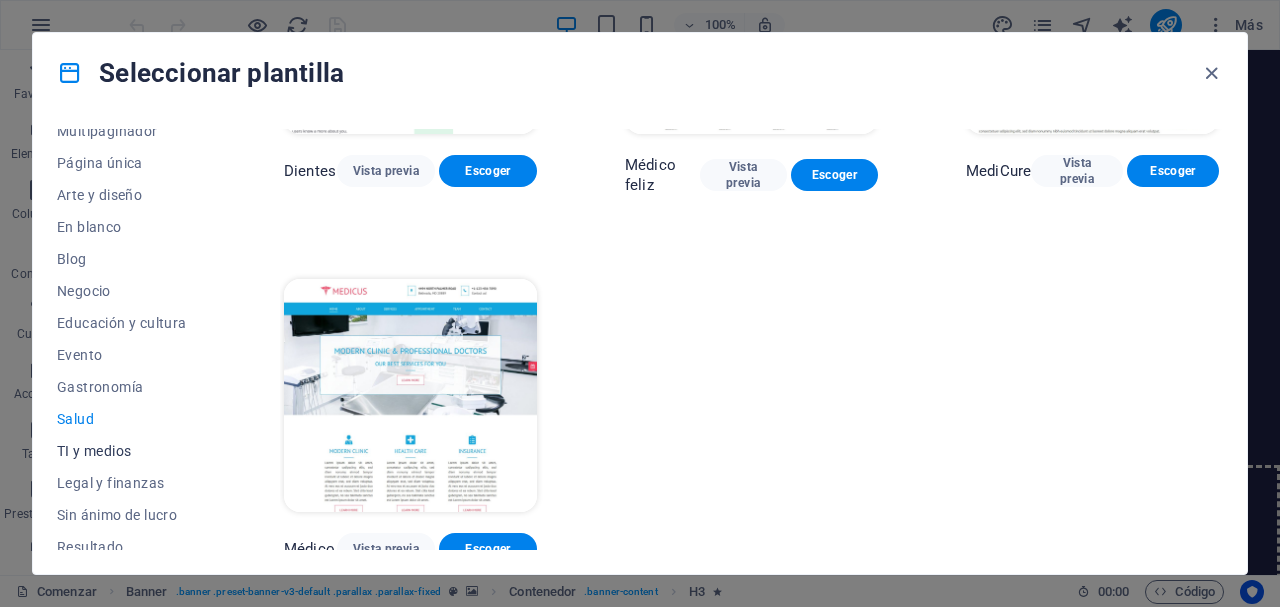 click on "TI y medios" at bounding box center [94, 451] 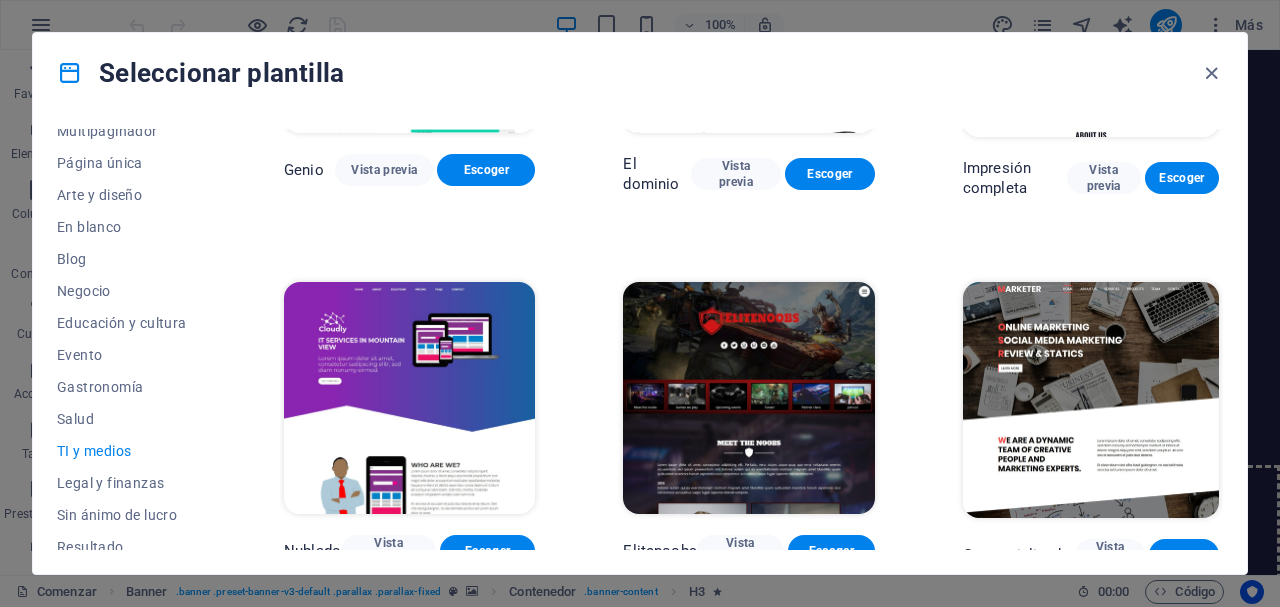 scroll, scrollTop: 1008, scrollLeft: 0, axis: vertical 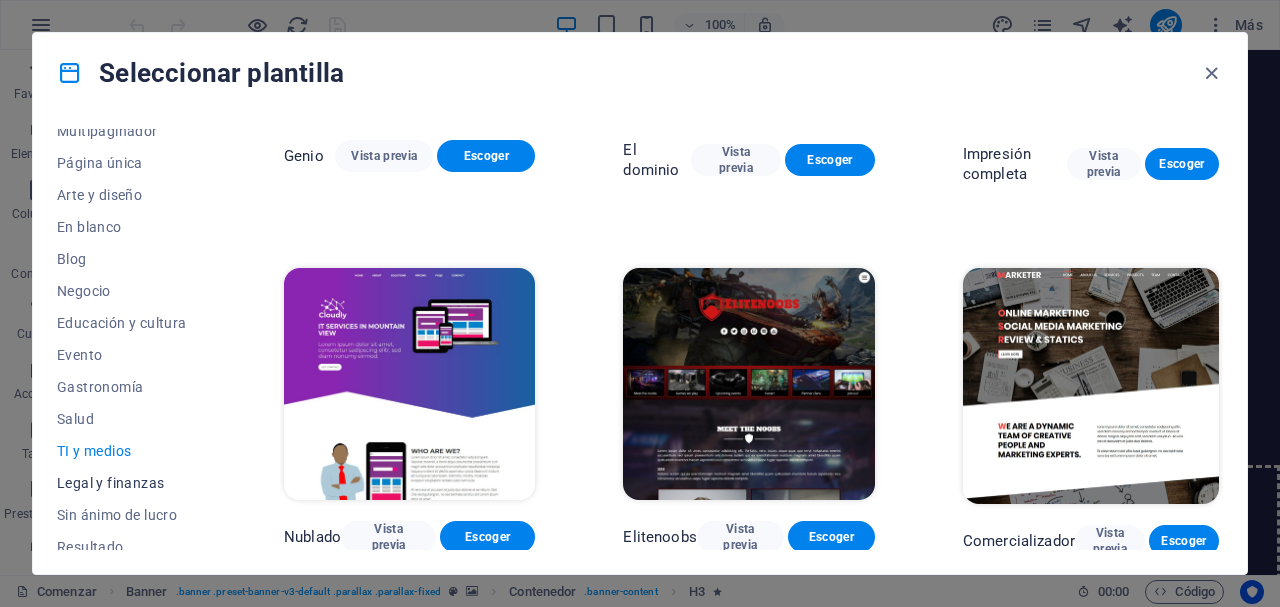 click on "Legal y finanzas" at bounding box center (110, 483) 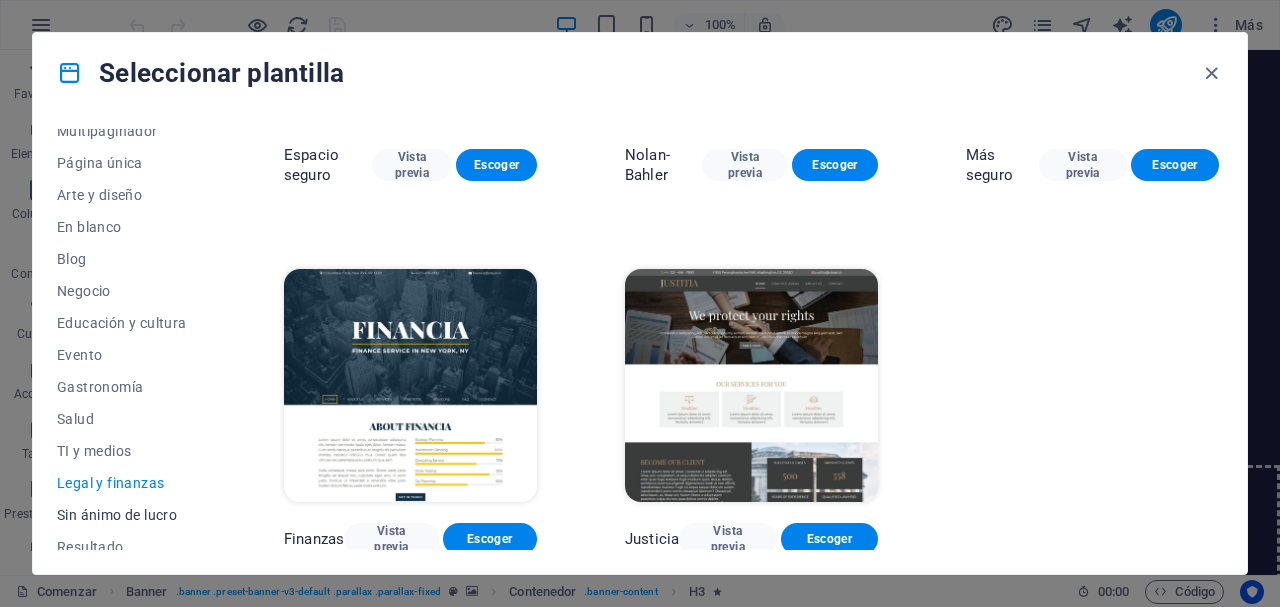 click on "Sin ánimo de lucro" at bounding box center [126, 515] 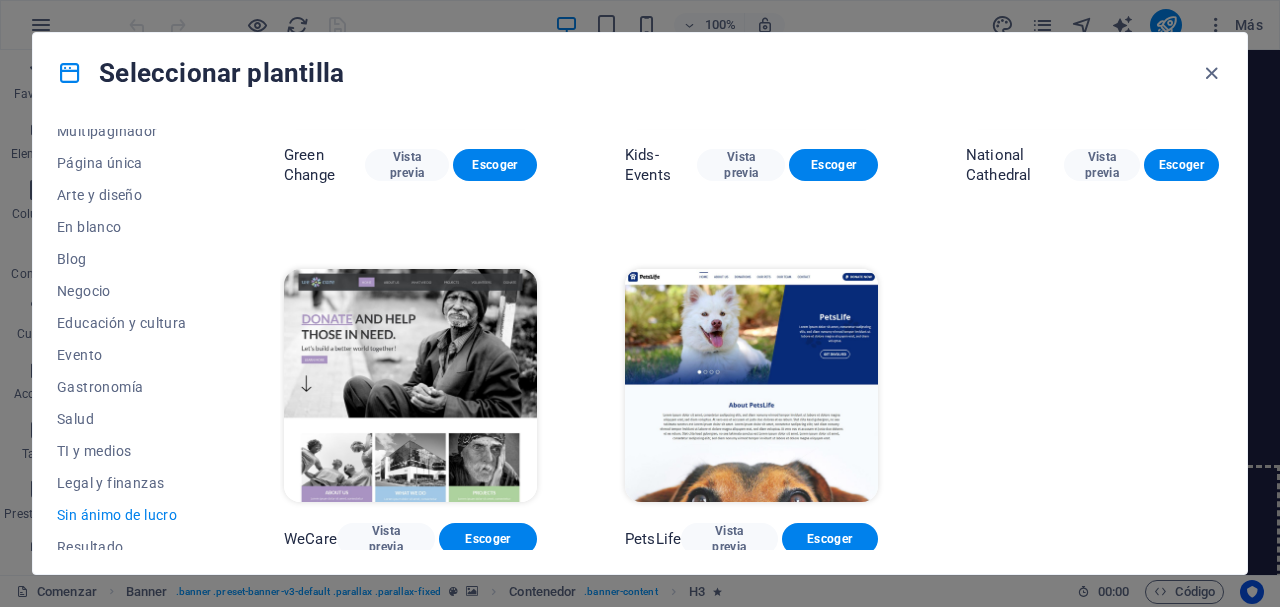 scroll, scrollTop: 250, scrollLeft: 0, axis: vertical 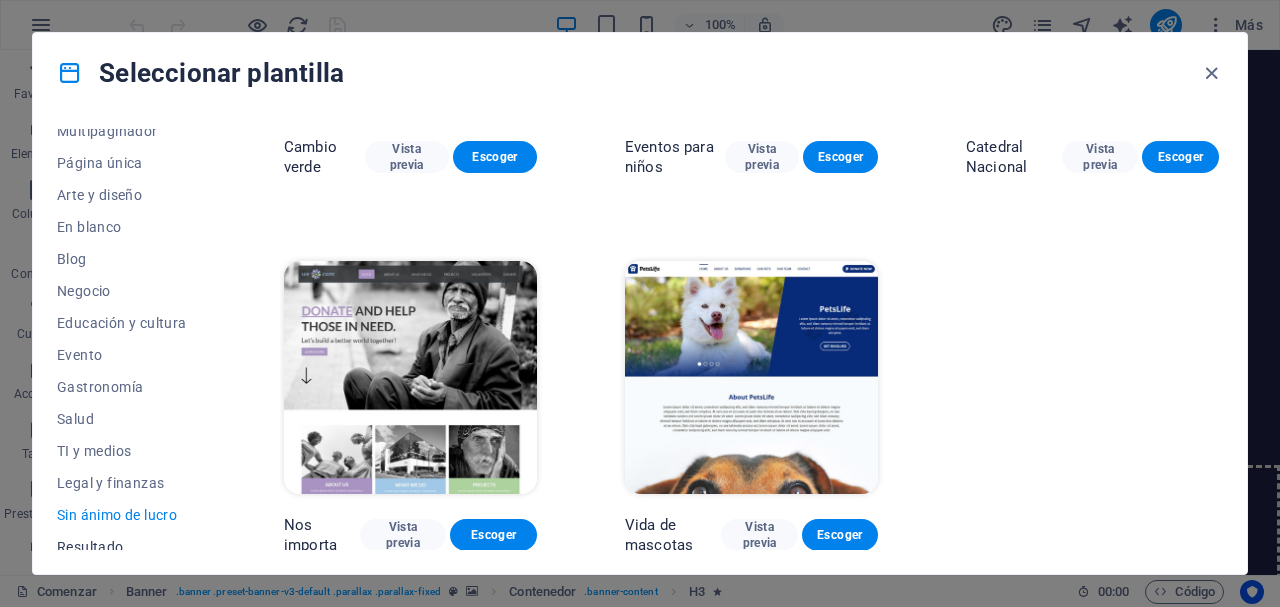 click on "Resultado" at bounding box center (90, 547) 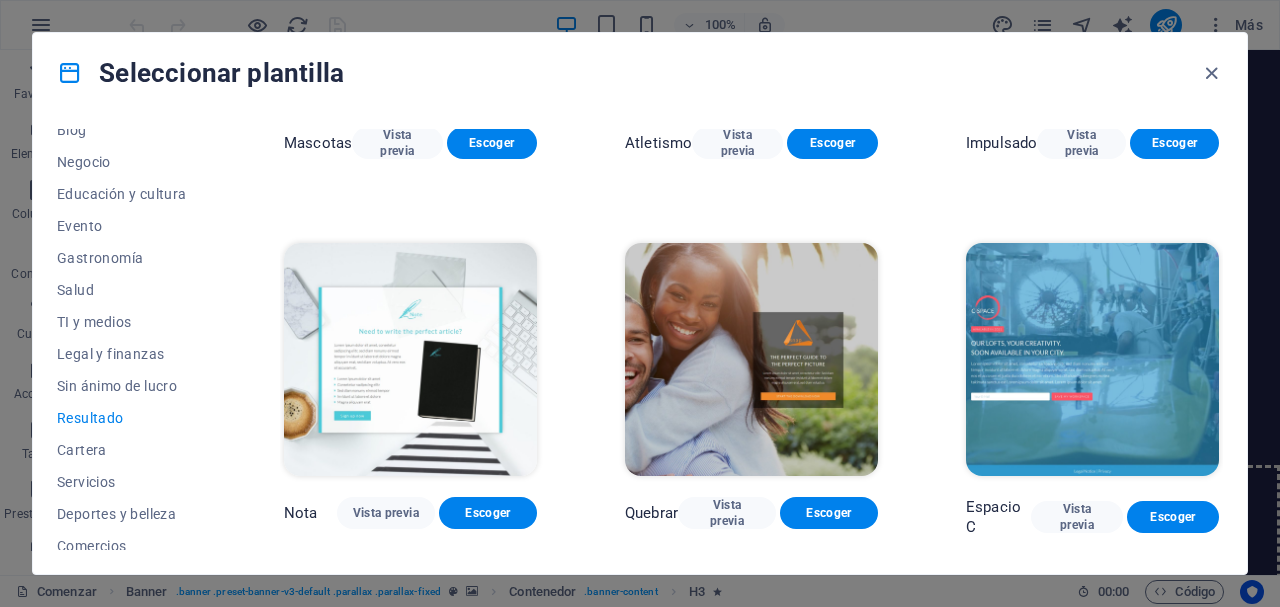 scroll, scrollTop: 378, scrollLeft: 0, axis: vertical 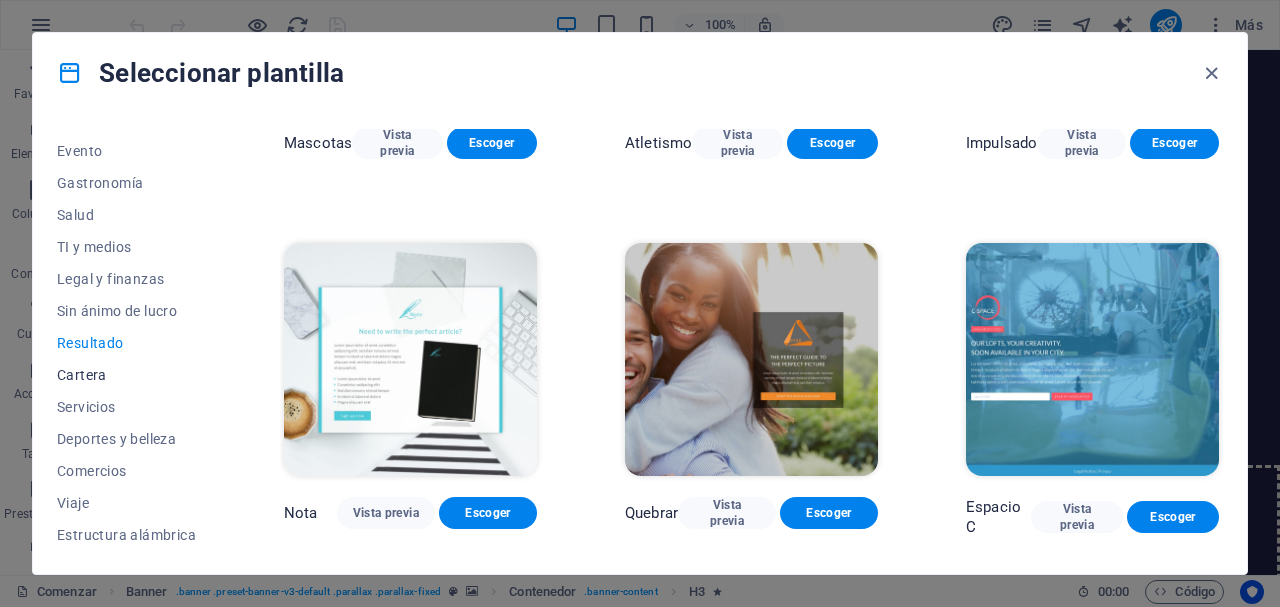 click on "Cartera" at bounding box center [82, 375] 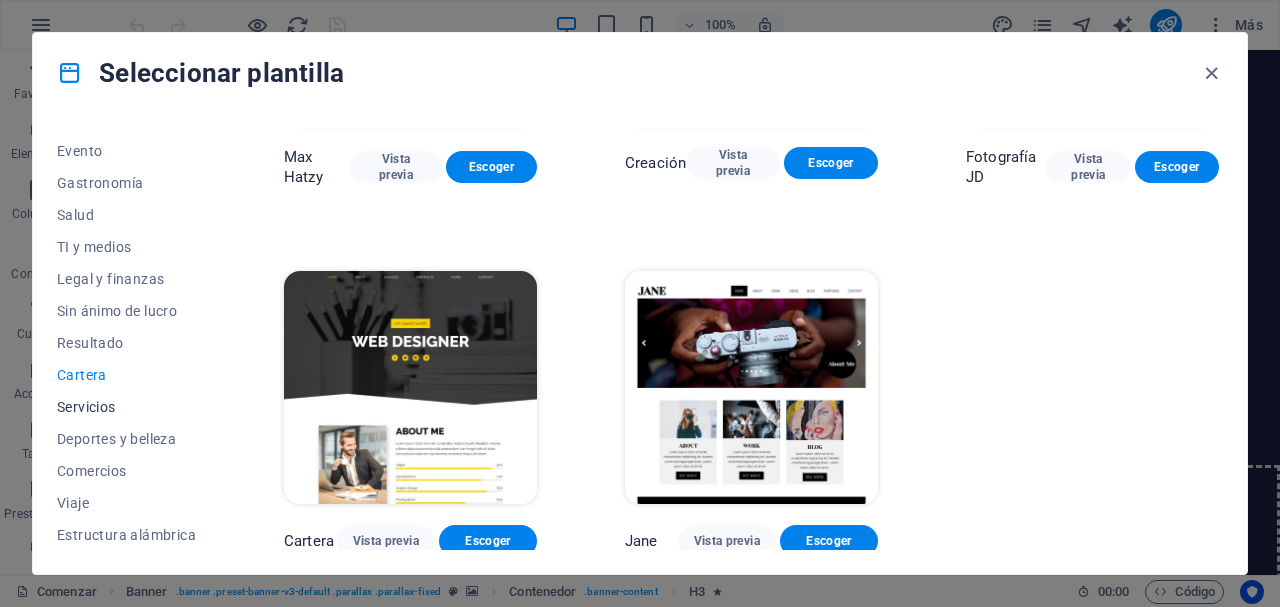 click on "Servicios" at bounding box center (86, 407) 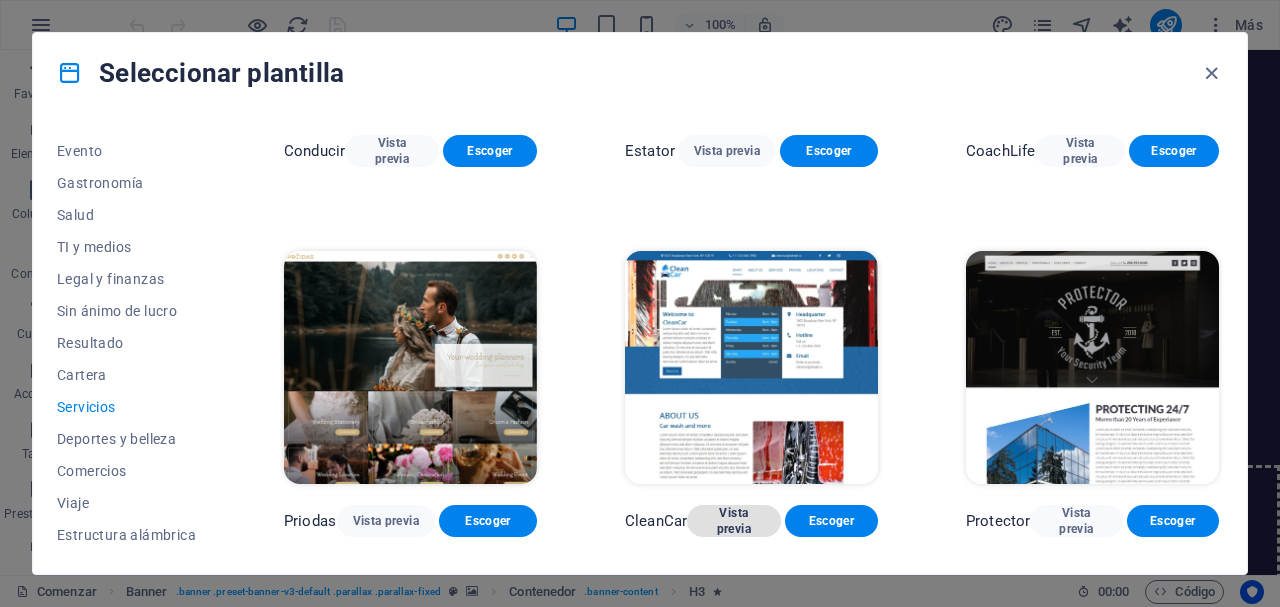 click on "Vista previa" at bounding box center (734, 521) 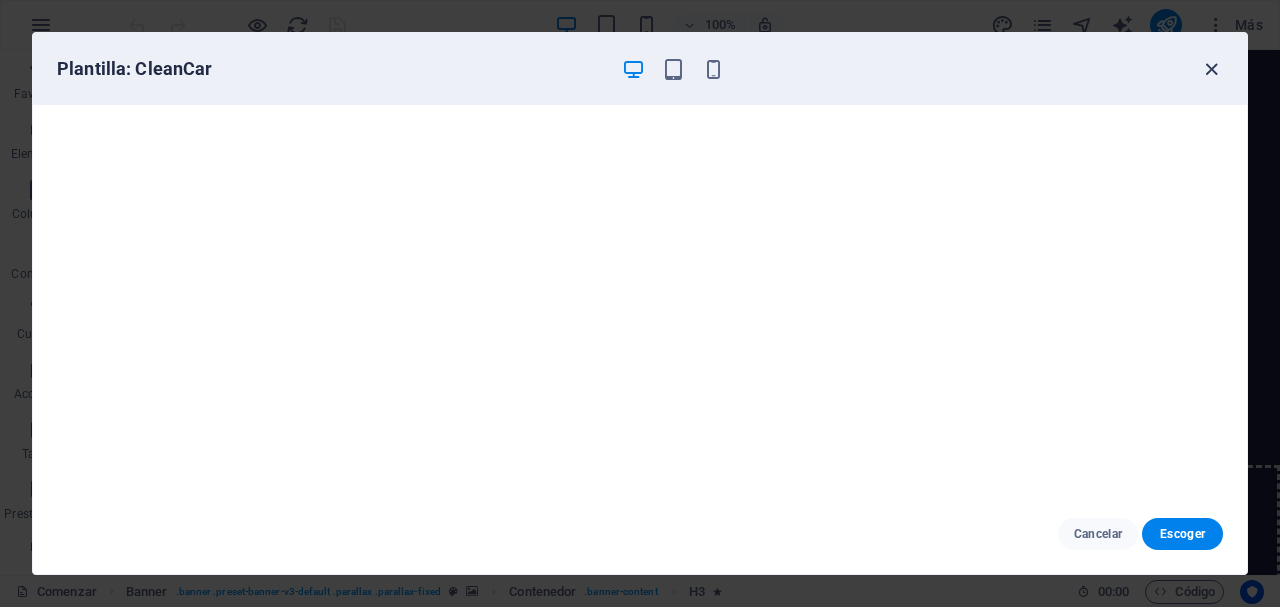 click at bounding box center (1211, 69) 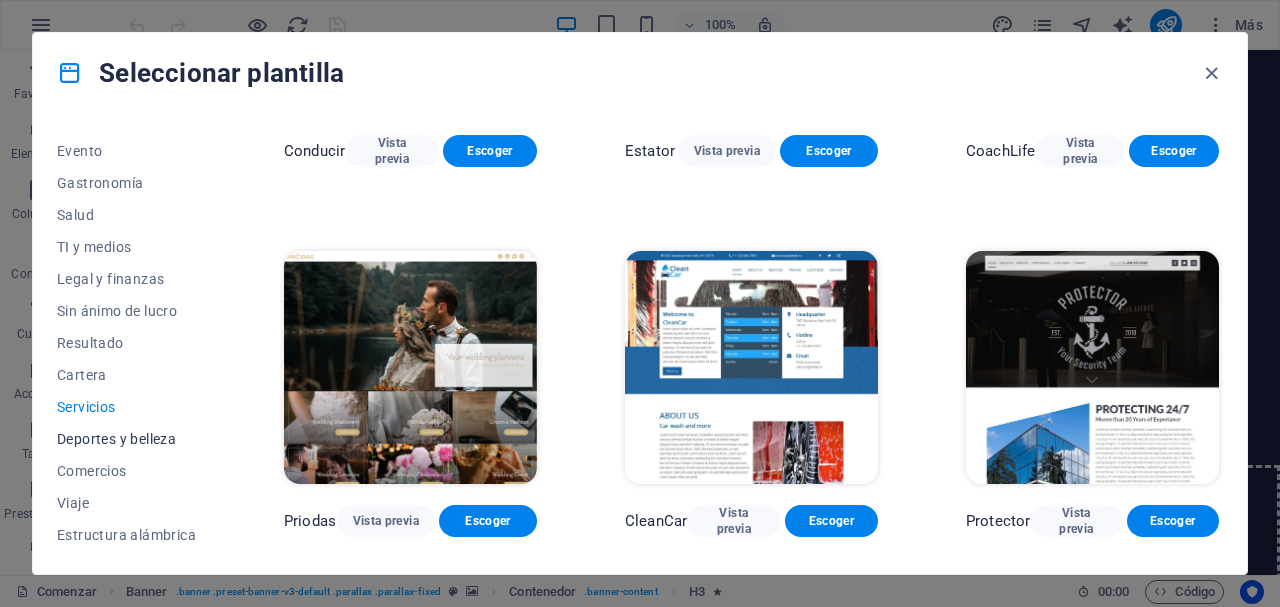 click on "Deportes y belleza" at bounding box center (116, 439) 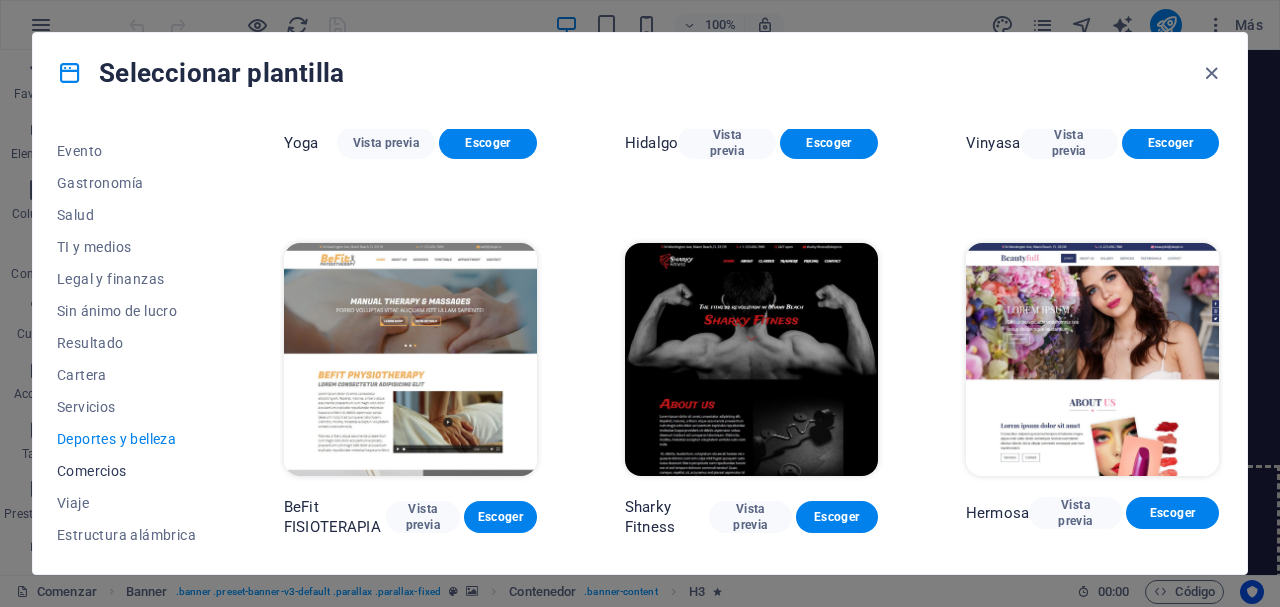 click on "Comercios" at bounding box center (92, 471) 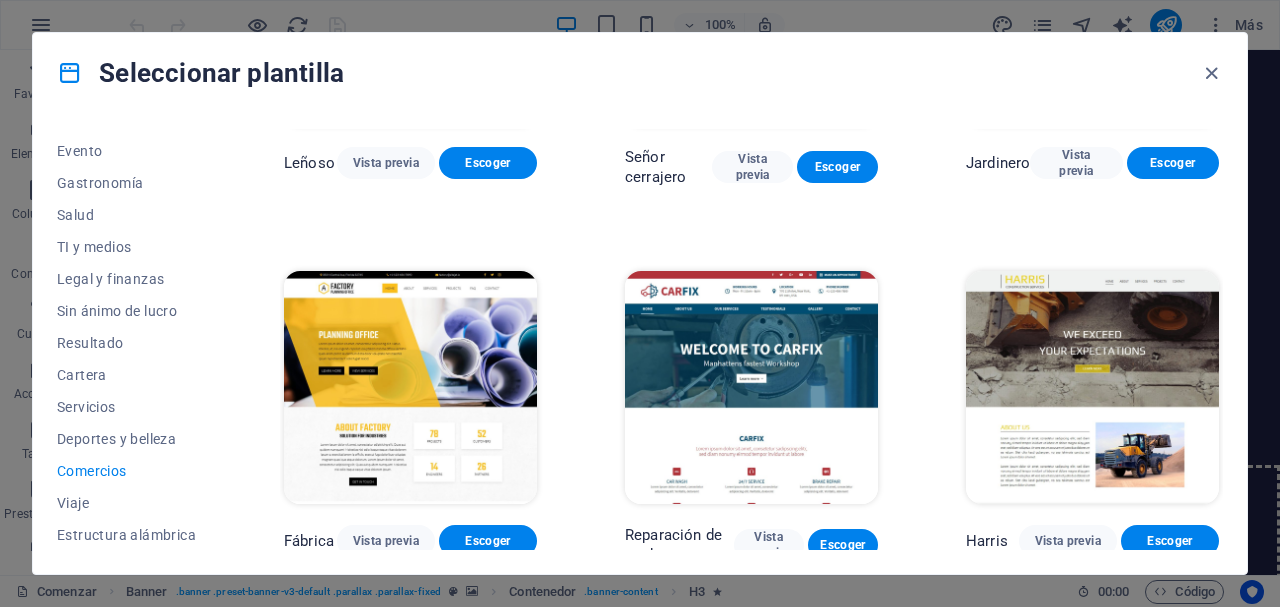 scroll, scrollTop: 626, scrollLeft: 0, axis: vertical 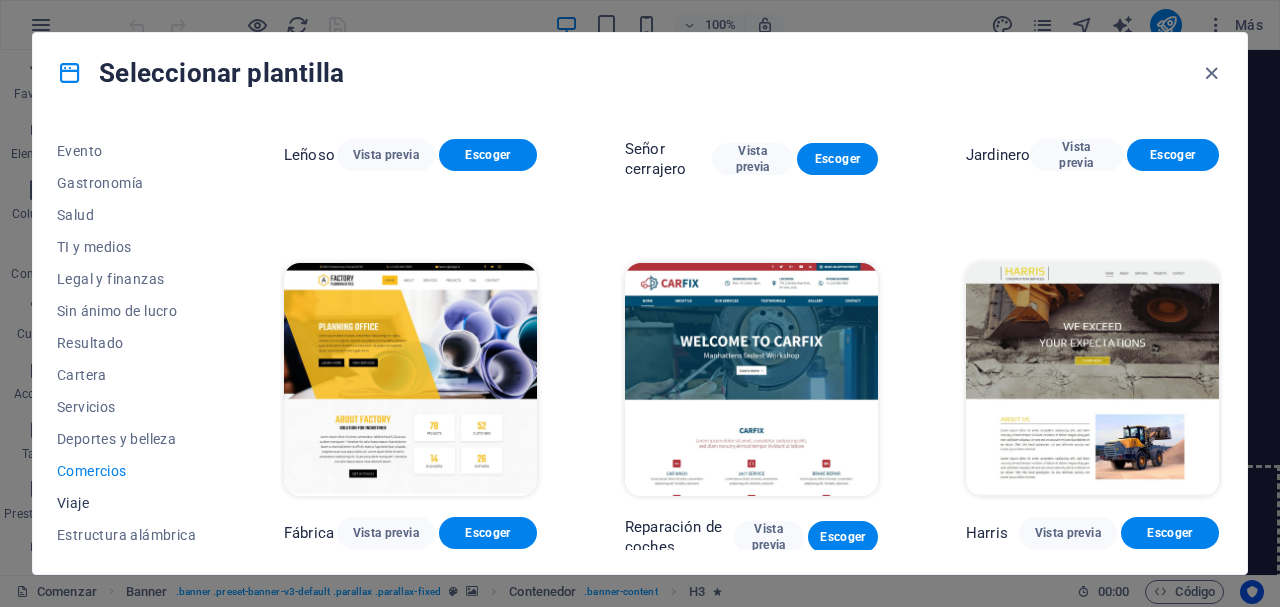 click on "Viaje" at bounding box center [73, 503] 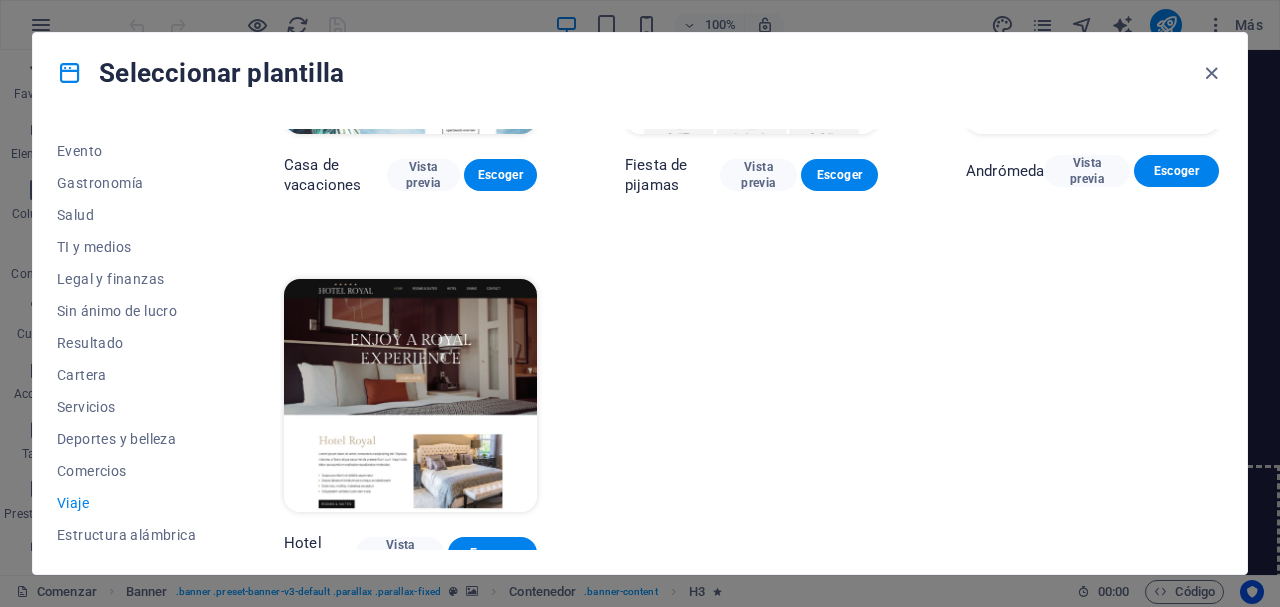 scroll, scrollTop: 626, scrollLeft: 0, axis: vertical 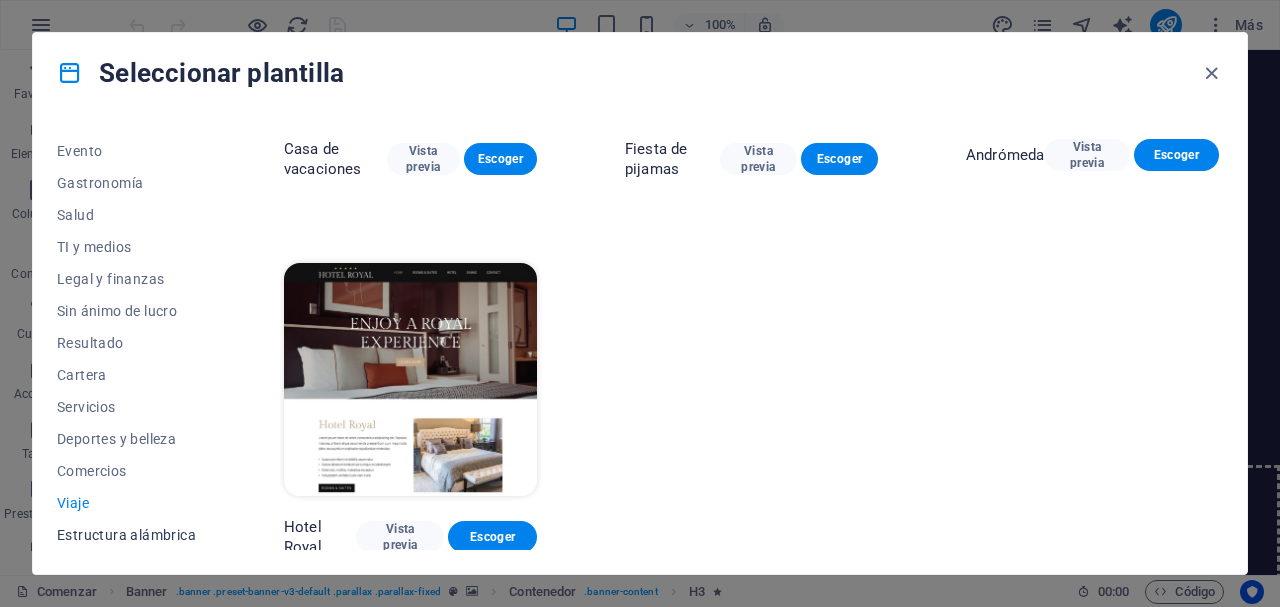 click on "Estructura alámbrica" at bounding box center (126, 535) 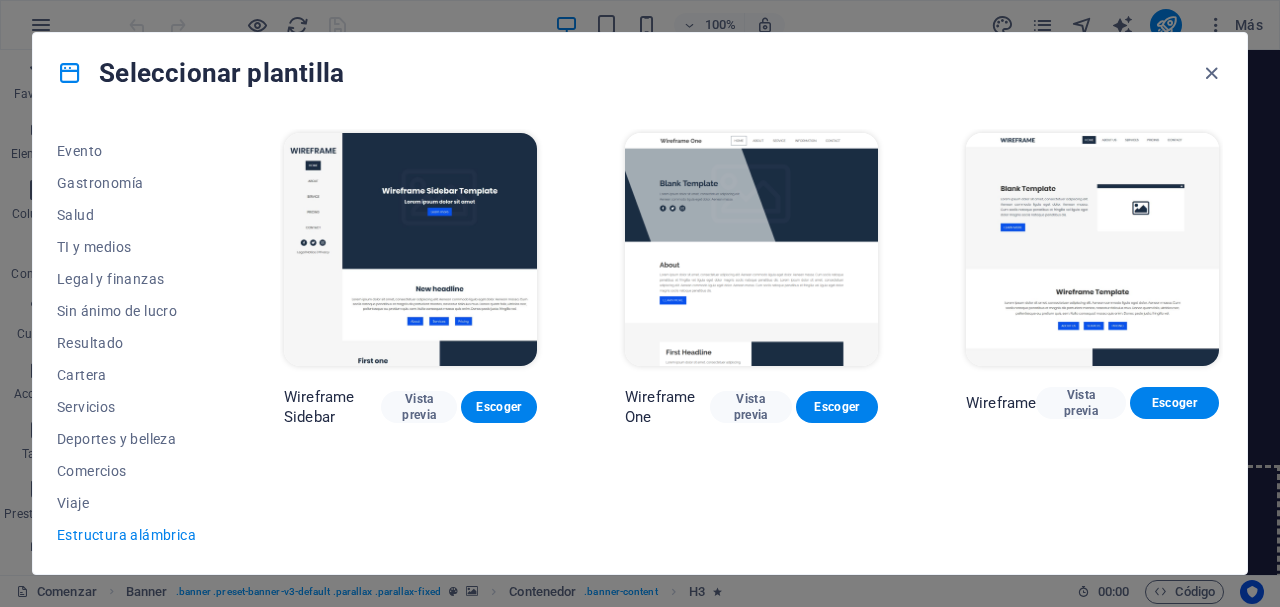 scroll, scrollTop: 0, scrollLeft: 0, axis: both 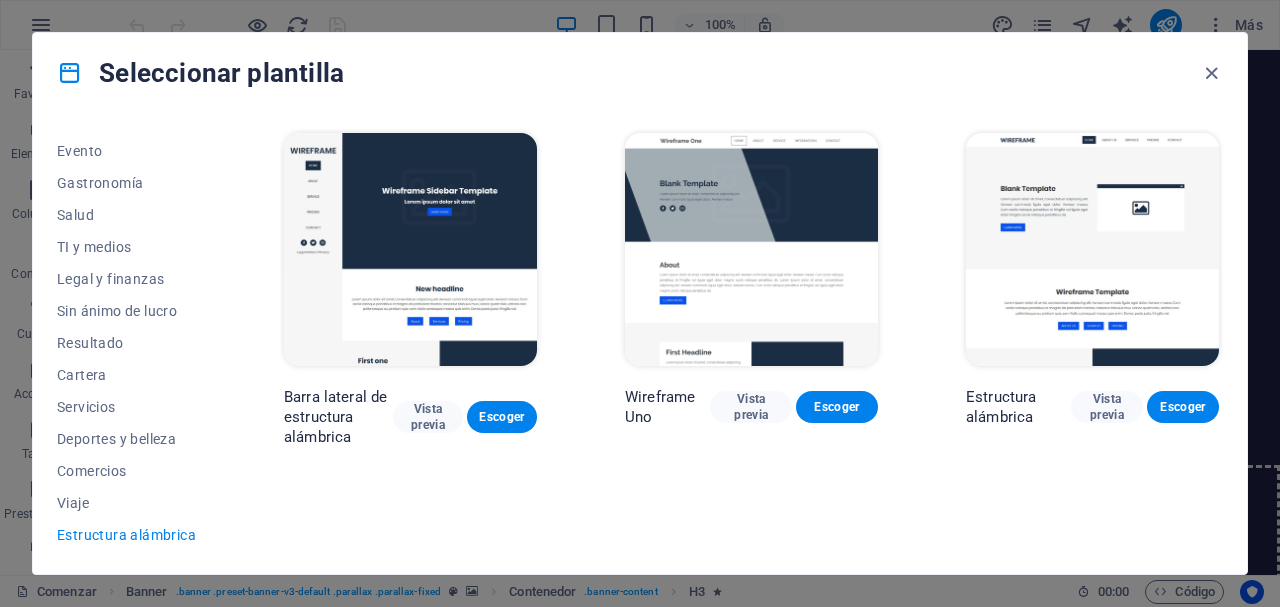 drag, startPoint x: 222, startPoint y: 377, endPoint x: 215, endPoint y: 290, distance: 87.28116 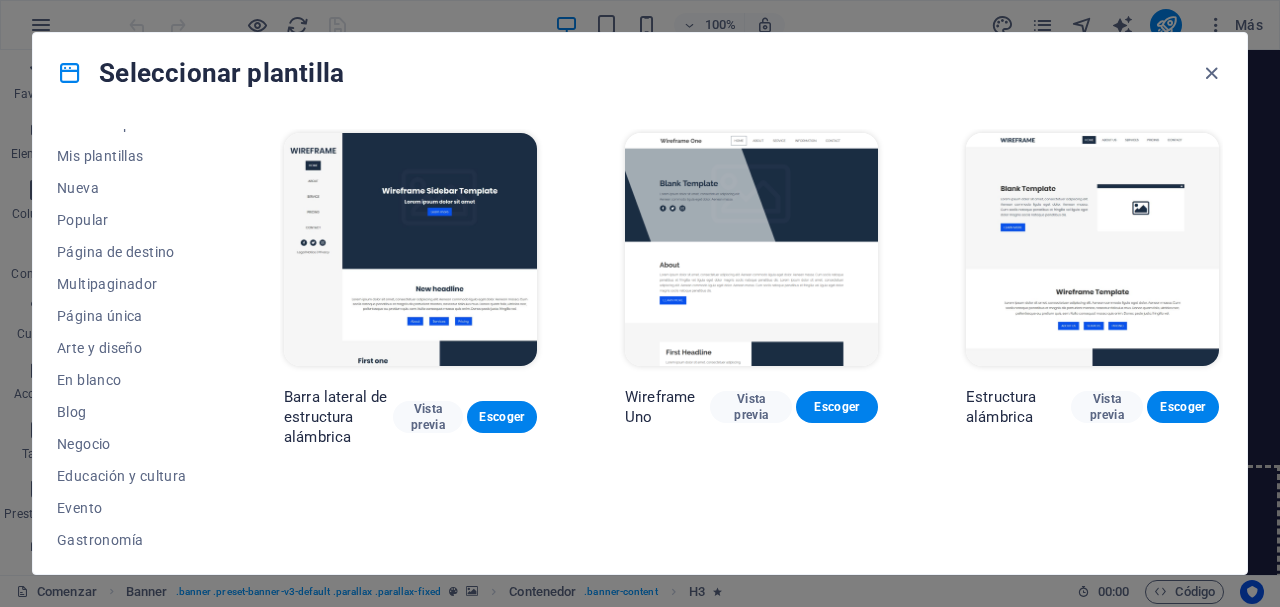 scroll, scrollTop: 0, scrollLeft: 0, axis: both 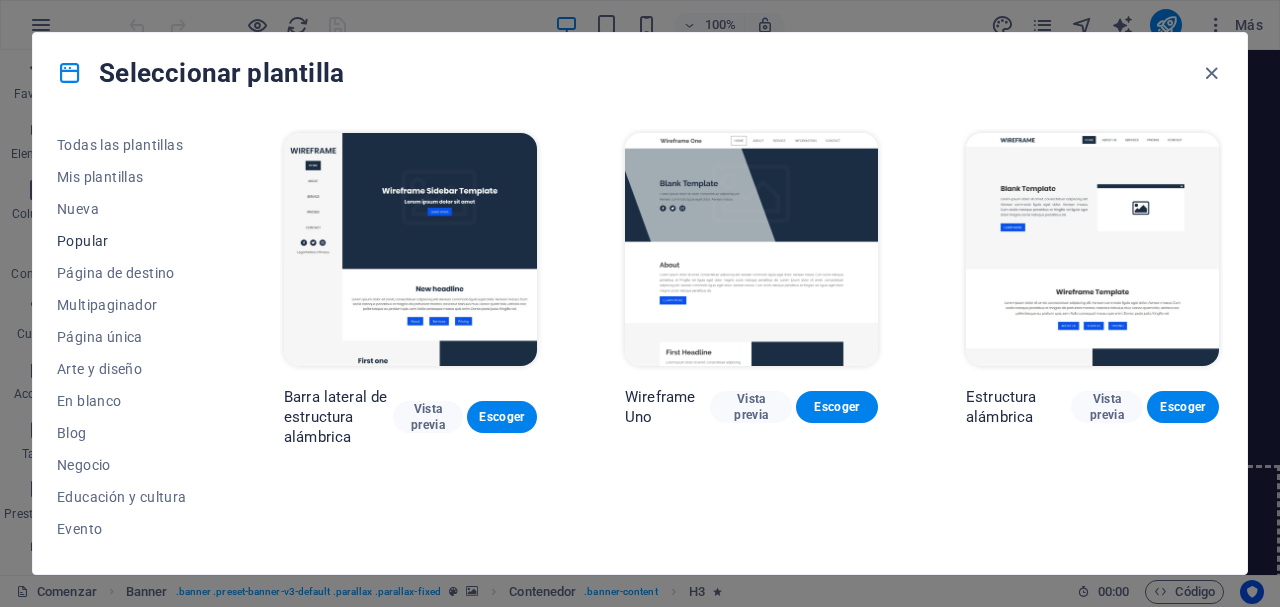 click on "Popular" at bounding box center [83, 241] 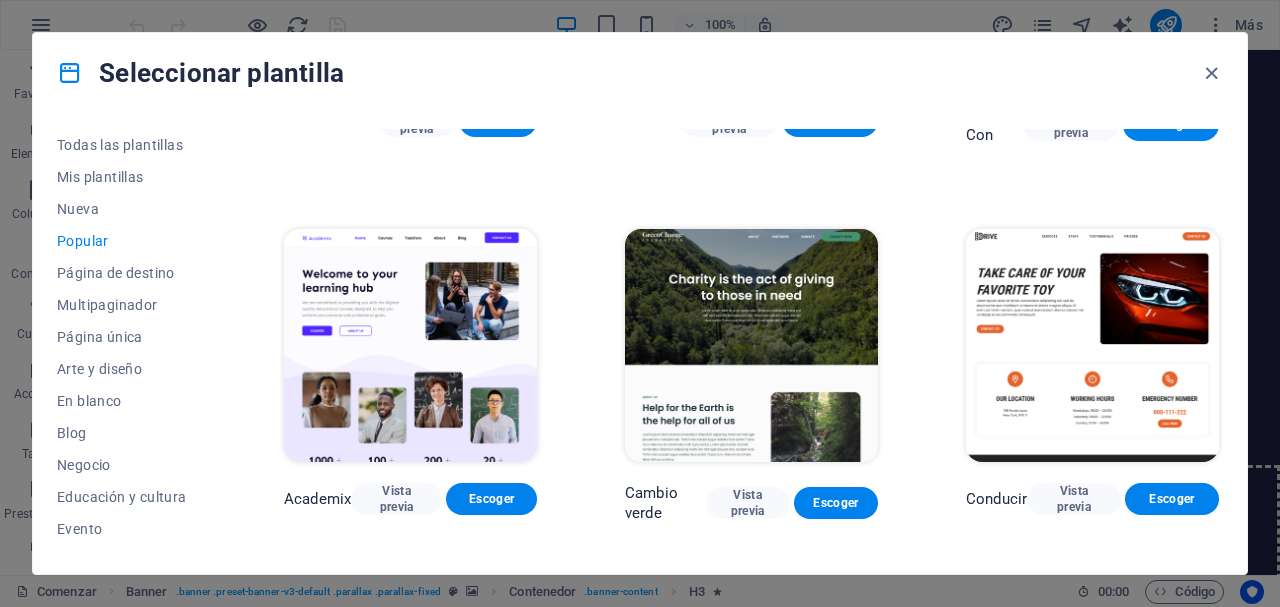 scroll, scrollTop: 664, scrollLeft: 0, axis: vertical 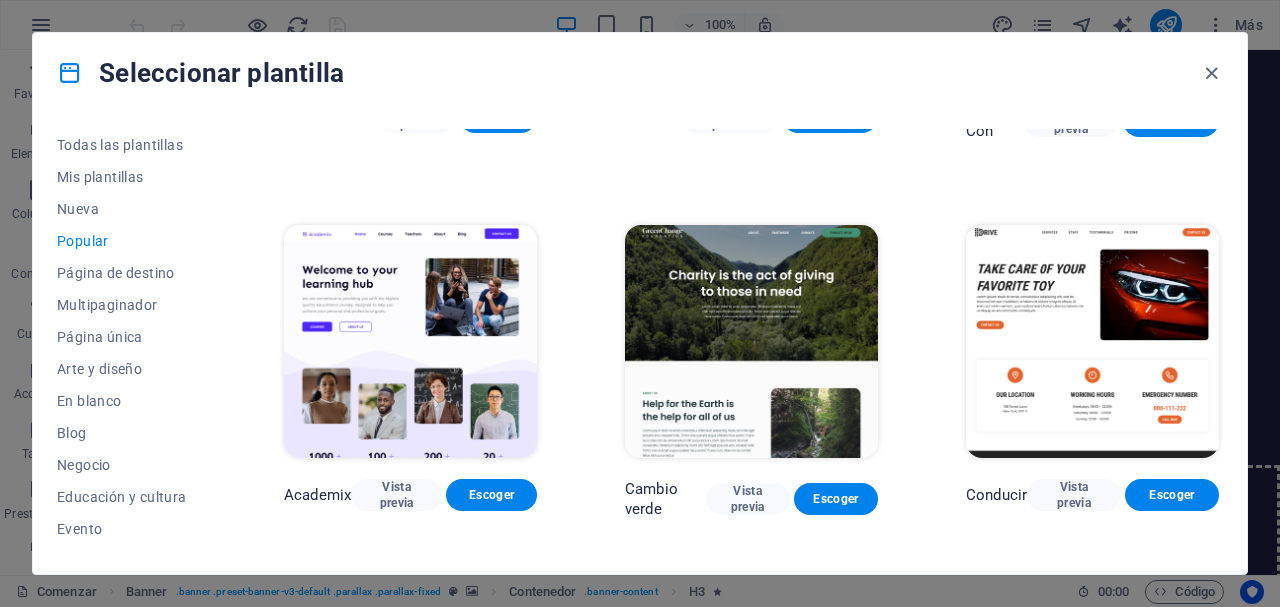click at bounding box center (751, 341) 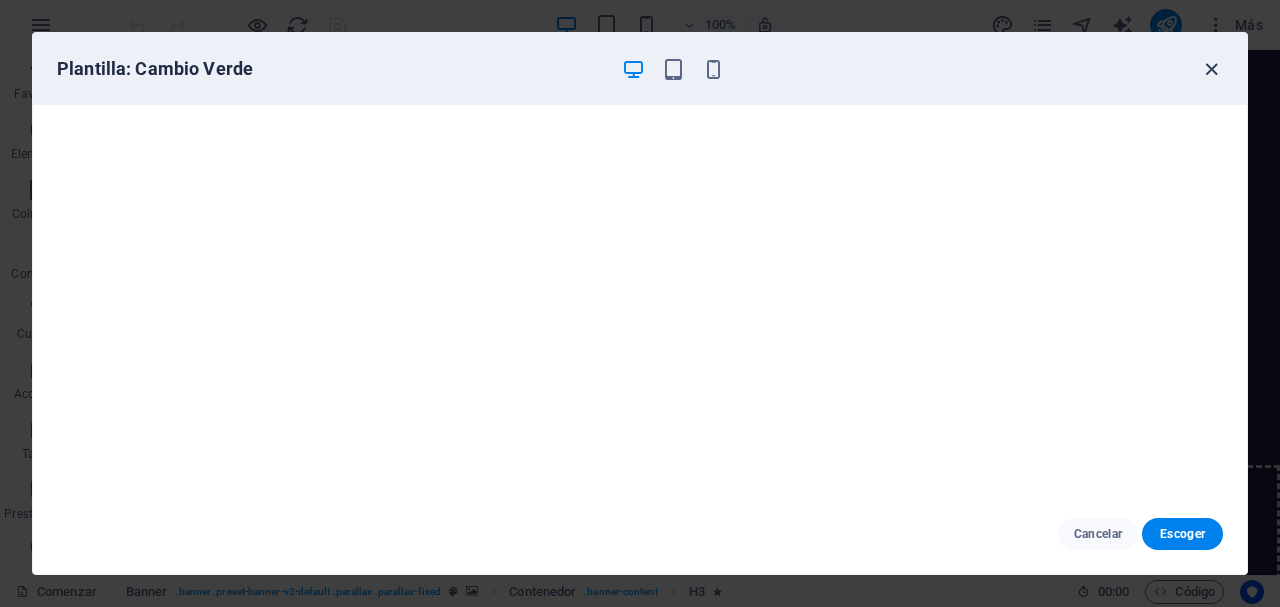 click at bounding box center (1211, 69) 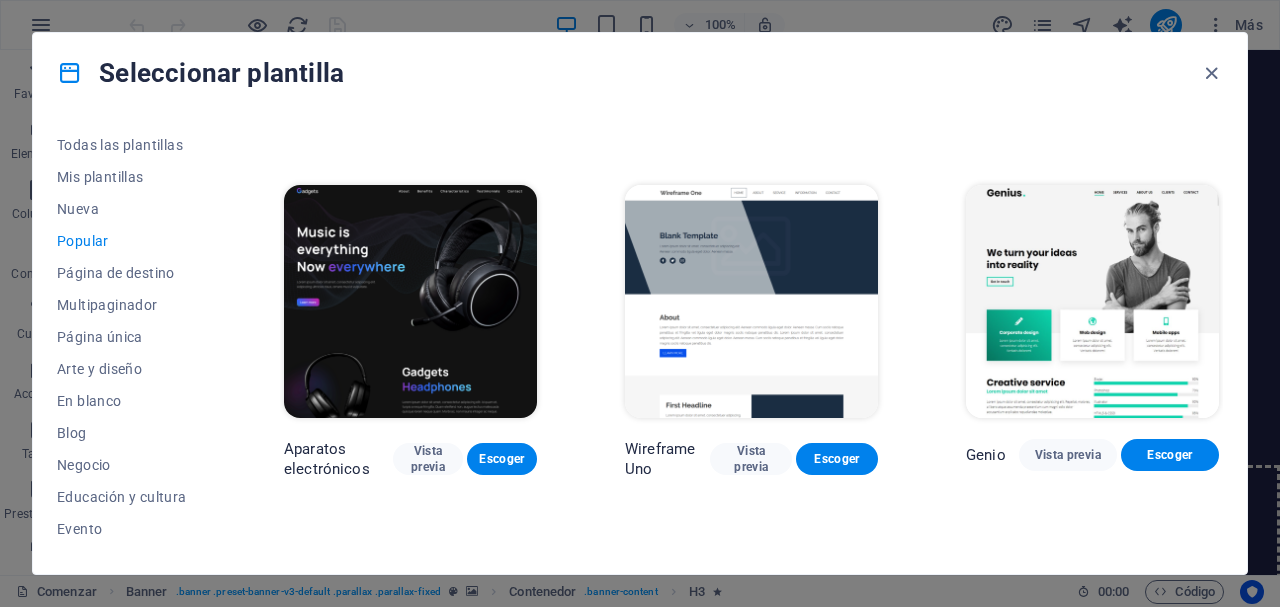 scroll, scrollTop: 1120, scrollLeft: 0, axis: vertical 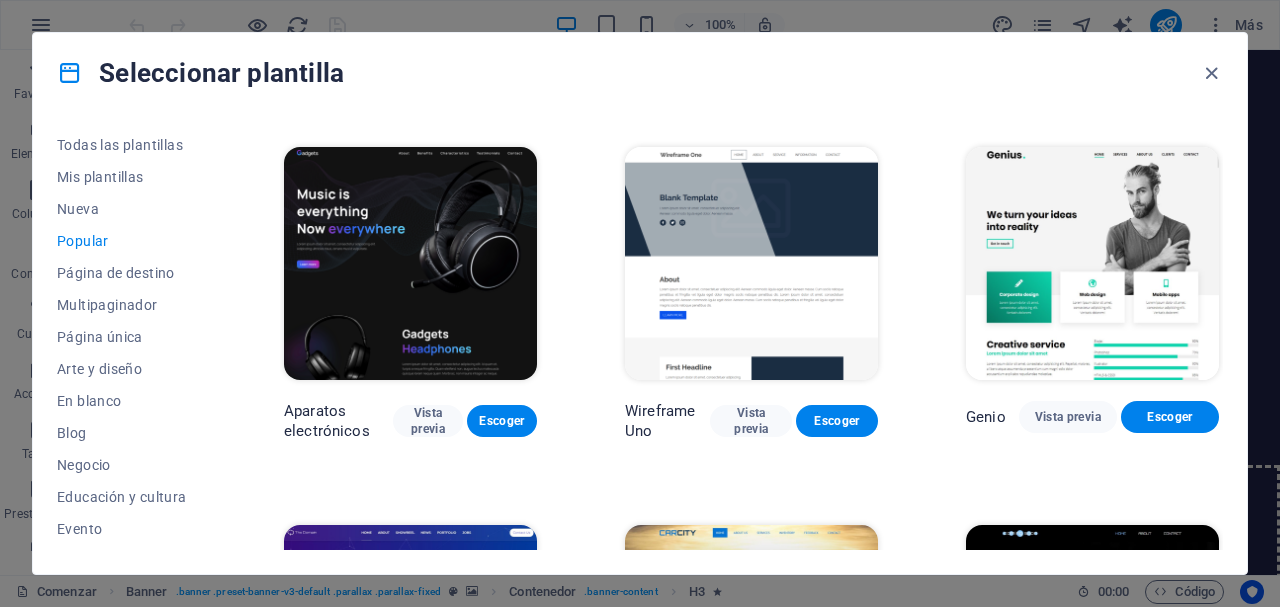 click on "Todas las plantillas Mis plantillas Nueva Popular Página de destino Multipaginador Página única Arte y diseño En blanco Blog Negocio Educación y cultura Evento Gastronomía Salud TI y medios Legal y finanzas Sin ánimo de lucro Resultado Cartera Servicios Deportes y belleza Comercios Viaje Estructura alámbrica Peoneera Vista previa Escoger Museo de Arte Vista previa Escoger Planificador maravilloso Vista previa Escoger Transportable Vista previa Escoger WePaint Vista previa Escoger Eco-Con Vista previa Escoger Academix Vista previa Escoger Cambio verde Vista previa Escoger Conducir Vista previa Escoger Aparatos electrónicos Vista previa Escoger Wireframe Uno Vista previa Escoger Genio Vista previa Escoger El dominio Vista previa Escoger CarCity Vista previa Escoger Muy pronto Vista previa Escoger Blanco Vista previa Escoger" at bounding box center [640, 343] 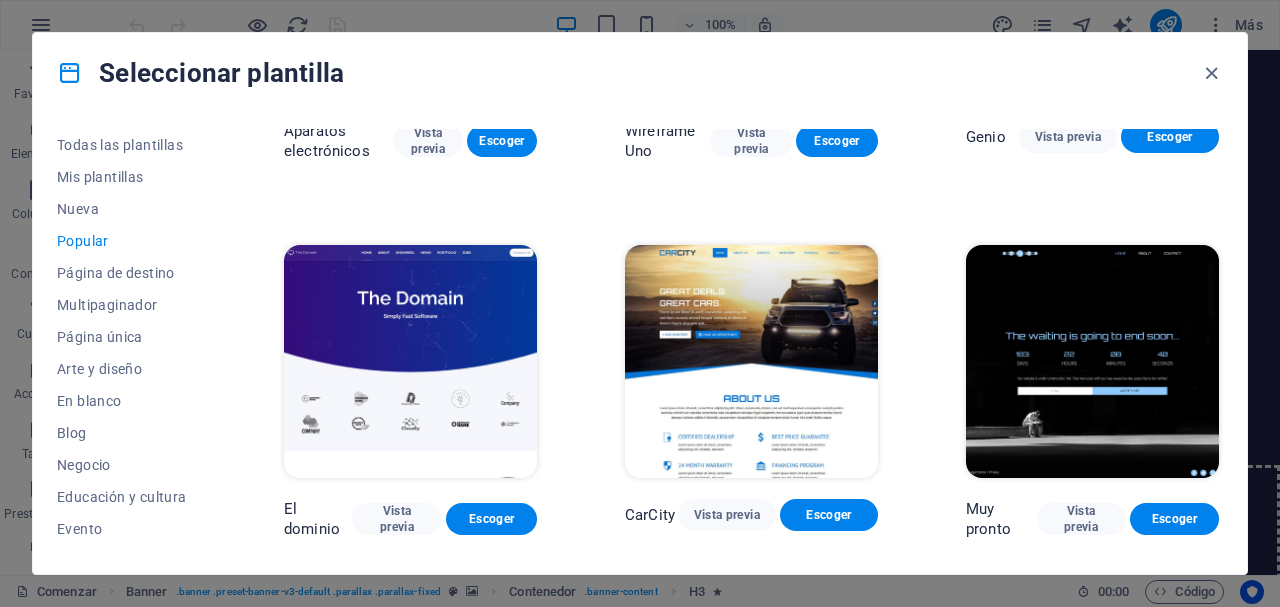 scroll, scrollTop: 1496, scrollLeft: 0, axis: vertical 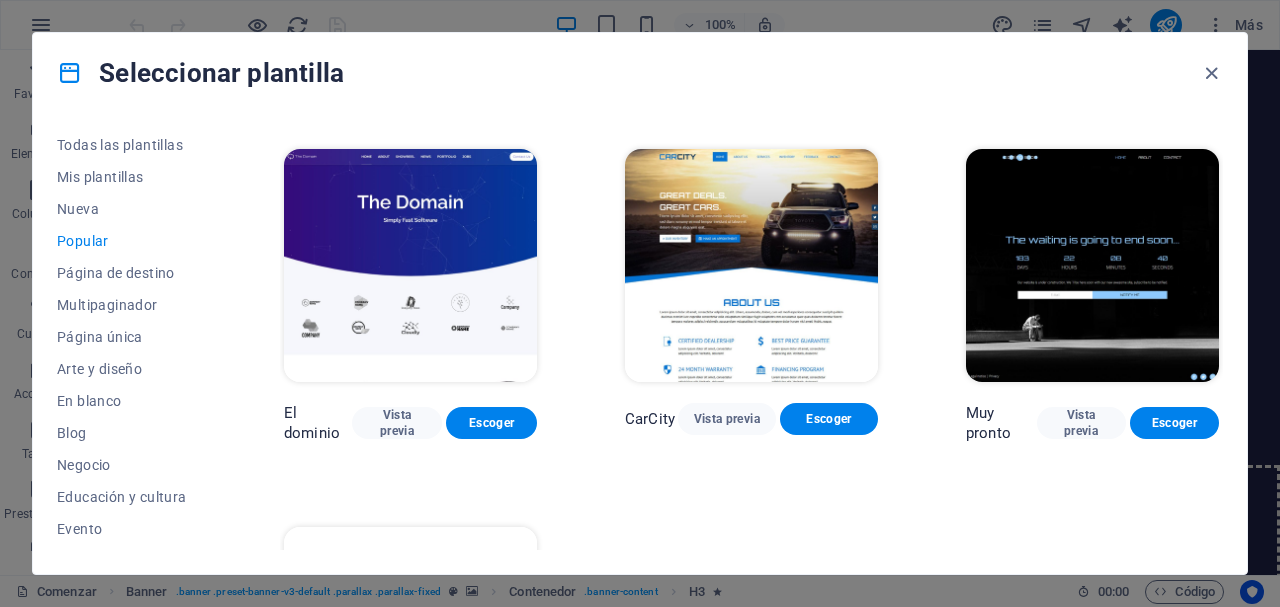 click at bounding box center [751, 265] 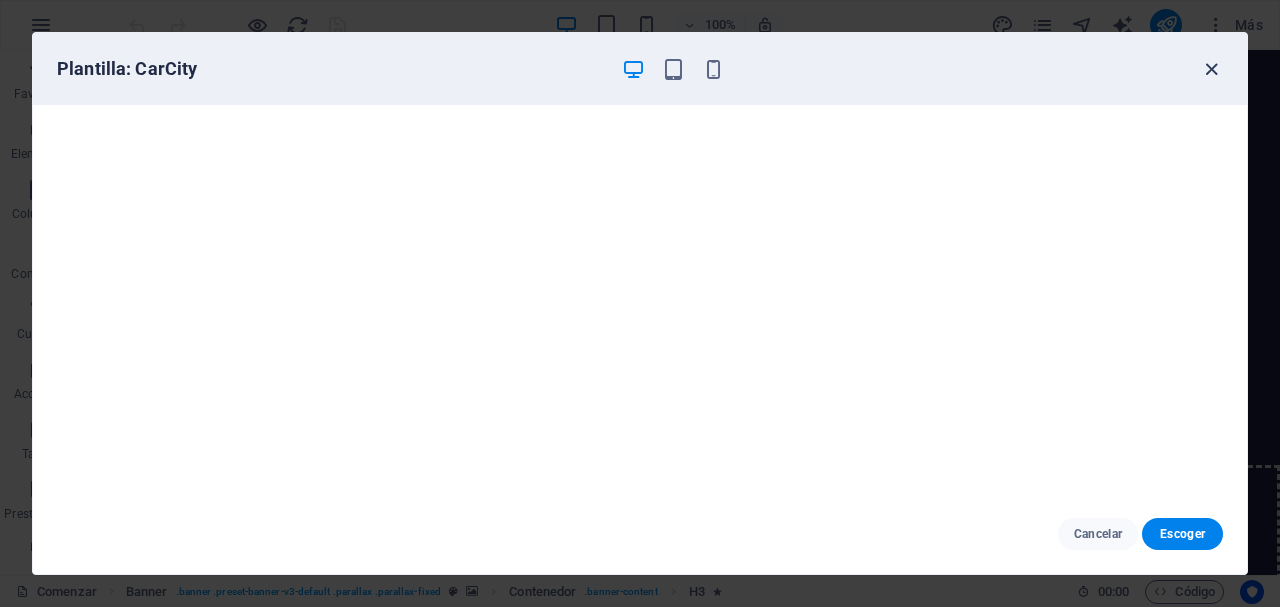 click at bounding box center (1211, 69) 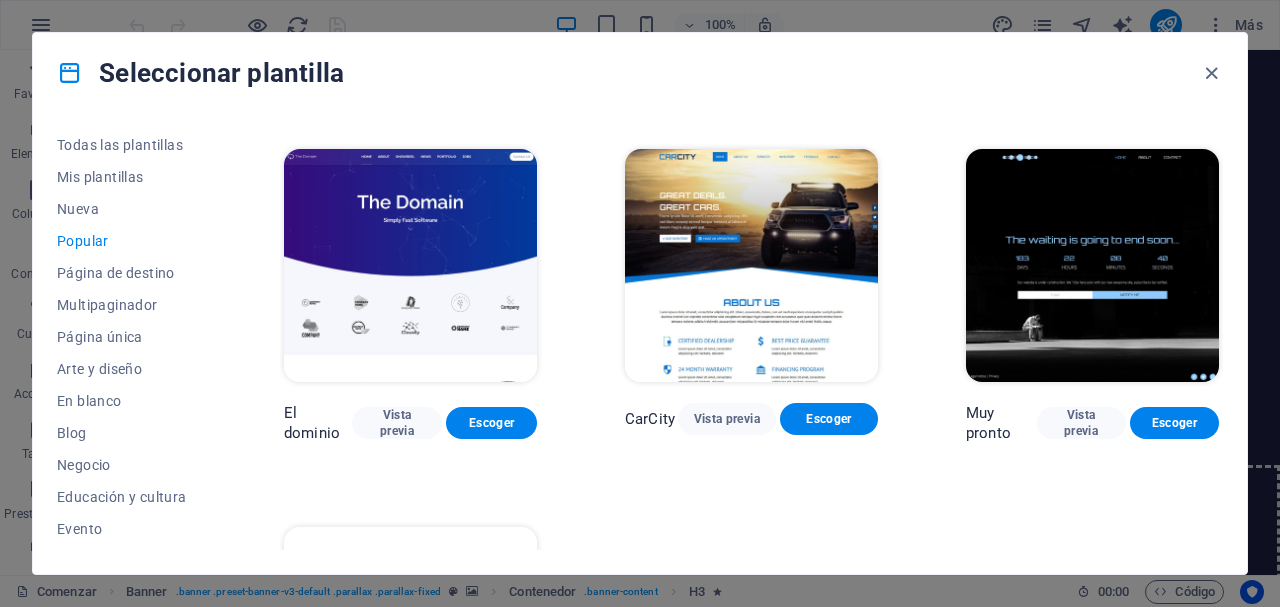 drag, startPoint x: 1223, startPoint y: 441, endPoint x: 1206, endPoint y: 499, distance: 60.440052 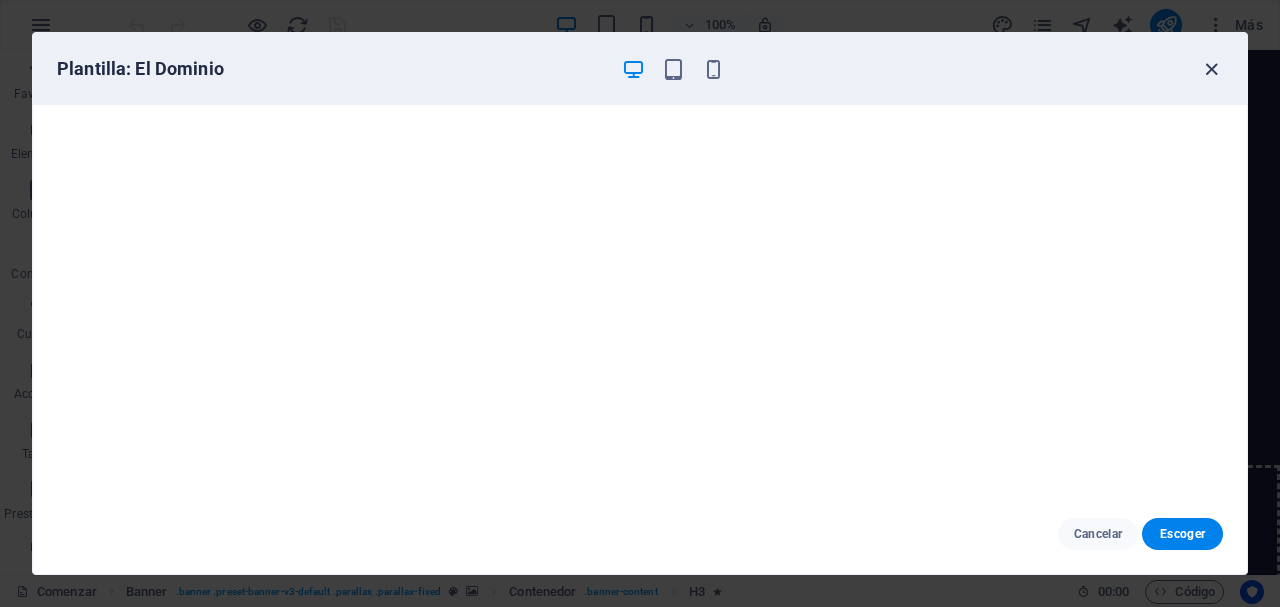 click at bounding box center (1211, 69) 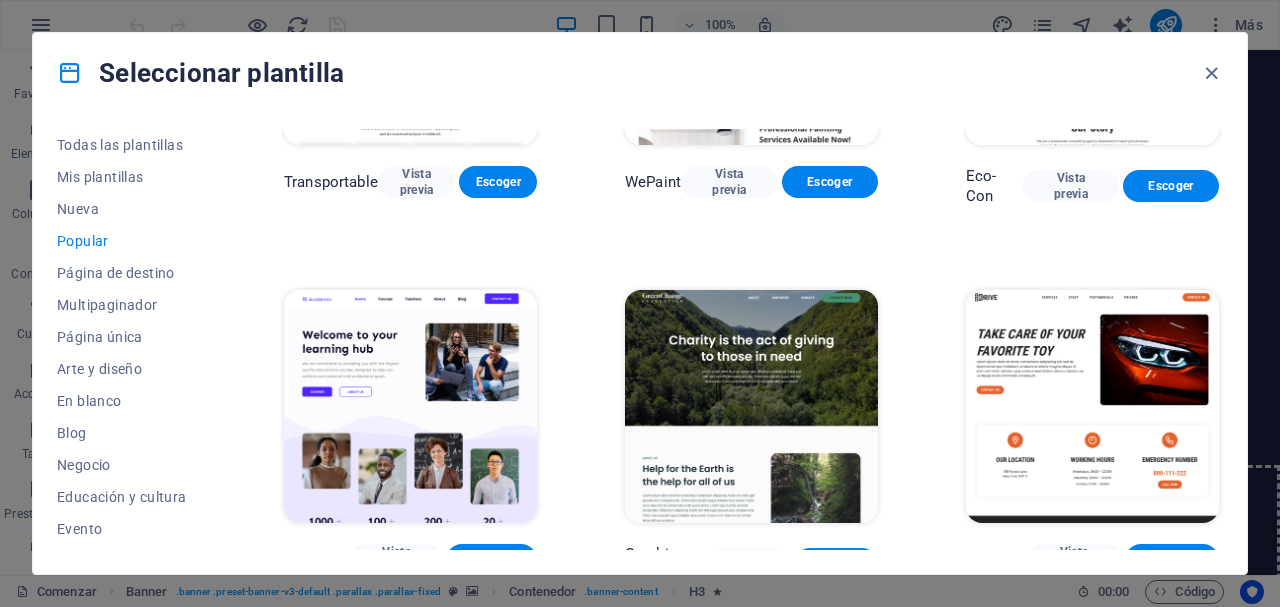 scroll, scrollTop: 0, scrollLeft: 0, axis: both 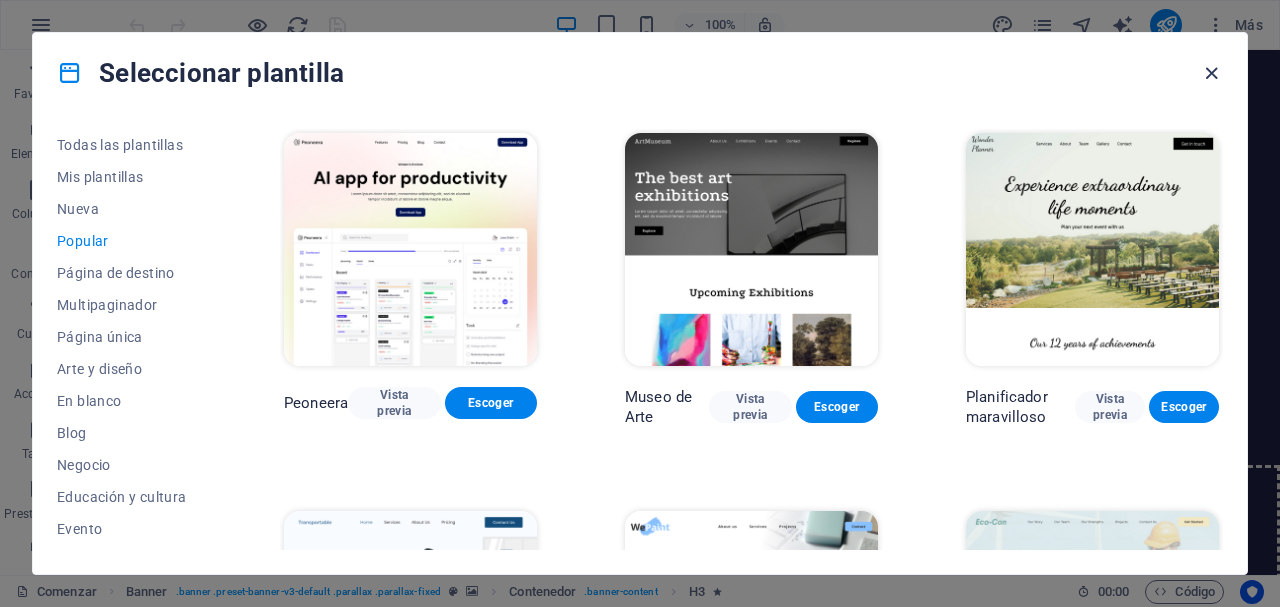 click at bounding box center (1211, 73) 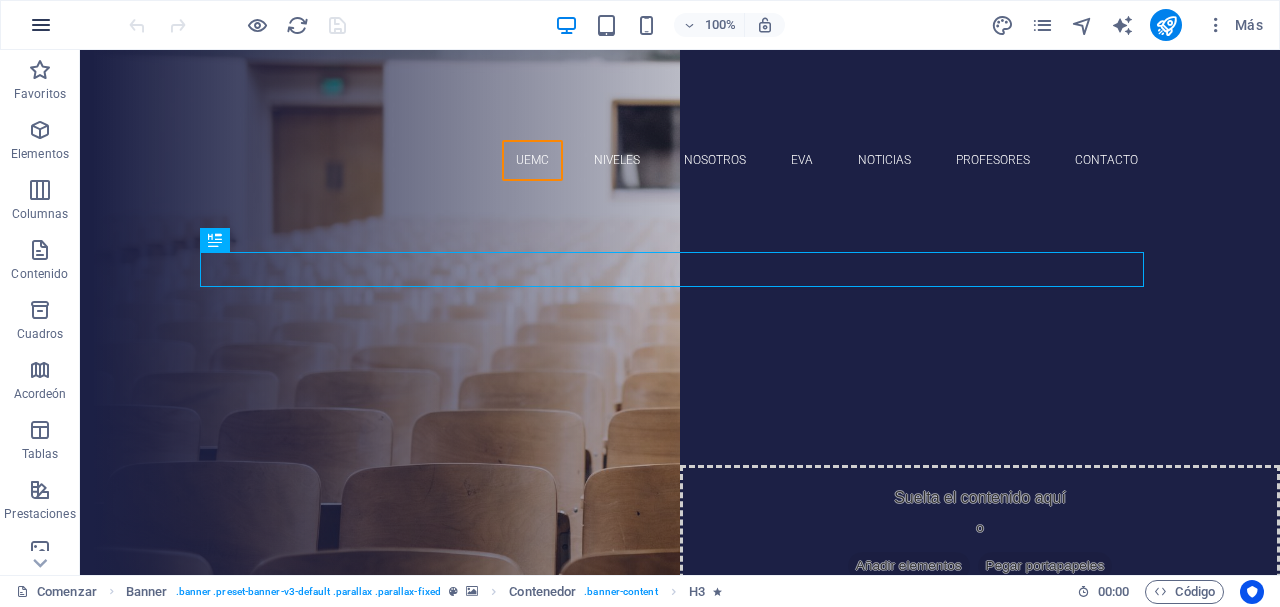 click at bounding box center [41, 25] 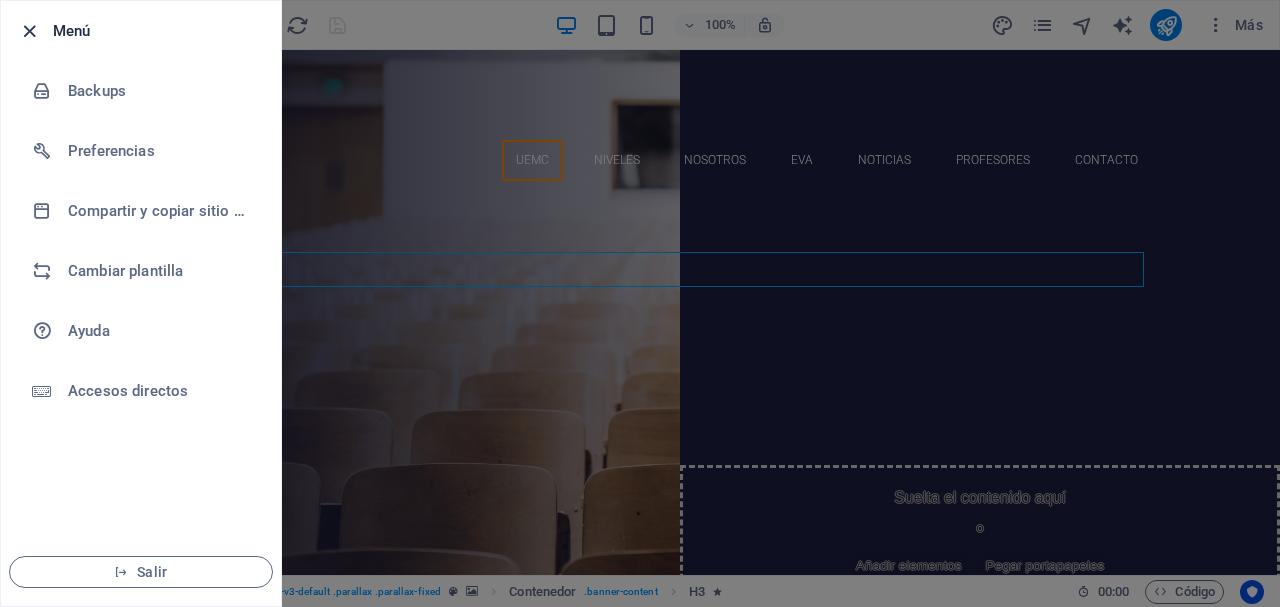 click at bounding box center [29, 31] 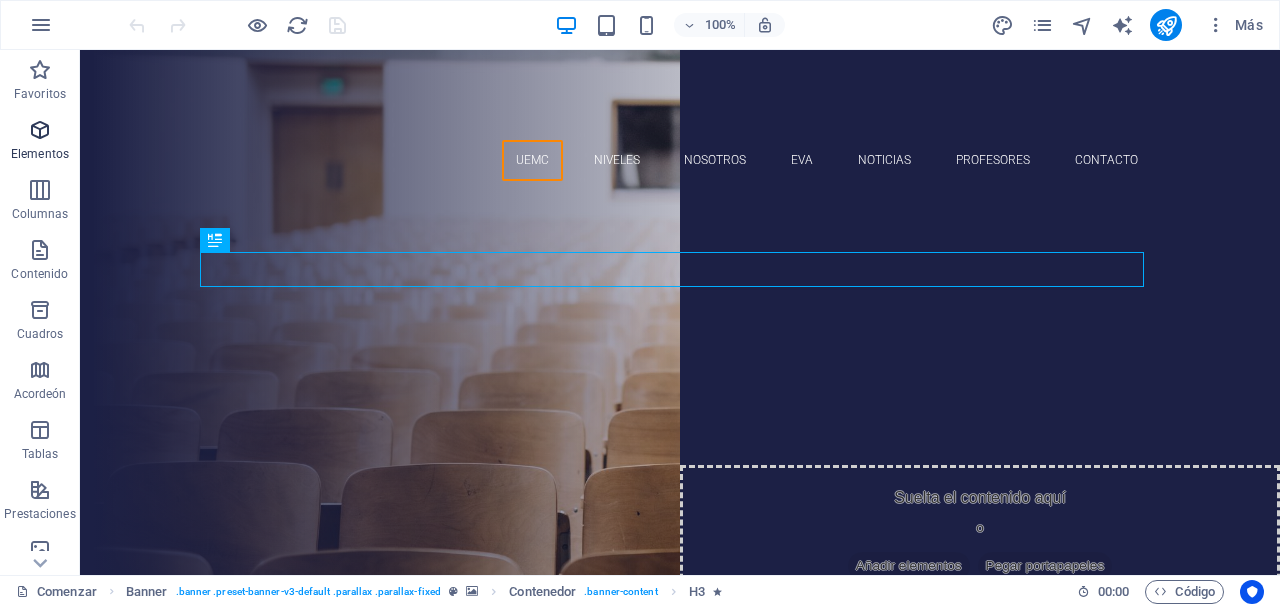 click on "Elementos" at bounding box center (40, 142) 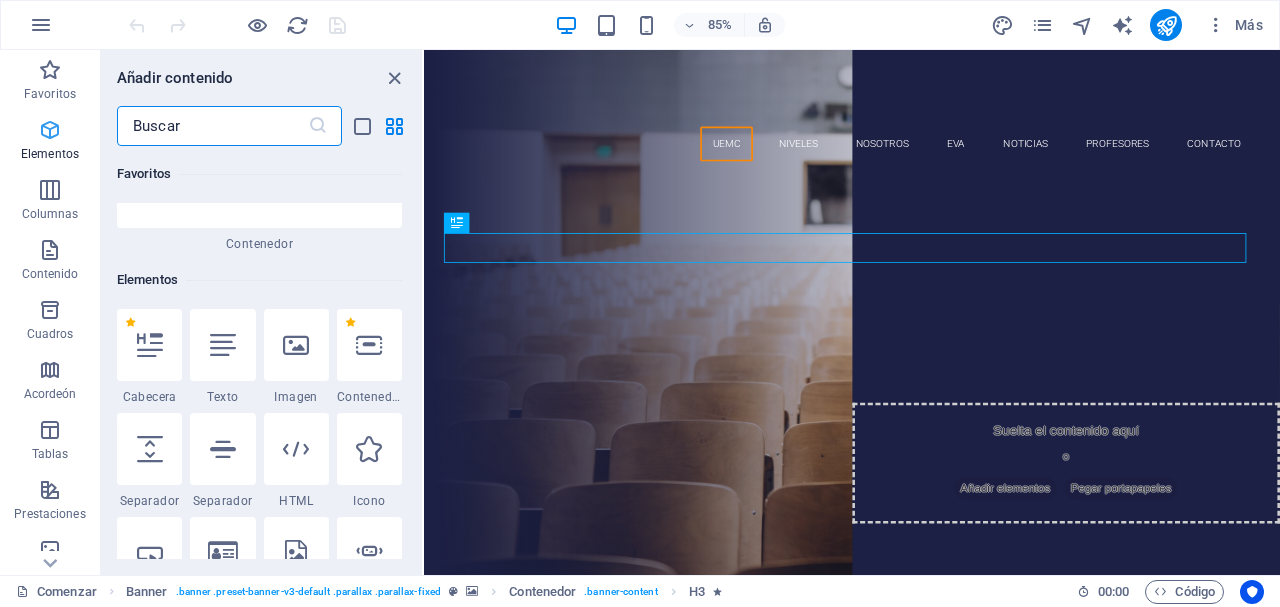 scroll, scrollTop: 377, scrollLeft: 0, axis: vertical 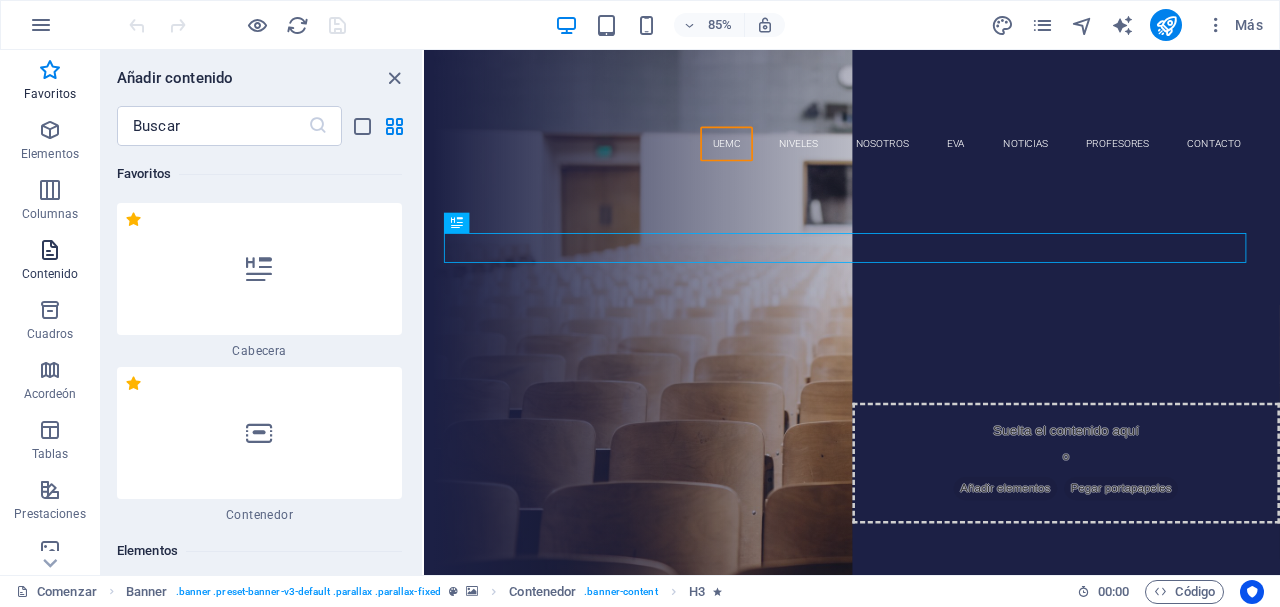 click at bounding box center (50, 250) 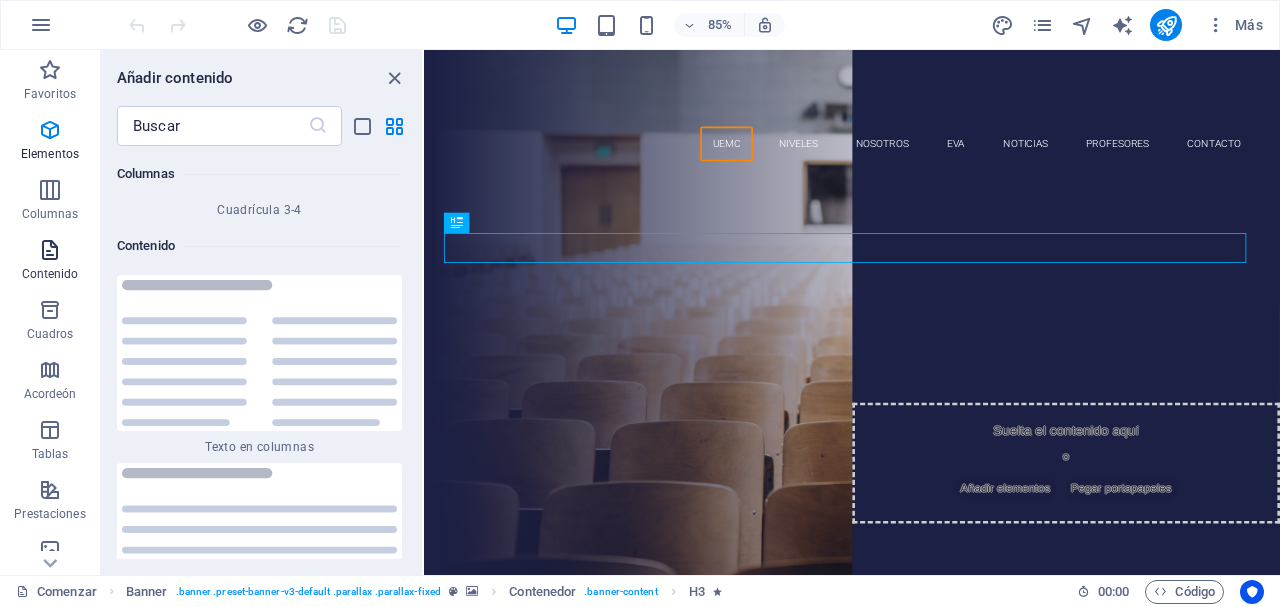 scroll, scrollTop: 6799, scrollLeft: 0, axis: vertical 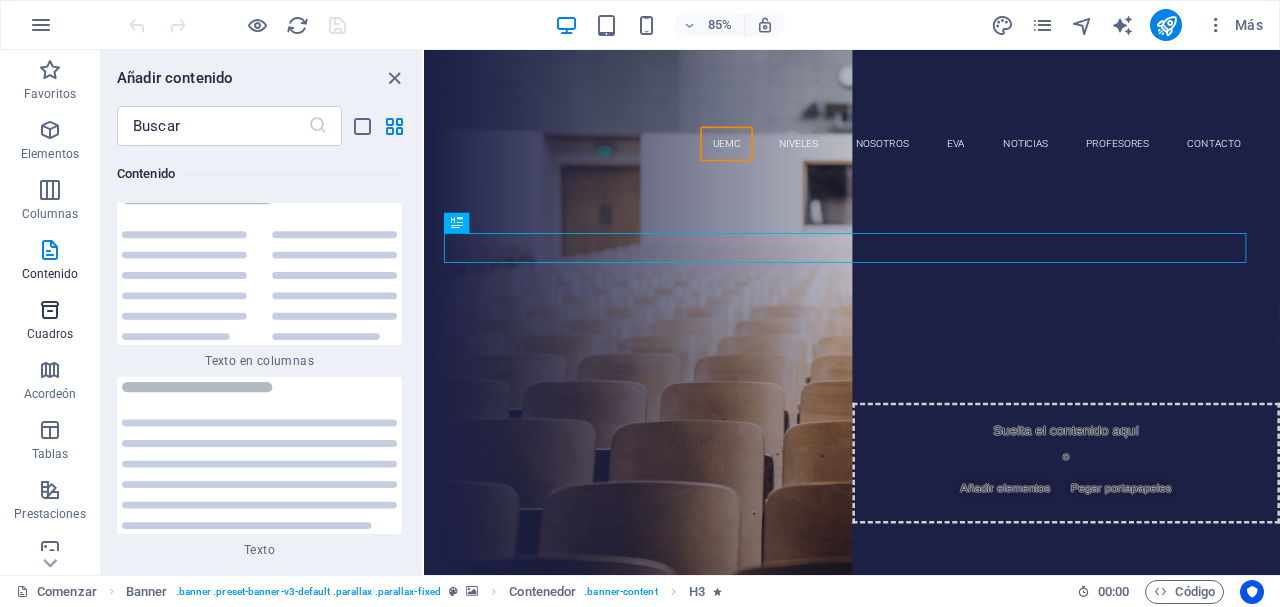 click at bounding box center [50, 310] 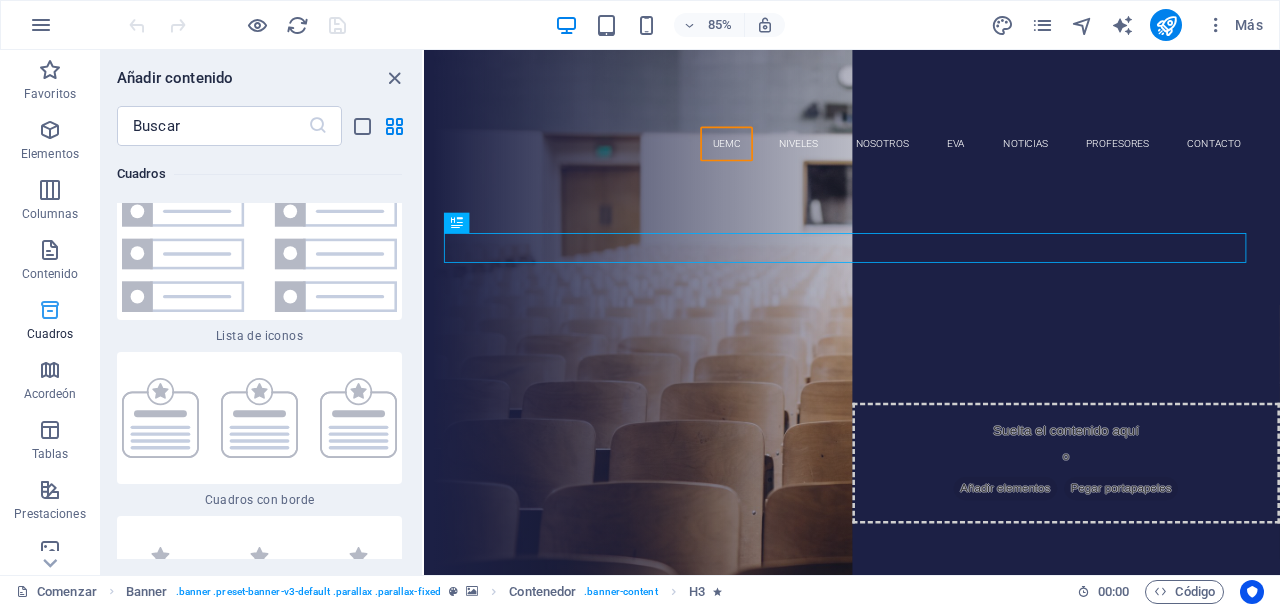 scroll, scrollTop: 10837, scrollLeft: 0, axis: vertical 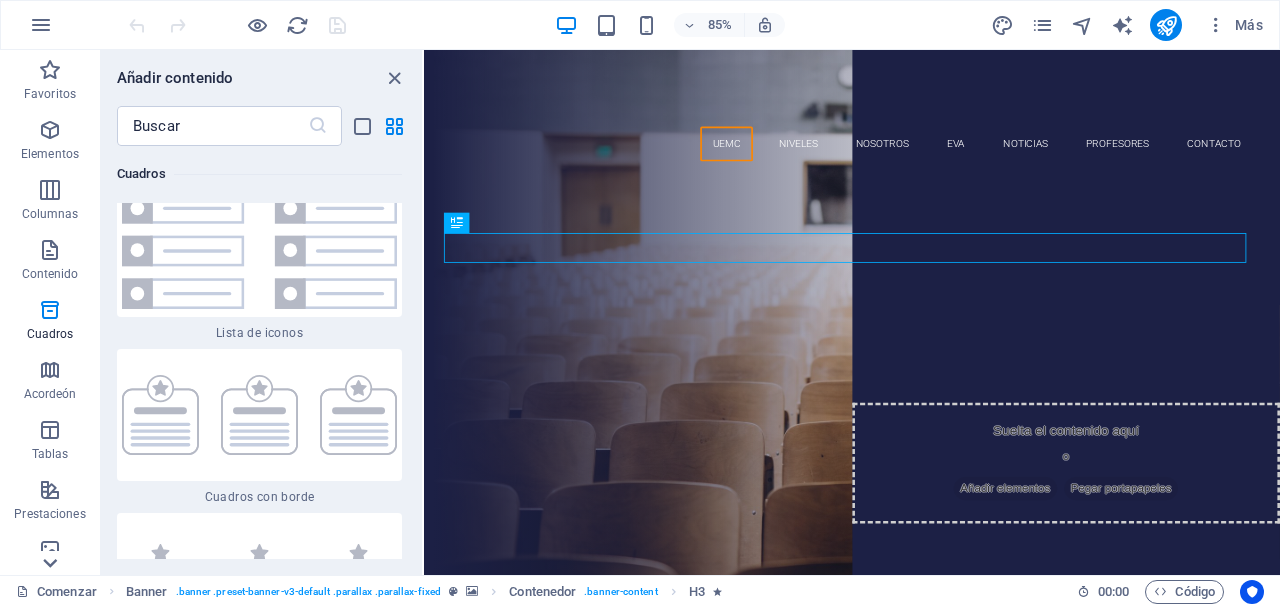 click 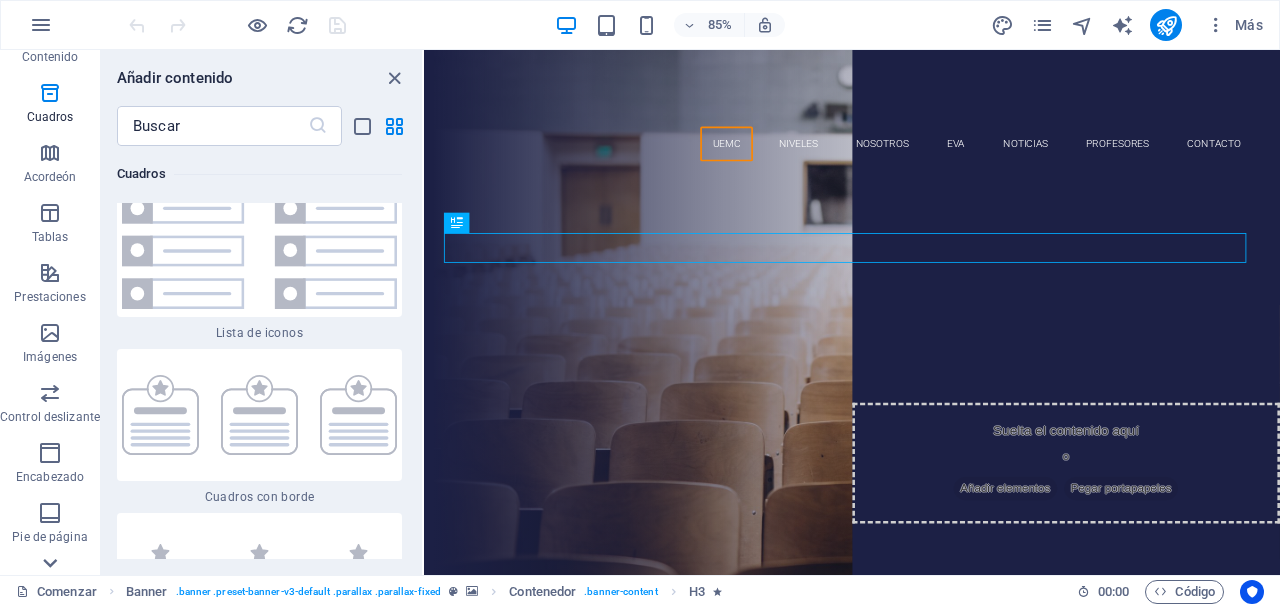 scroll, scrollTop: 374, scrollLeft: 0, axis: vertical 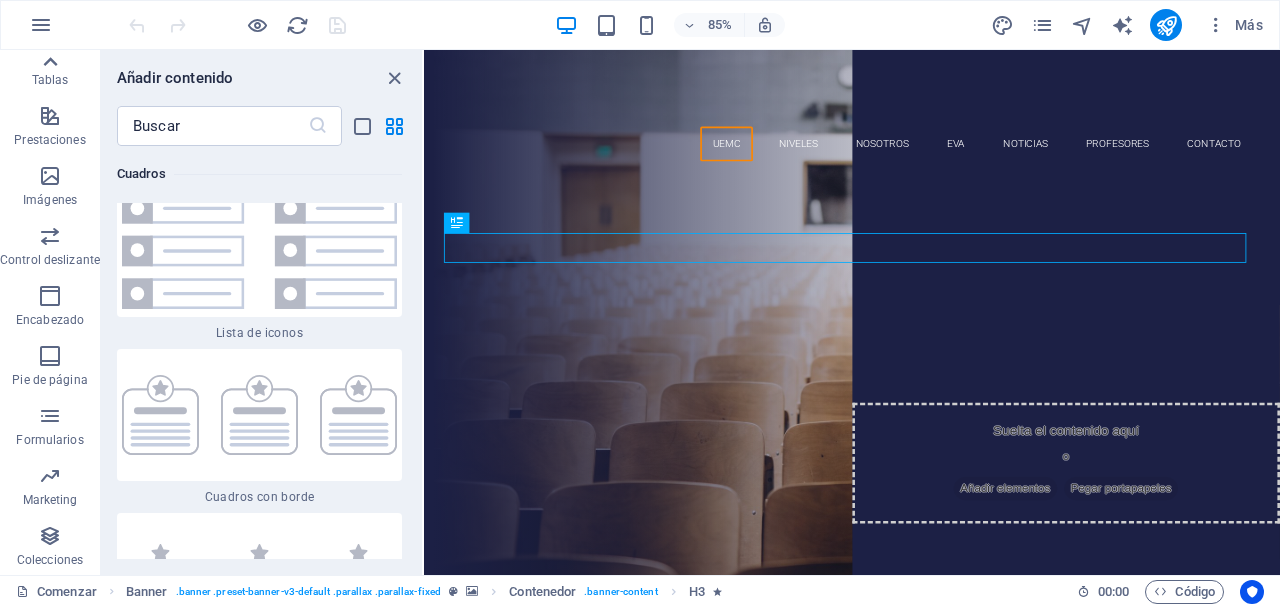 click 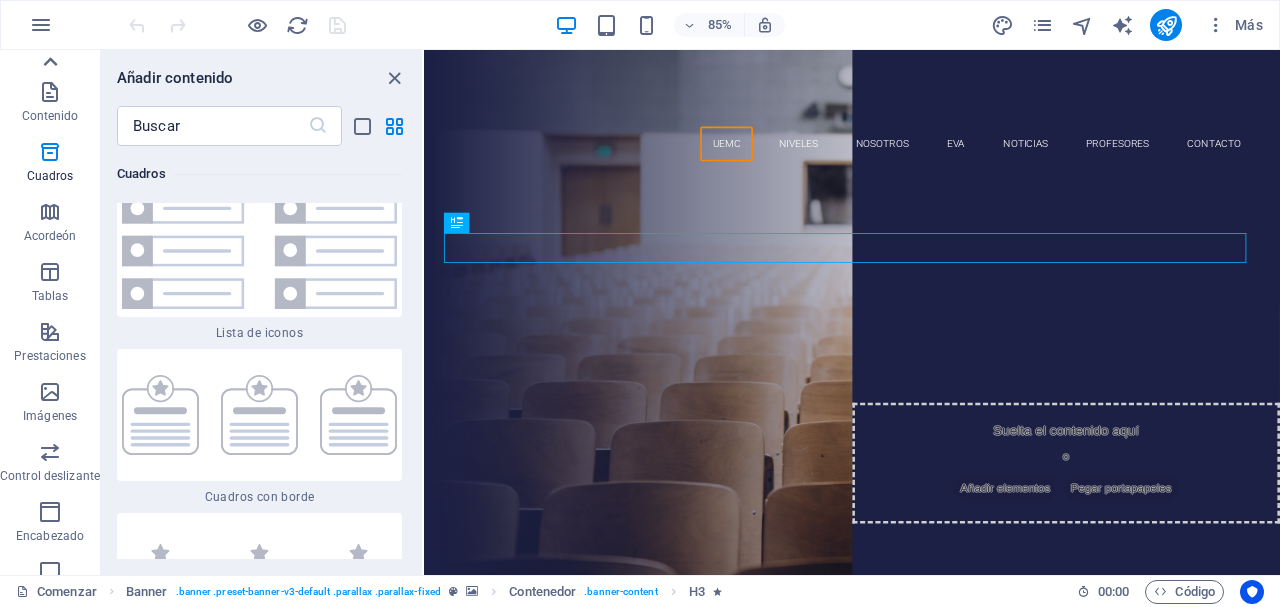 scroll, scrollTop: 0, scrollLeft: 0, axis: both 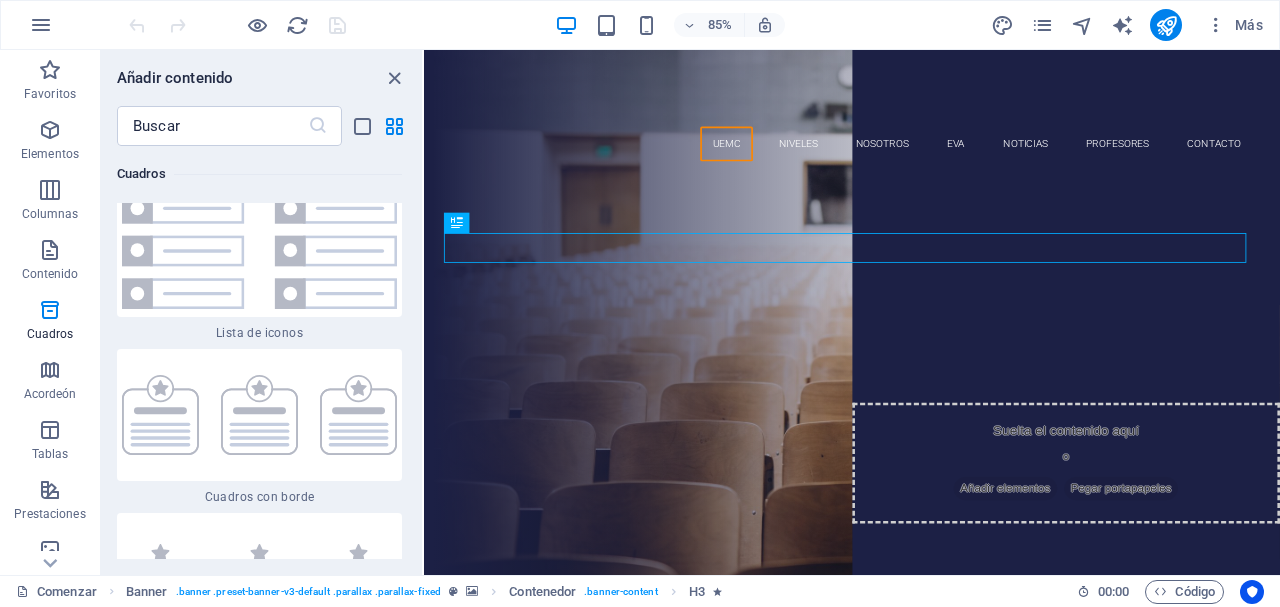 click at bounding box center (50, 70) 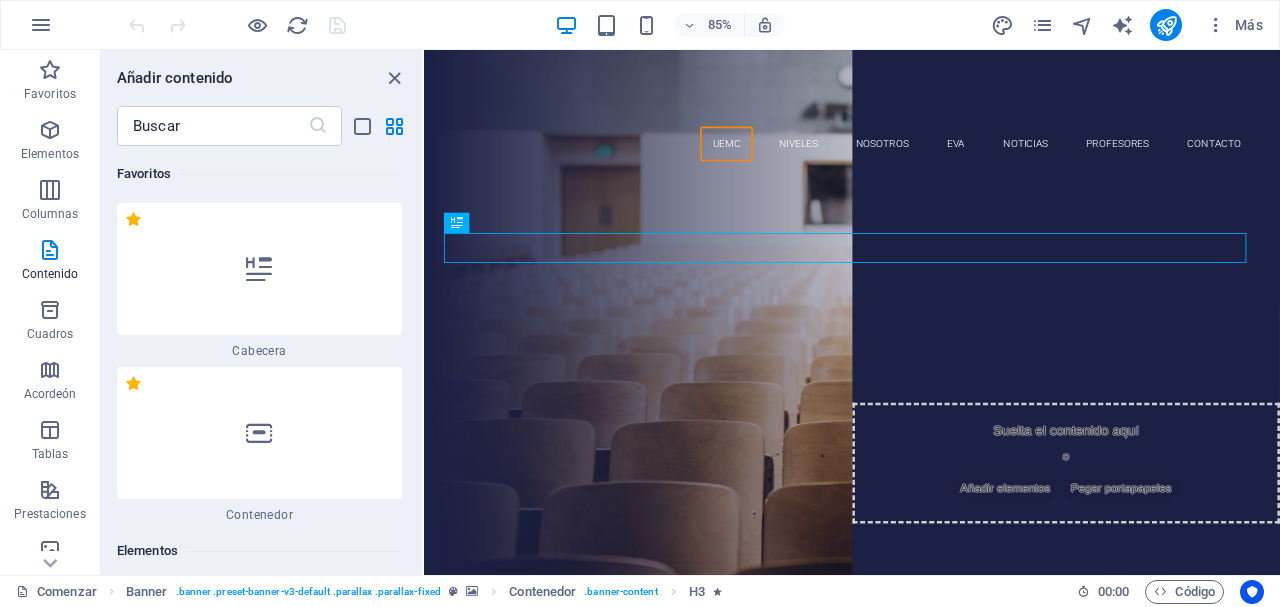 scroll, scrollTop: 0, scrollLeft: 0, axis: both 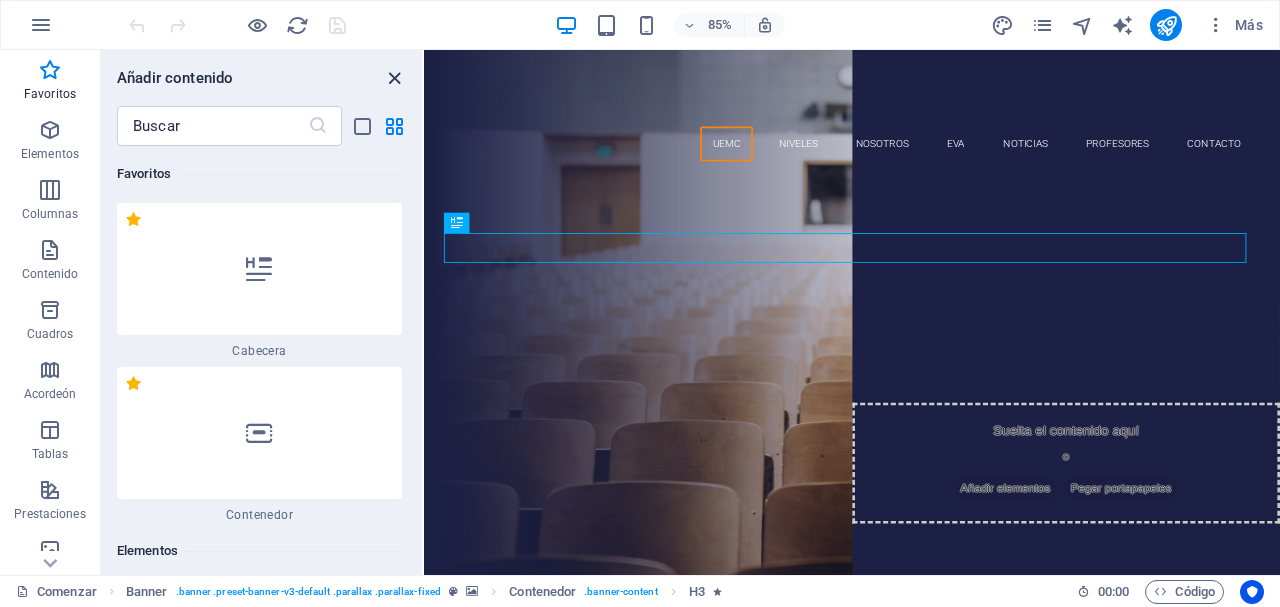 click at bounding box center (394, 78) 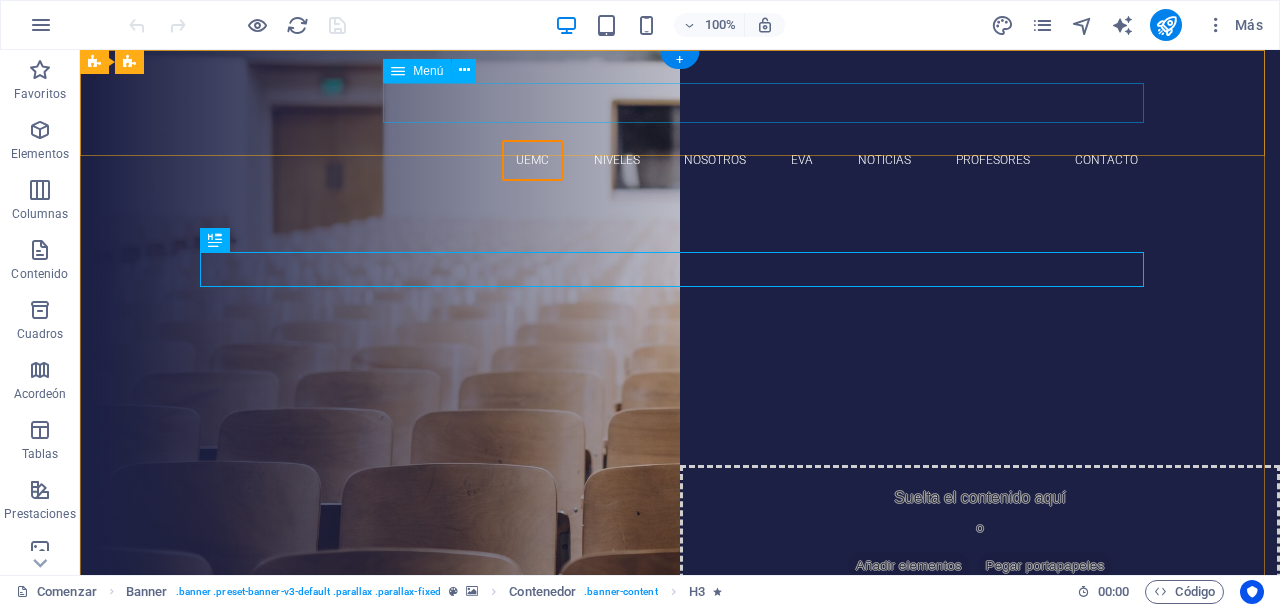 click on "UEMC NIVELES NOSOTROS EVA NOTICIAS PROFESORES Contacto" at bounding box center [680, 160] 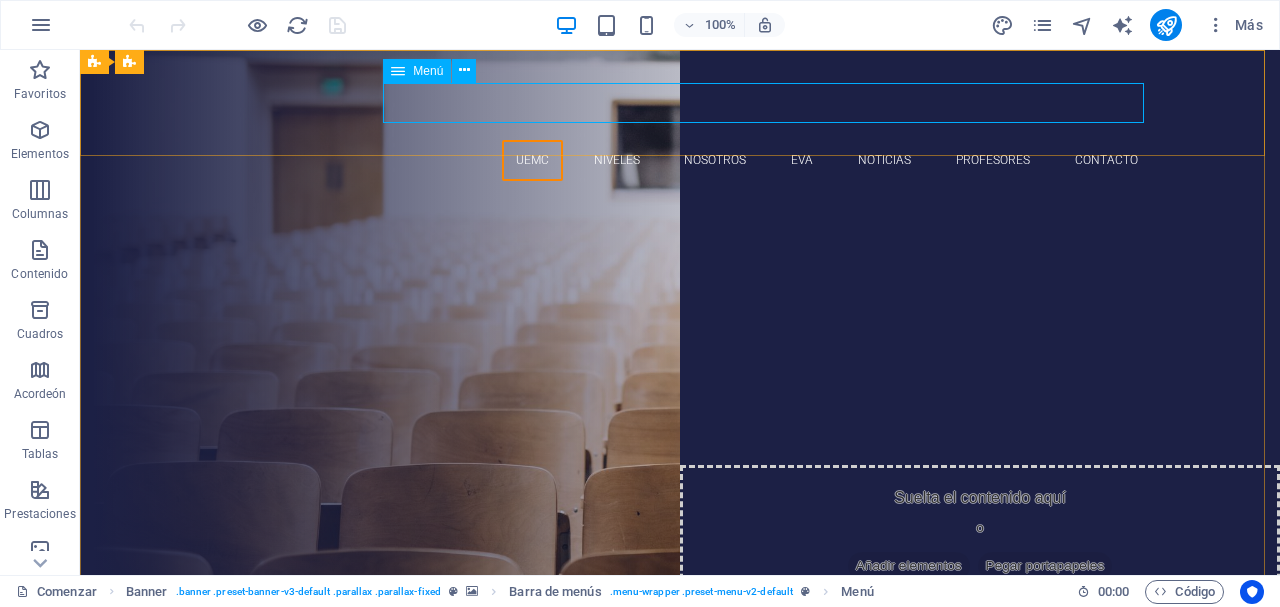 click on "Menú" at bounding box center (428, 71) 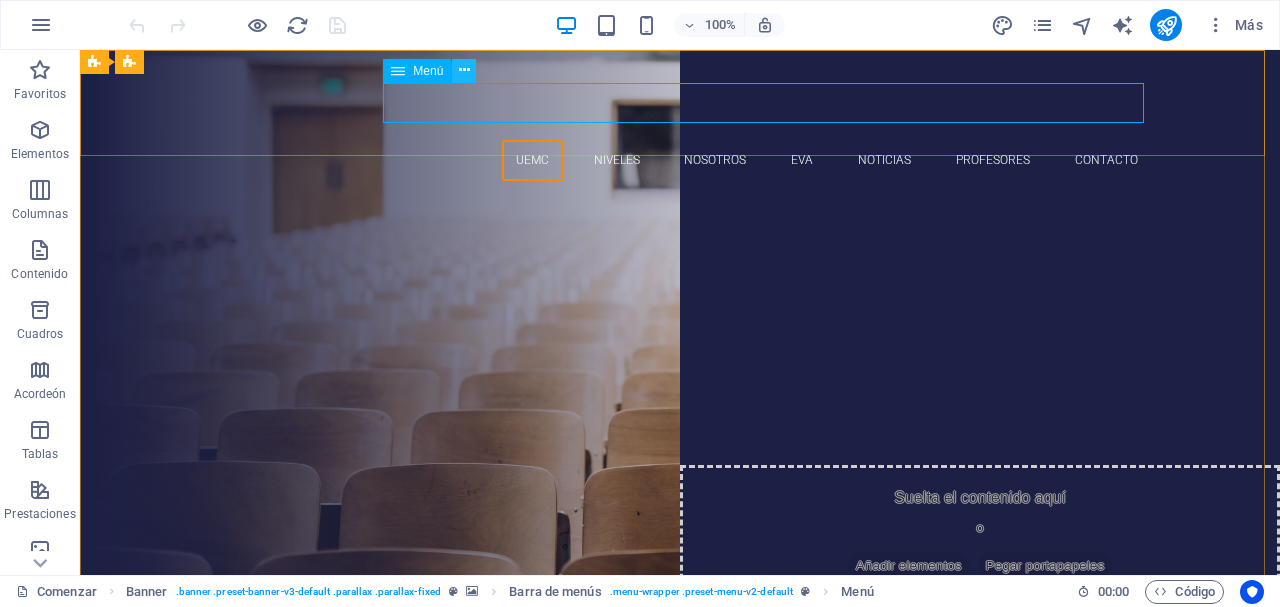 click at bounding box center [464, 70] 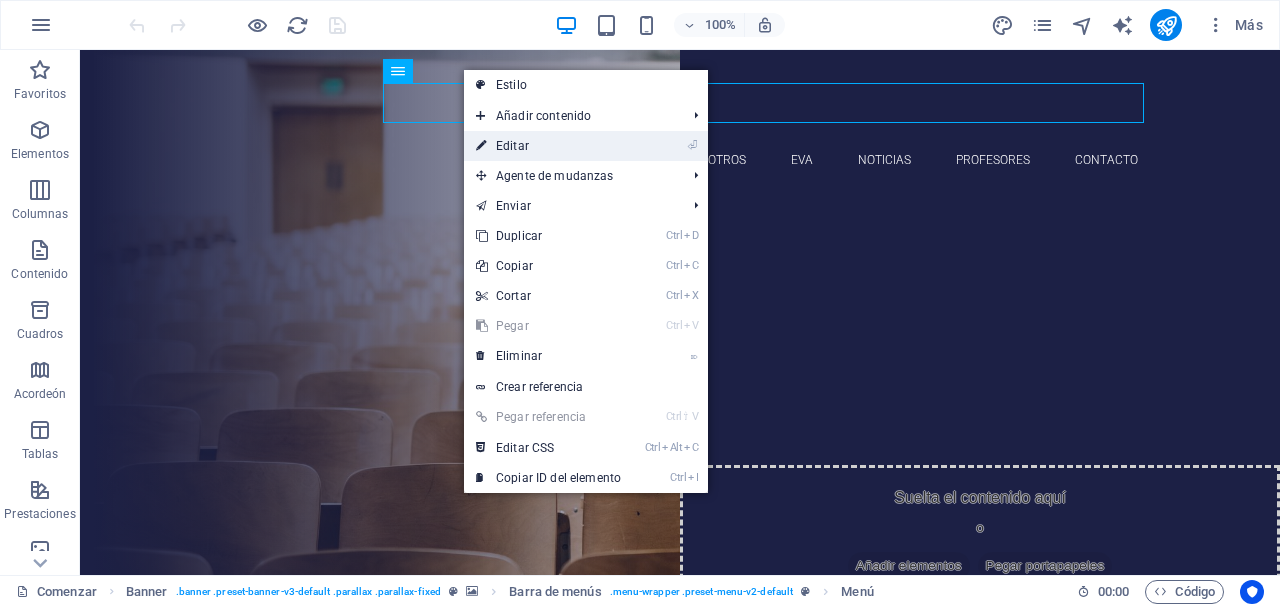 click on "Editar" at bounding box center [512, 146] 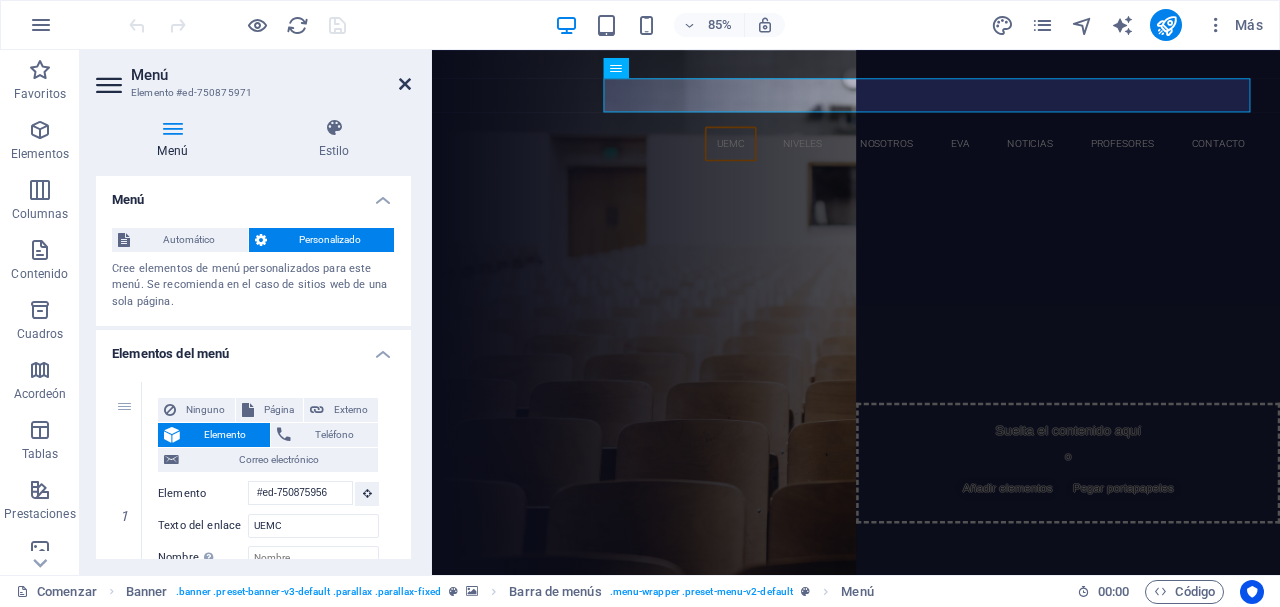 click at bounding box center [405, 84] 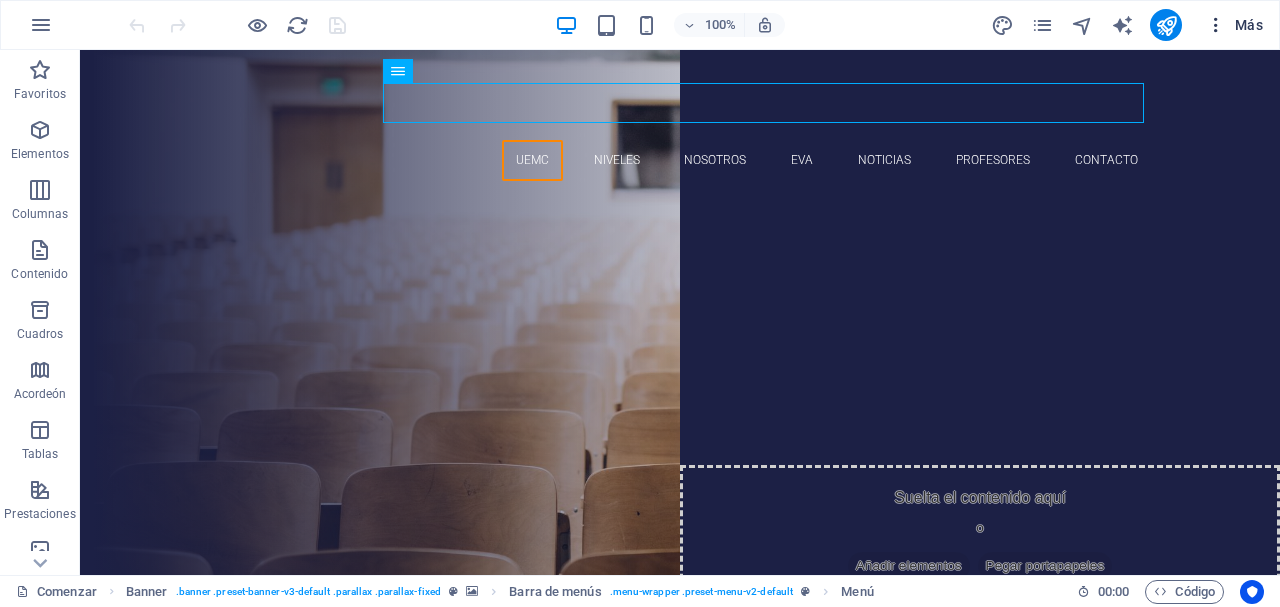 click at bounding box center (1216, 25) 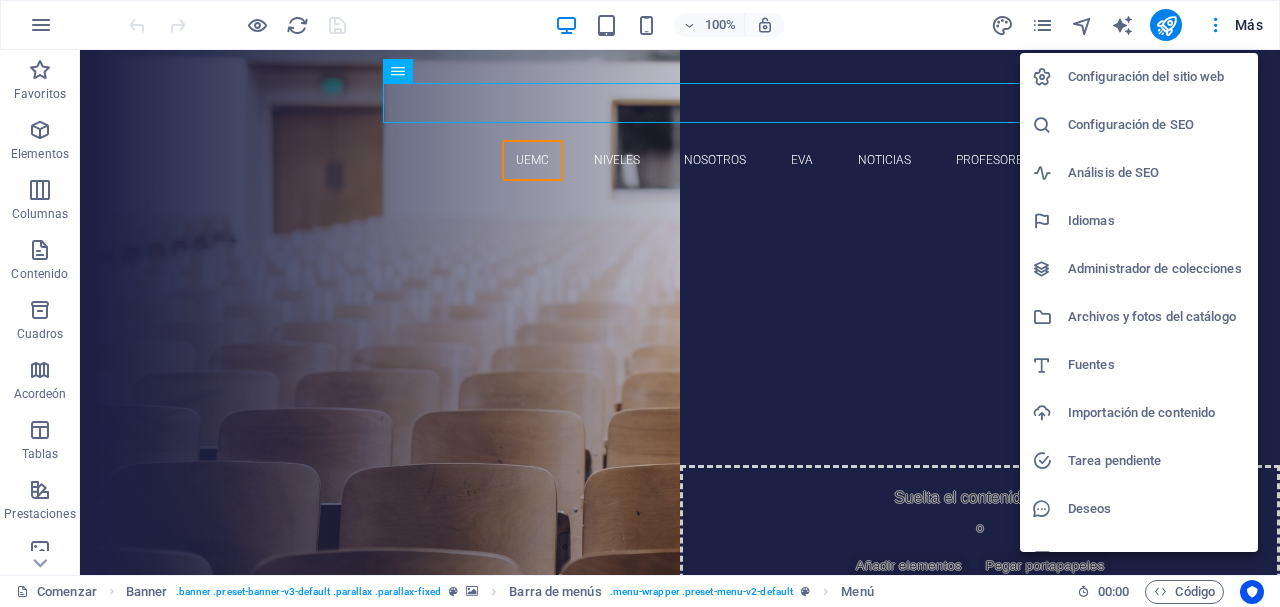 click at bounding box center [640, 303] 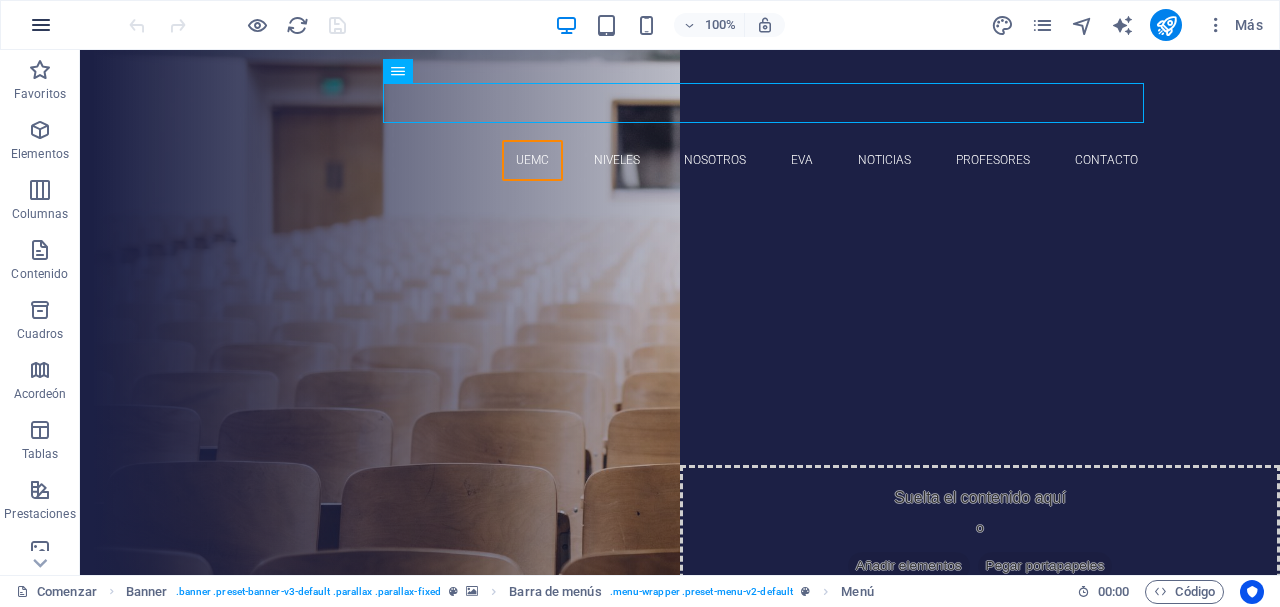 click at bounding box center (41, 25) 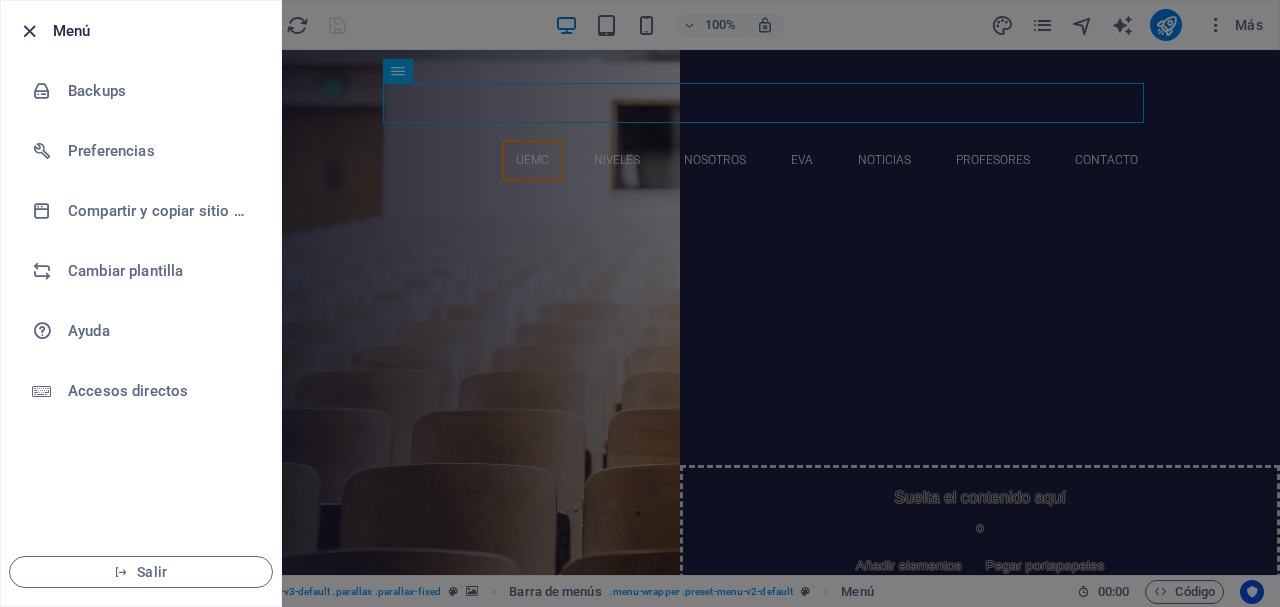 click at bounding box center [29, 31] 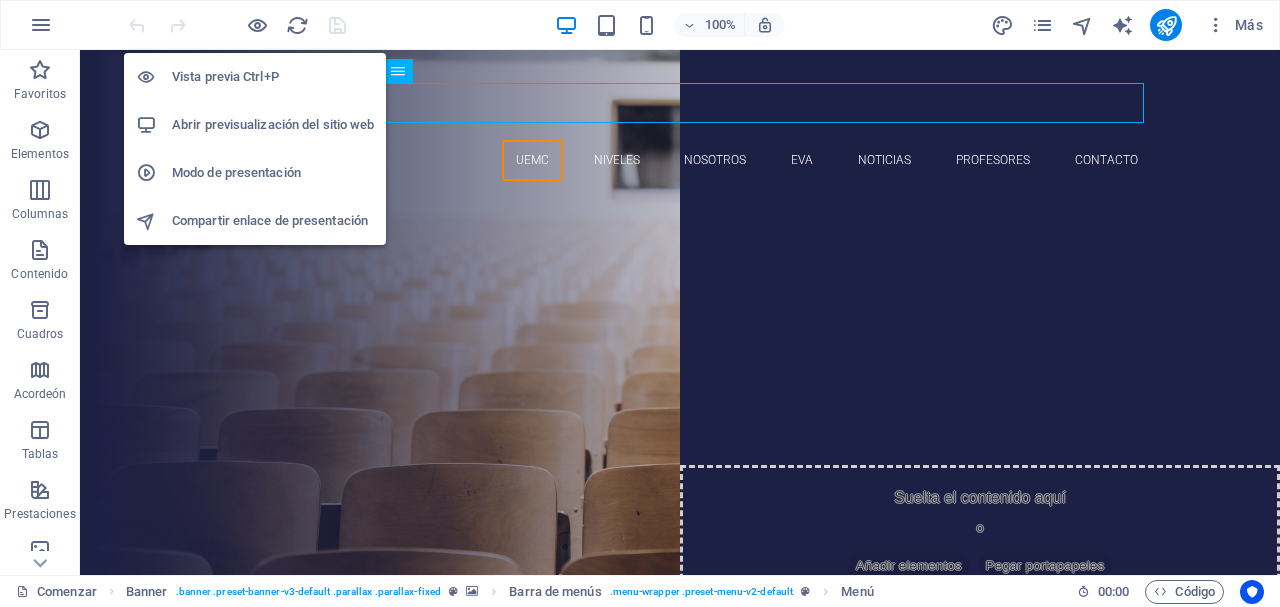 click on "Abrir previsualización del sitio web" at bounding box center [273, 124] 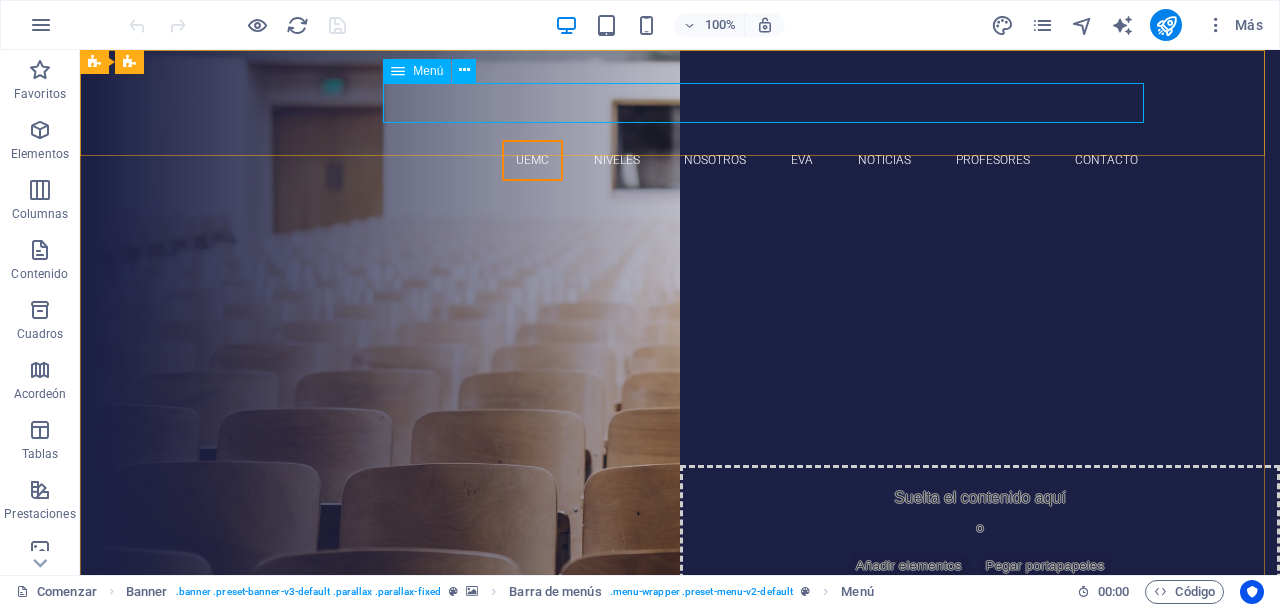 click on "Menú" at bounding box center (417, 71) 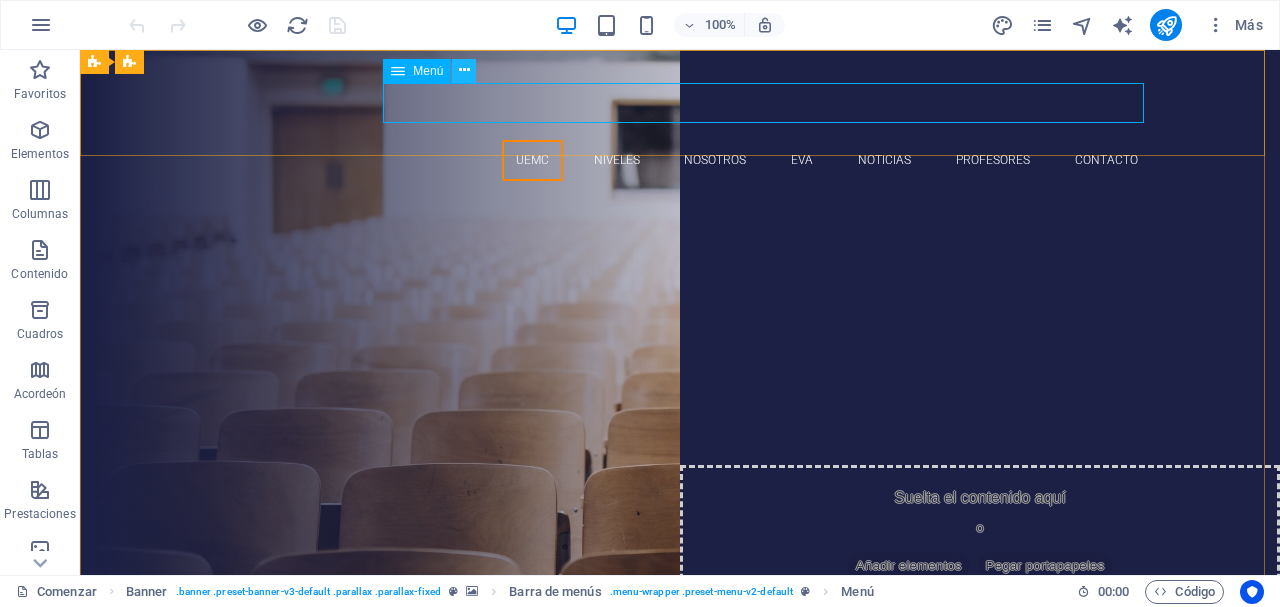 click at bounding box center (464, 70) 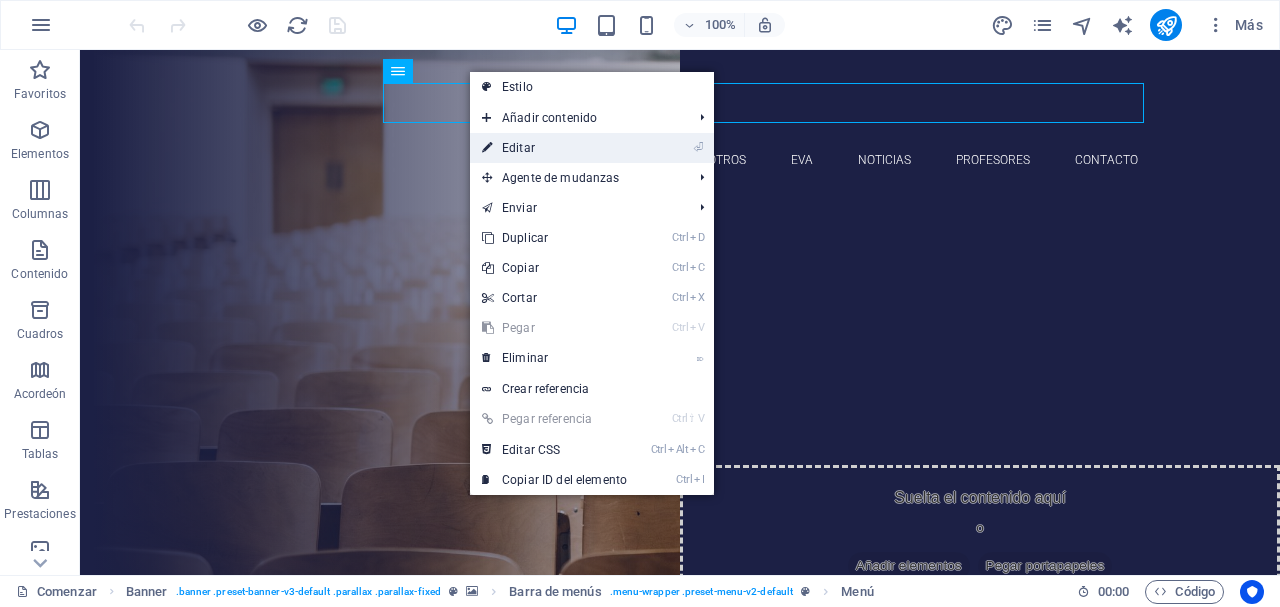 click on "⏎ Editar" at bounding box center (554, 148) 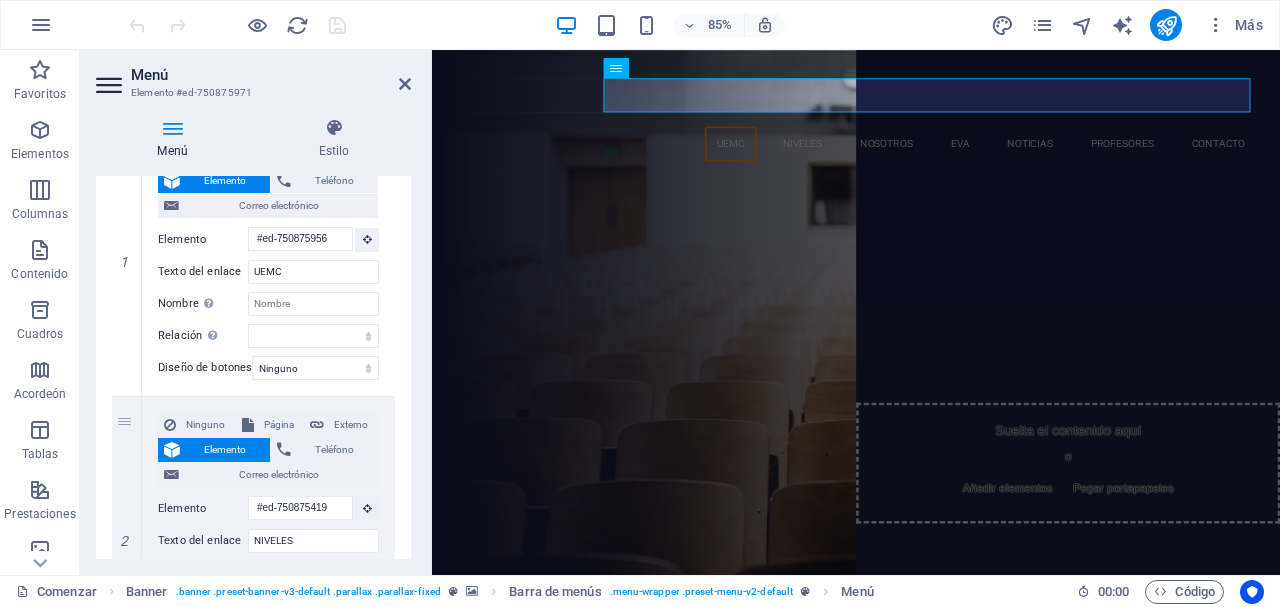 scroll, scrollTop: 0, scrollLeft: 0, axis: both 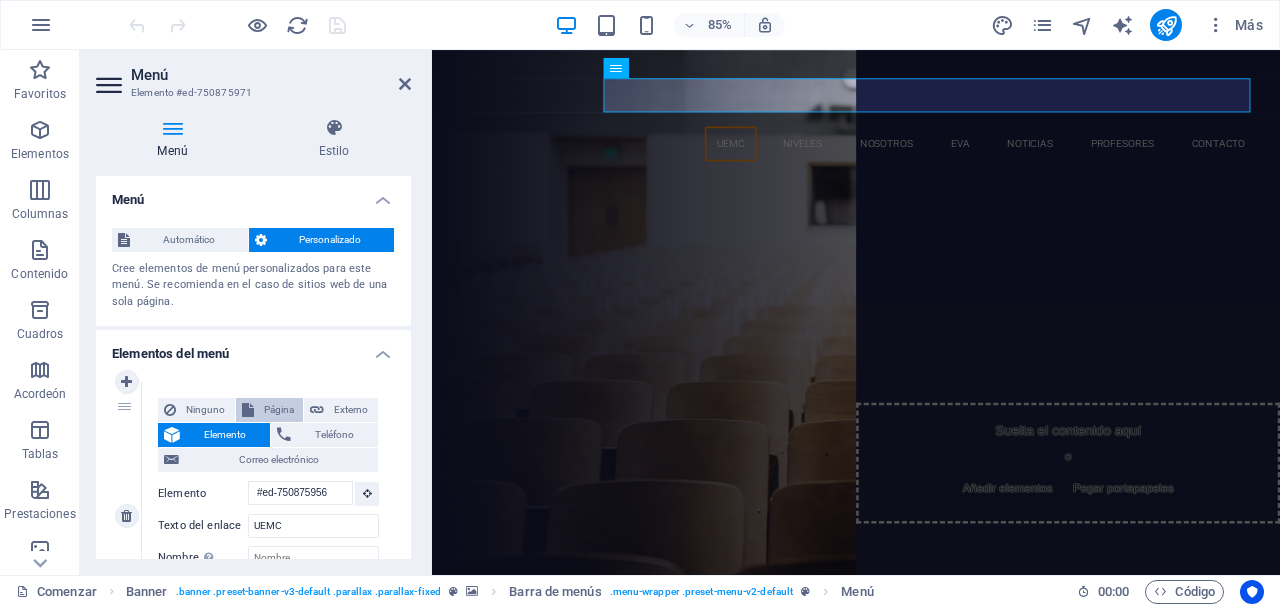 click on "Página" at bounding box center (279, 409) 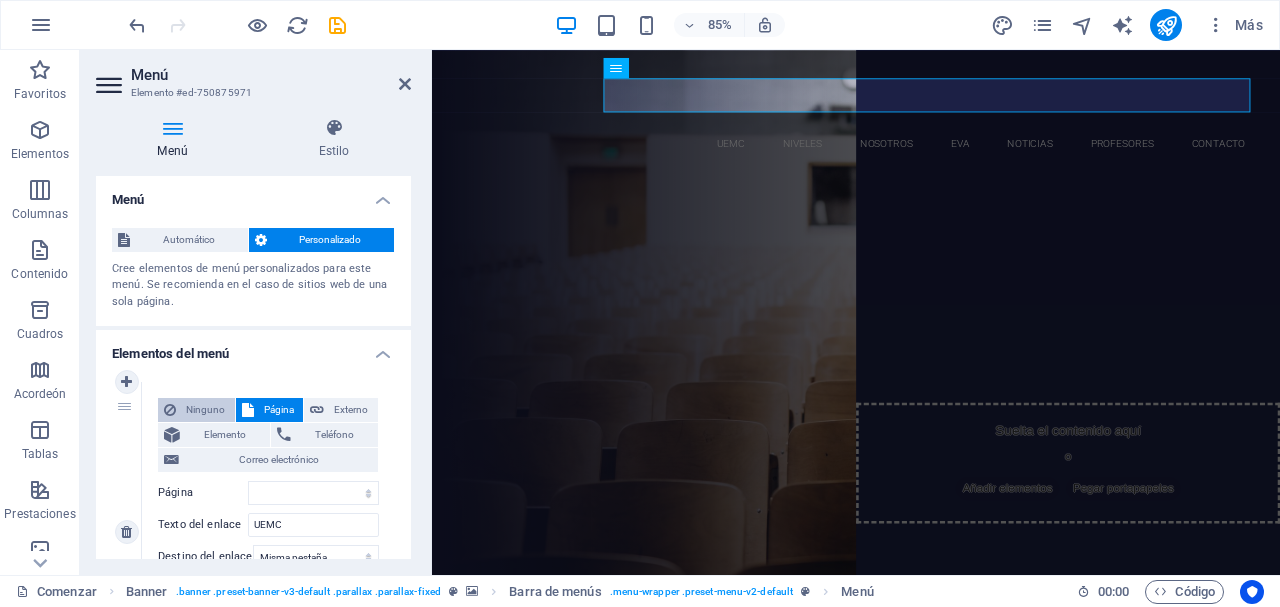 click on "Ninguno" at bounding box center (205, 410) 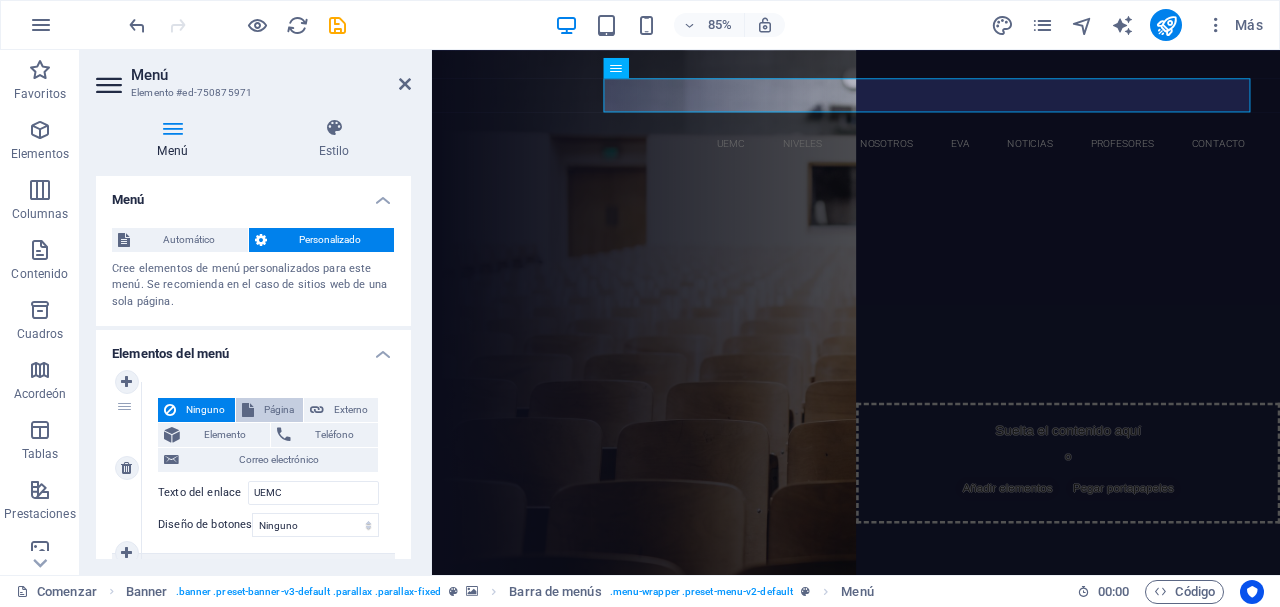 click on "Página" at bounding box center [279, 410] 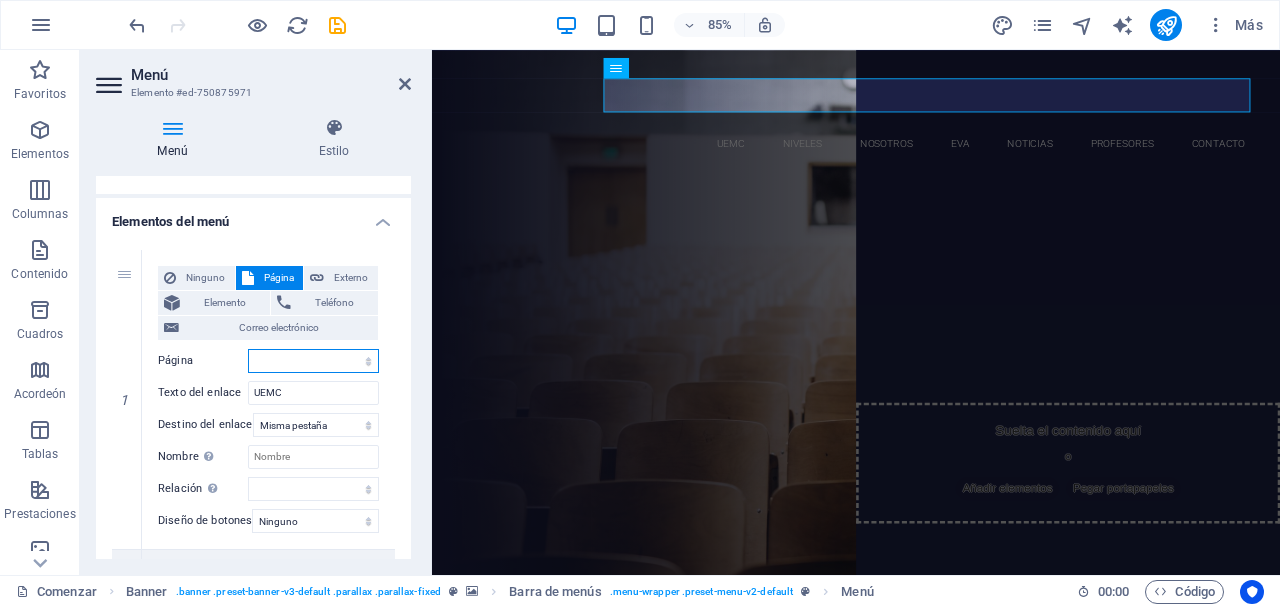 scroll, scrollTop: 136, scrollLeft: 0, axis: vertical 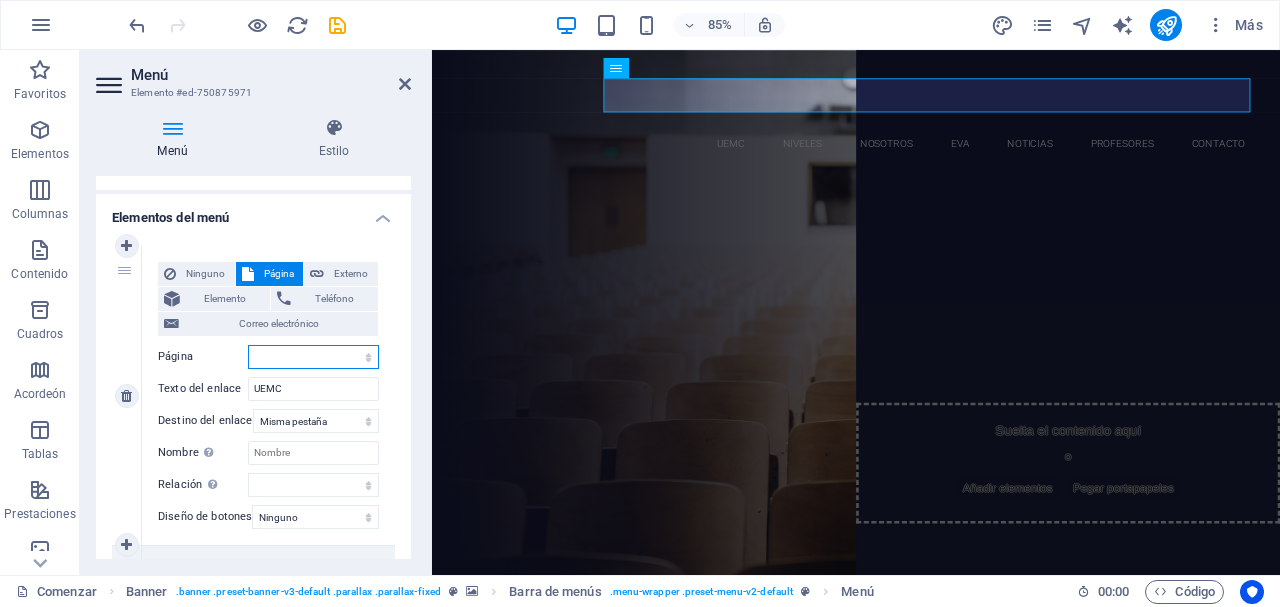 click on "Comenzar Subpágina Aviso legal Privacidad" at bounding box center (313, 357) 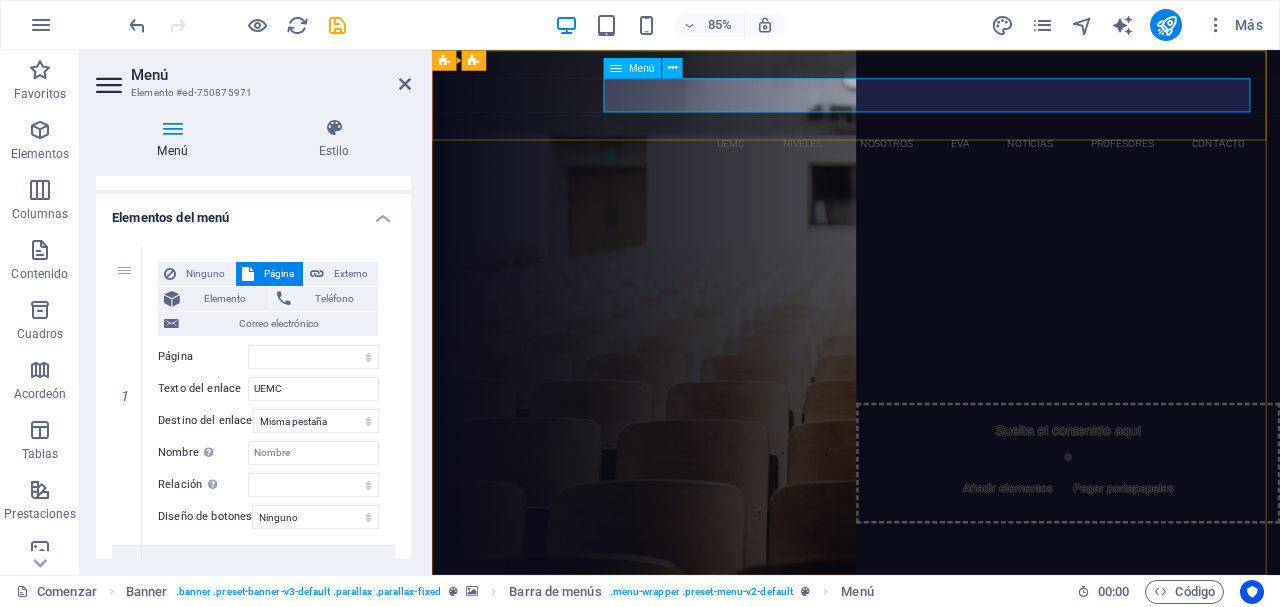 click on "UEMC NIVELES NOSOTROS EVA NOTICIAS PROFESORES Contacto" at bounding box center [931, 160] 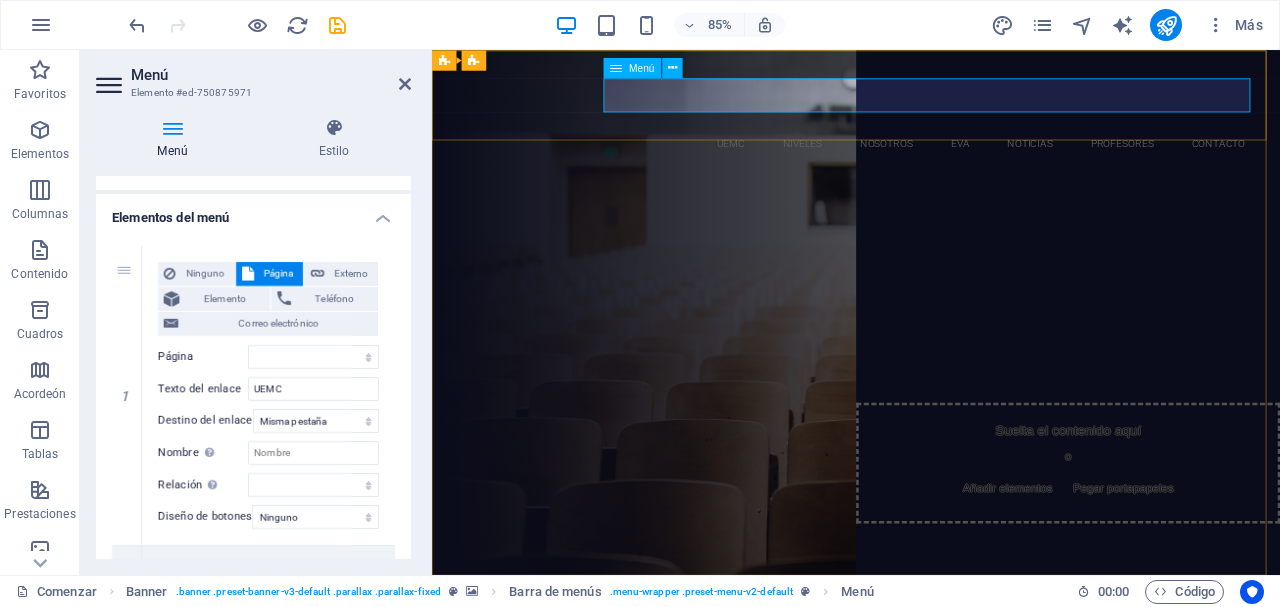 click on "UEMC NIVELES NOSOTROS EVA NOTICIAS PROFESORES Contacto" at bounding box center (931, 160) 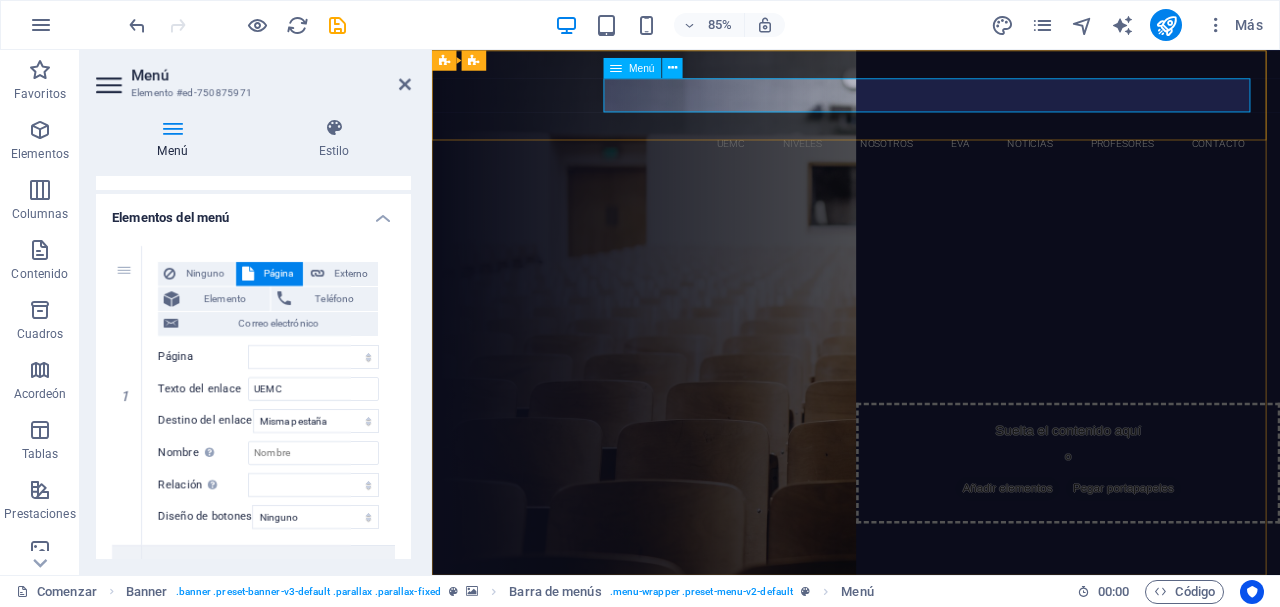 click on "UEMC NIVELES NOSOTROS EVA NOTICIAS PROFESORES Contacto" at bounding box center (931, 160) 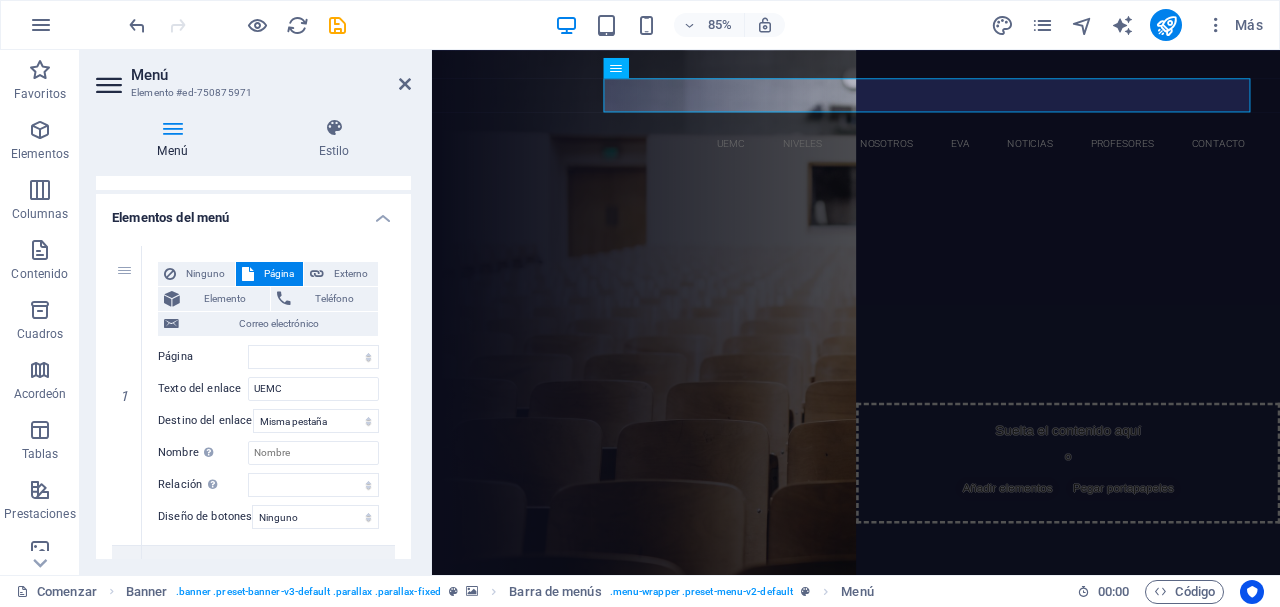 click at bounding box center [111, 85] 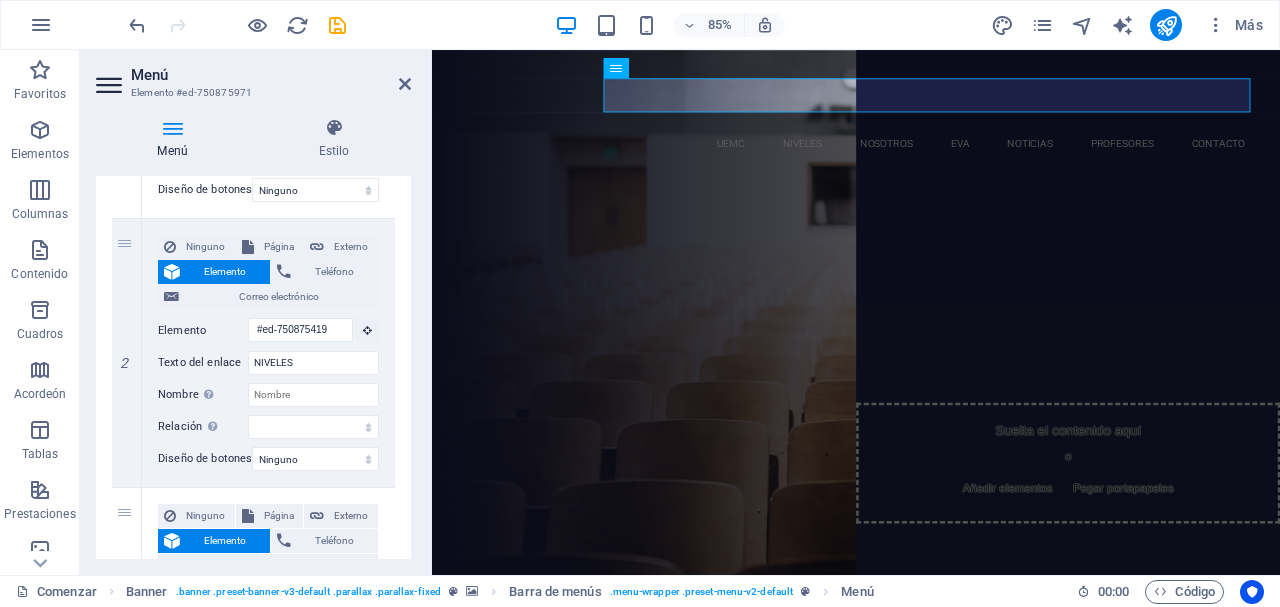 scroll, scrollTop: 490, scrollLeft: 0, axis: vertical 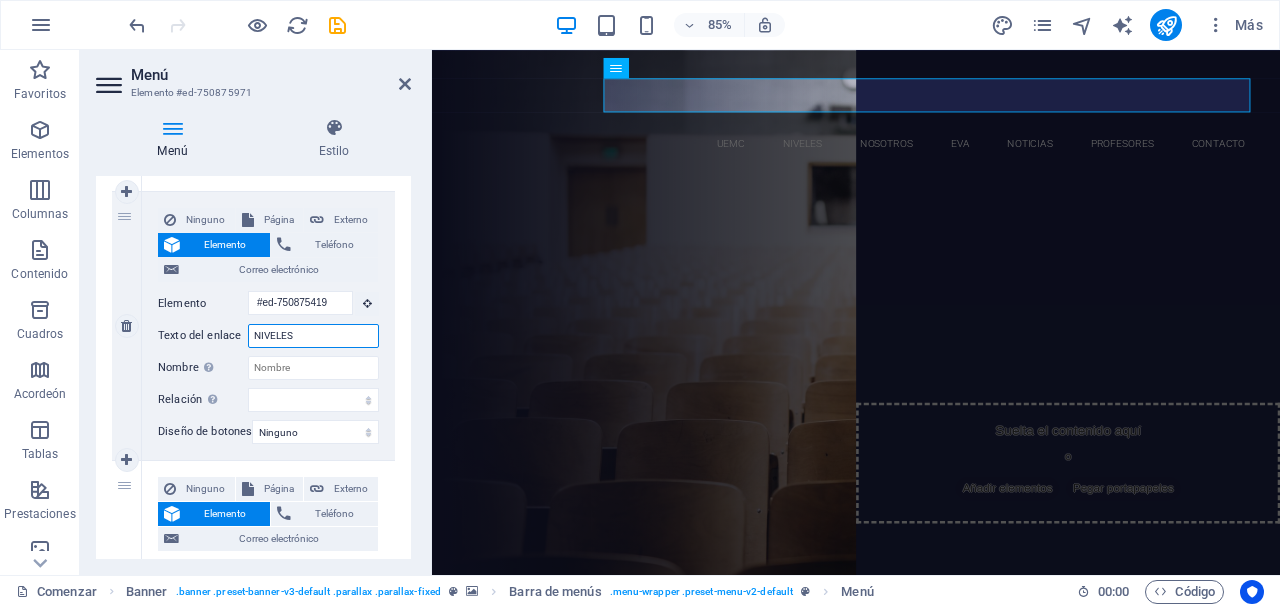 click on "NIVELES" at bounding box center (313, 336) 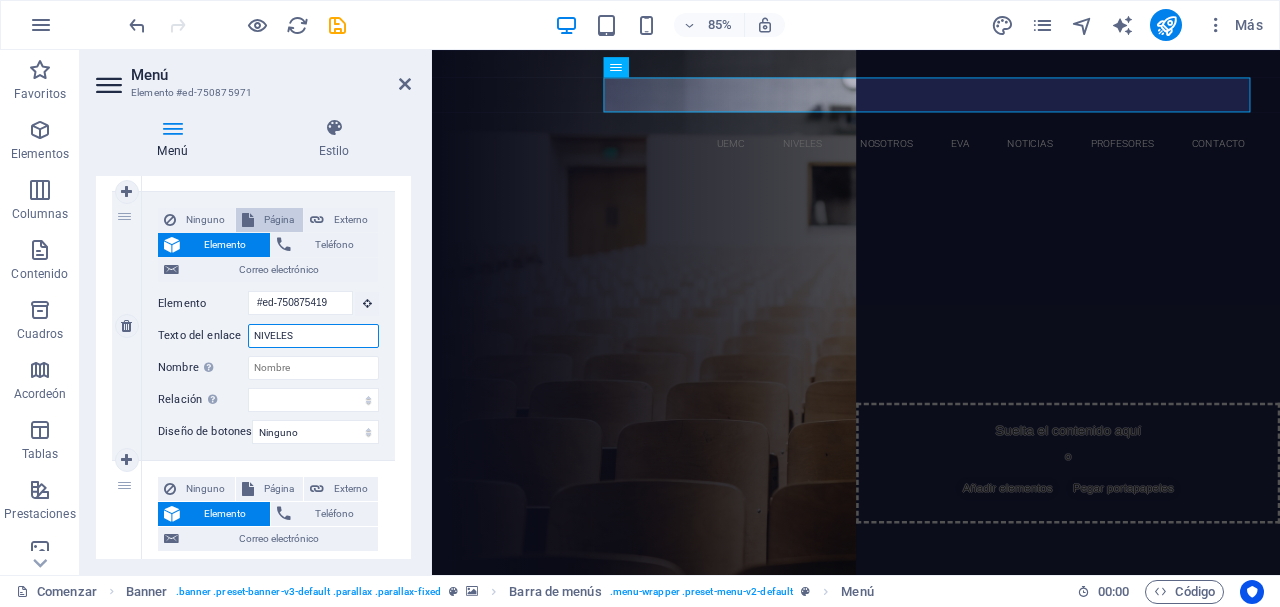 scroll, scrollTop: 0, scrollLeft: 0, axis: both 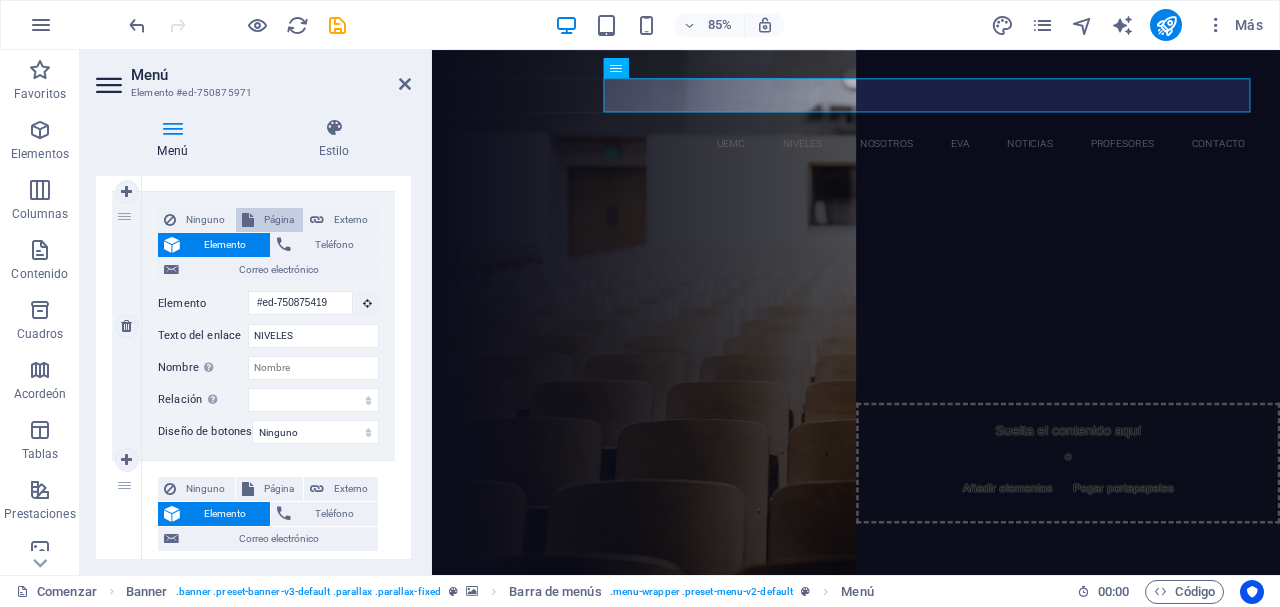 click on "Página" at bounding box center (279, 219) 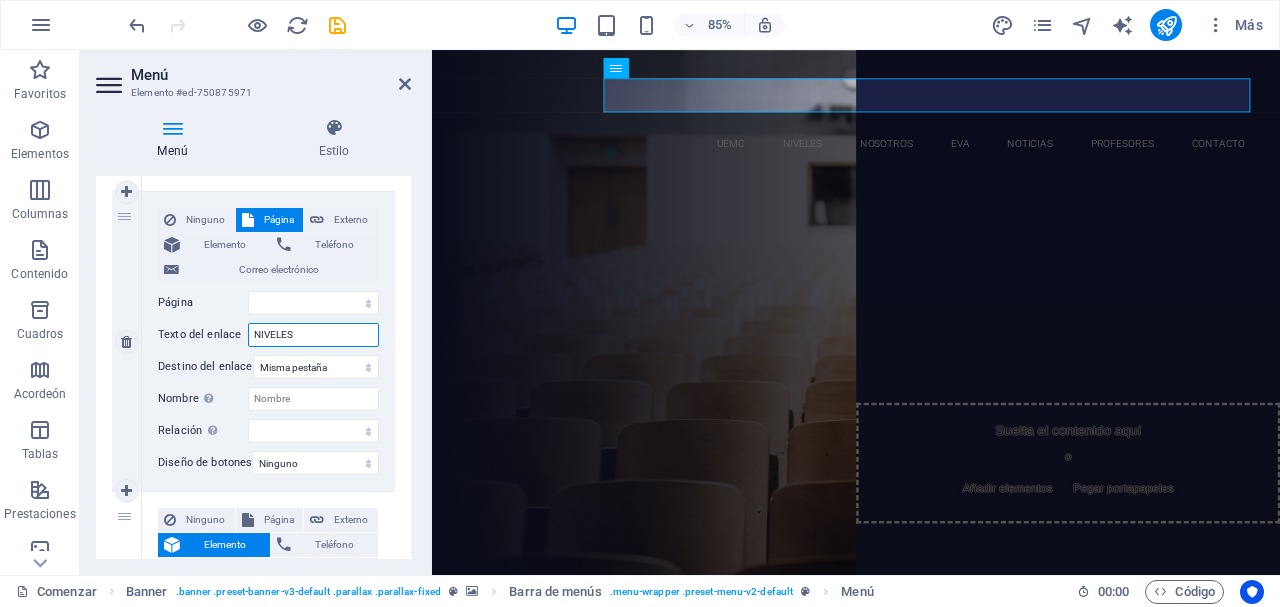 click on "NIVELES" at bounding box center [313, 335] 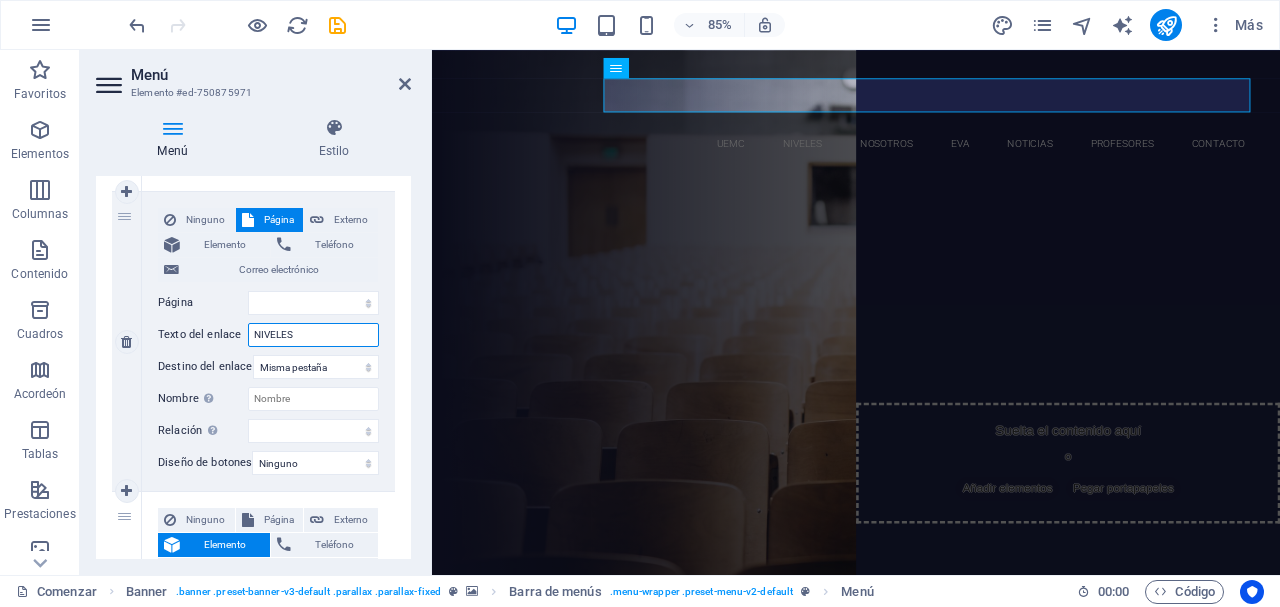 type on "Q" 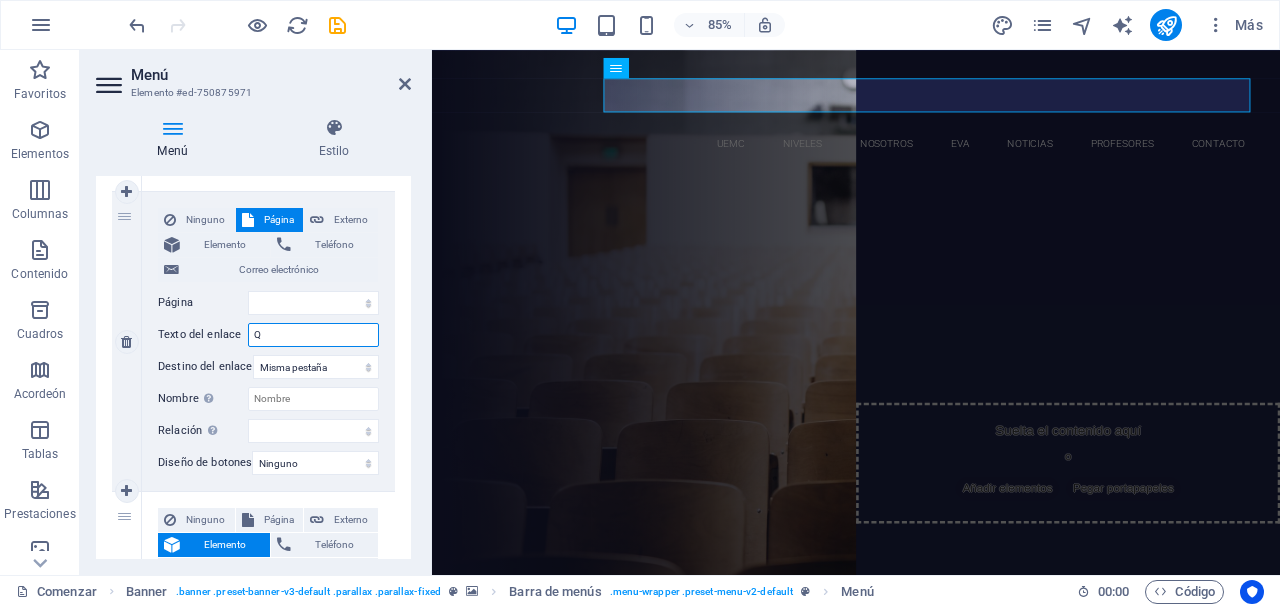select 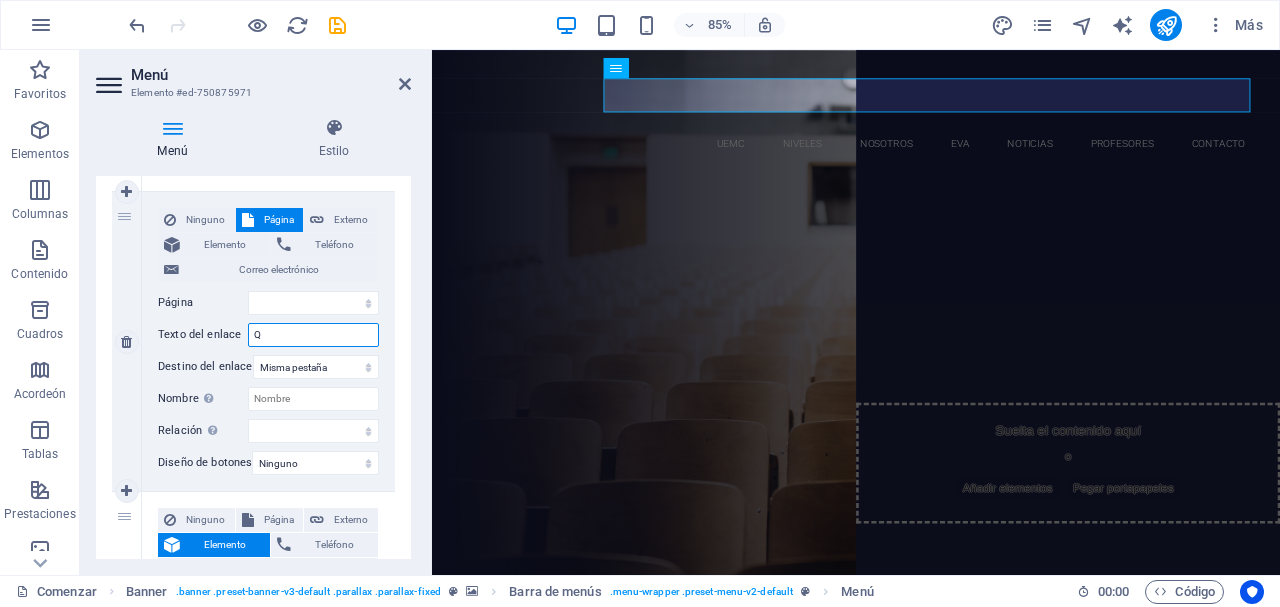 select 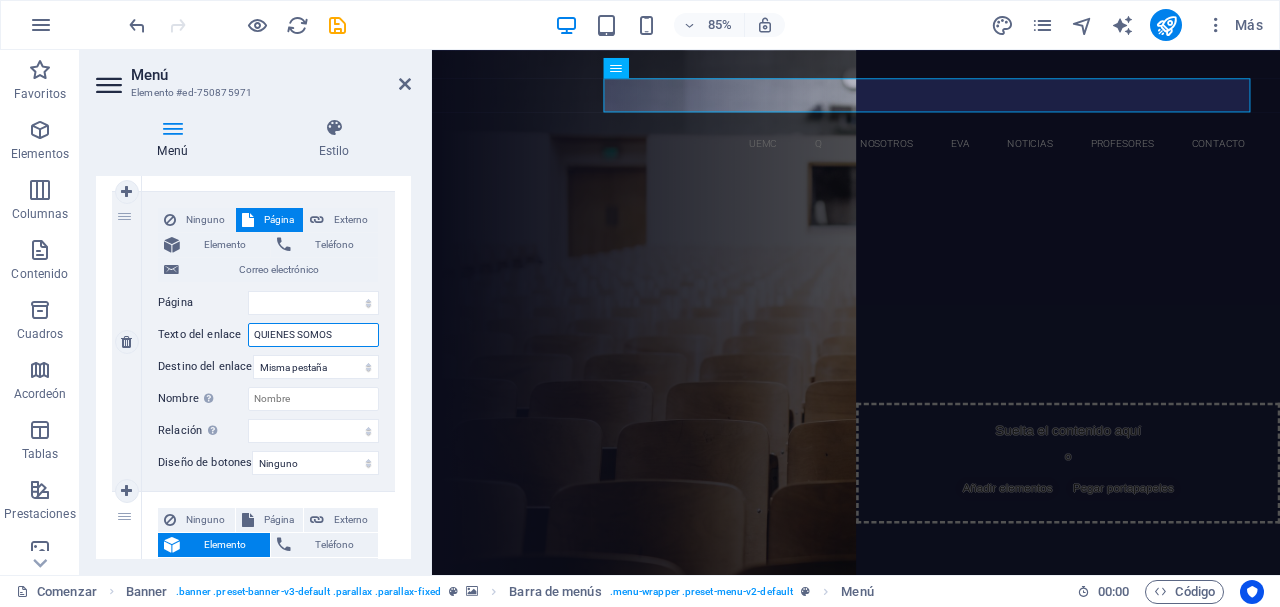type on "QUIENES SOMOS" 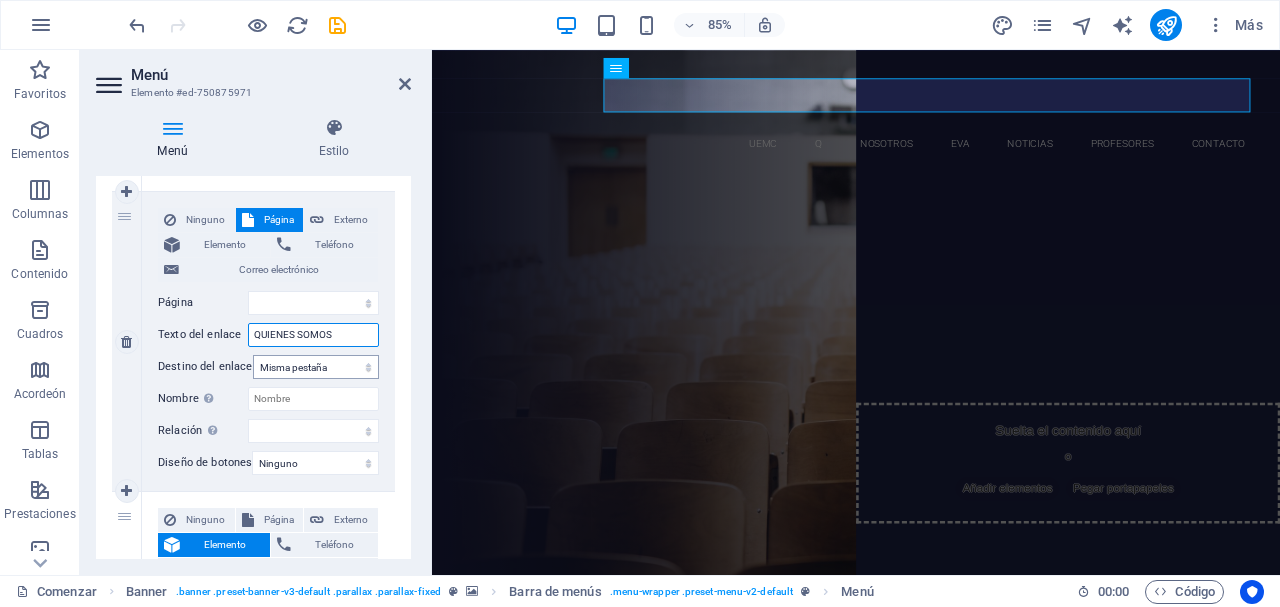 select 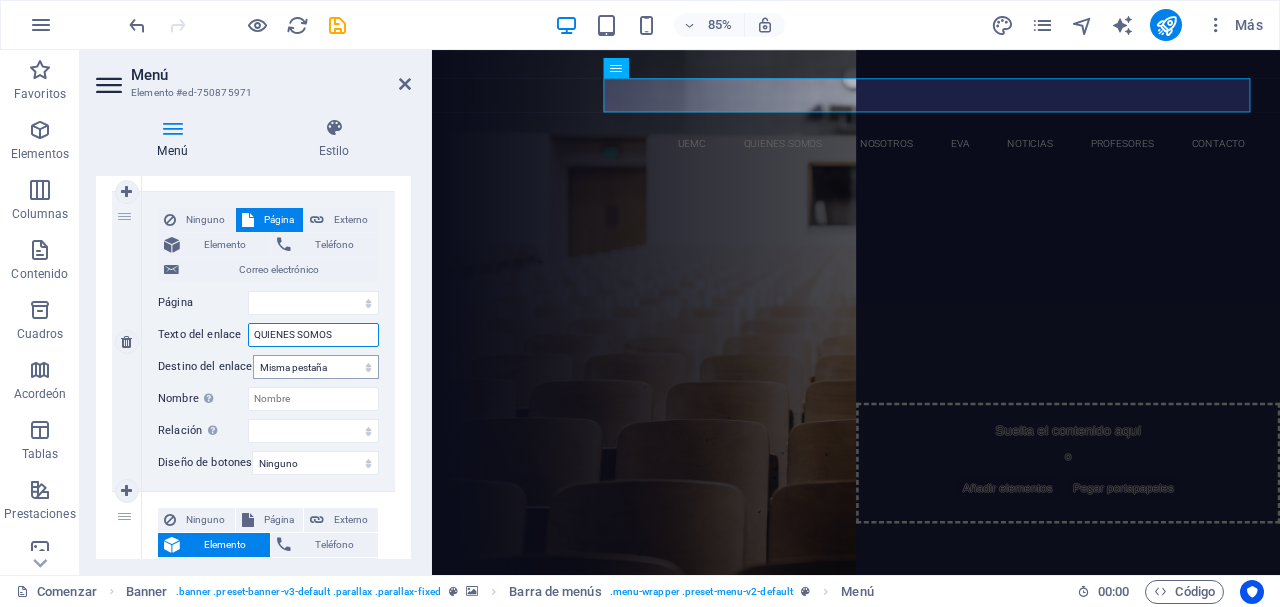type on "QUIENES SOMOS" 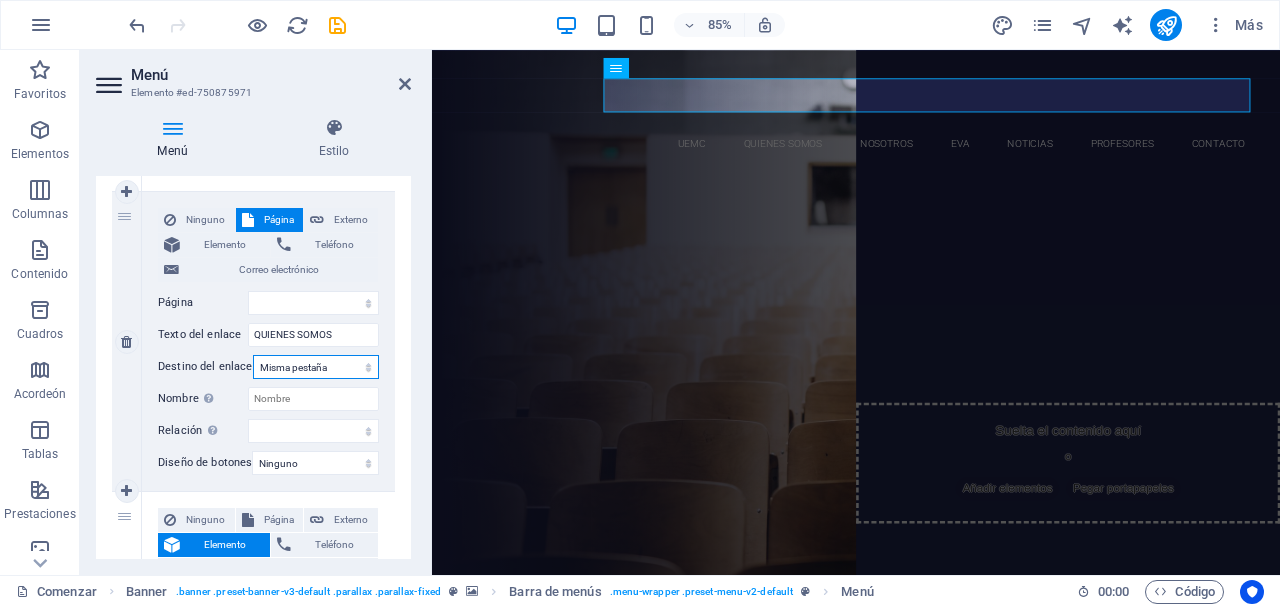 click on "Nueva pestaña Misma pestaña Superposición" at bounding box center [316, 367] 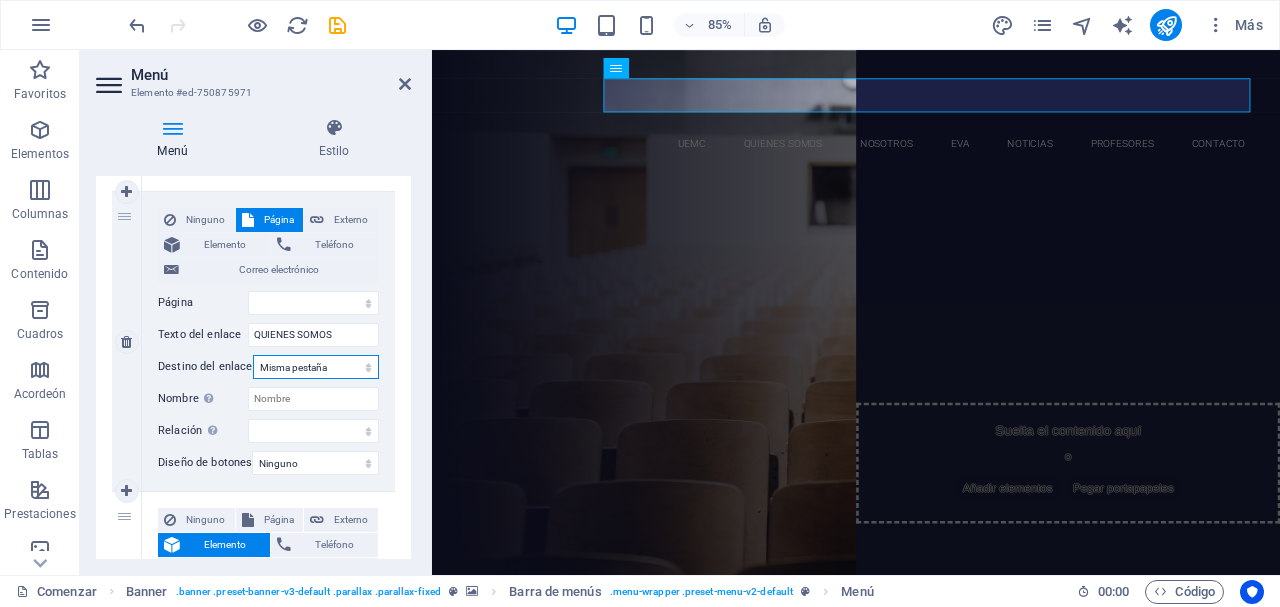 select on "blank" 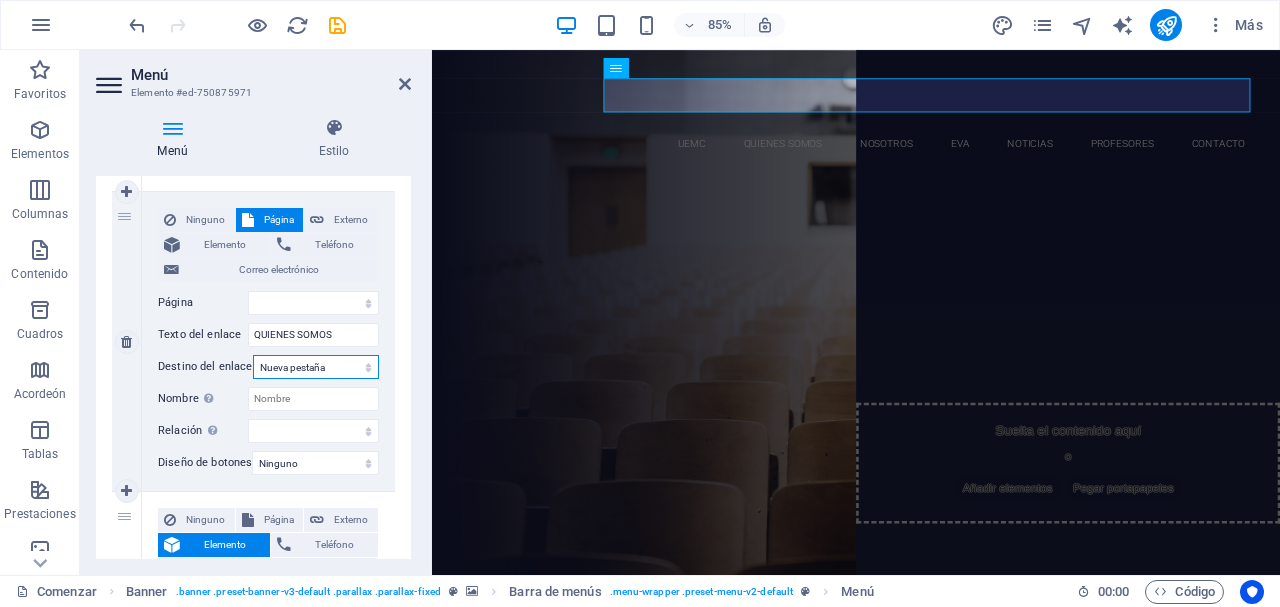 click on "Nueva pestaña Misma pestaña Superposición" at bounding box center (316, 367) 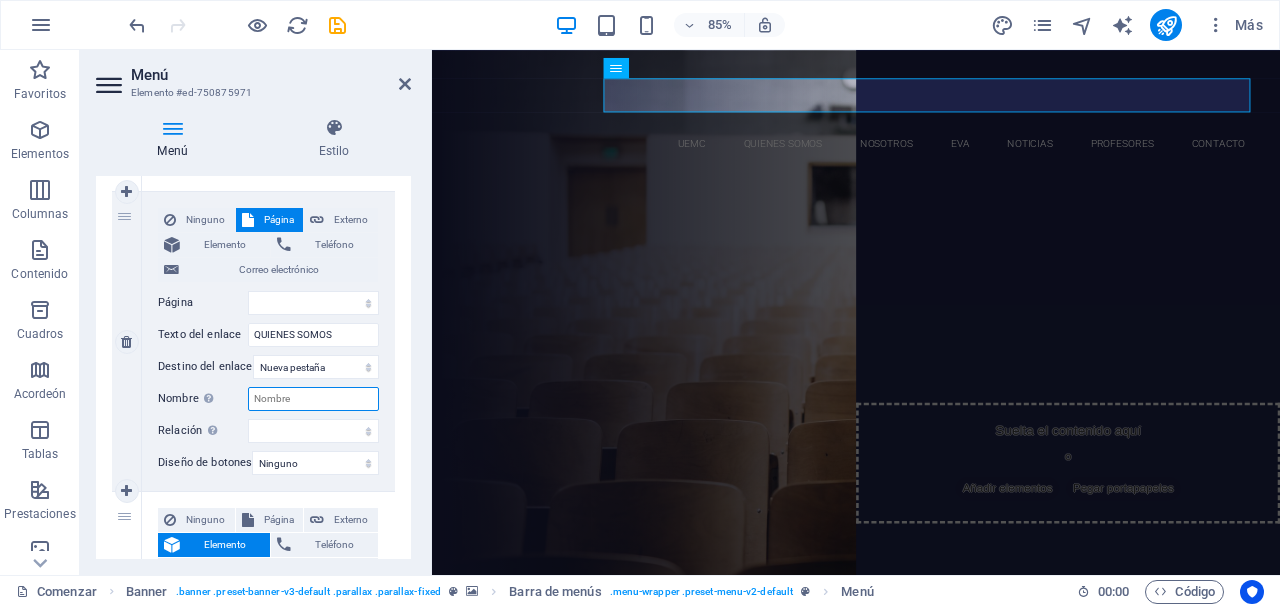 click on "Nombre Una descripción adicional del enlace no debería ser igual al texto del enlace. El título suele mostrarse como un texto de información cuando se mueve el ratón por encima del elemento. Déjalo en blanco en caso de dudas." at bounding box center (313, 399) 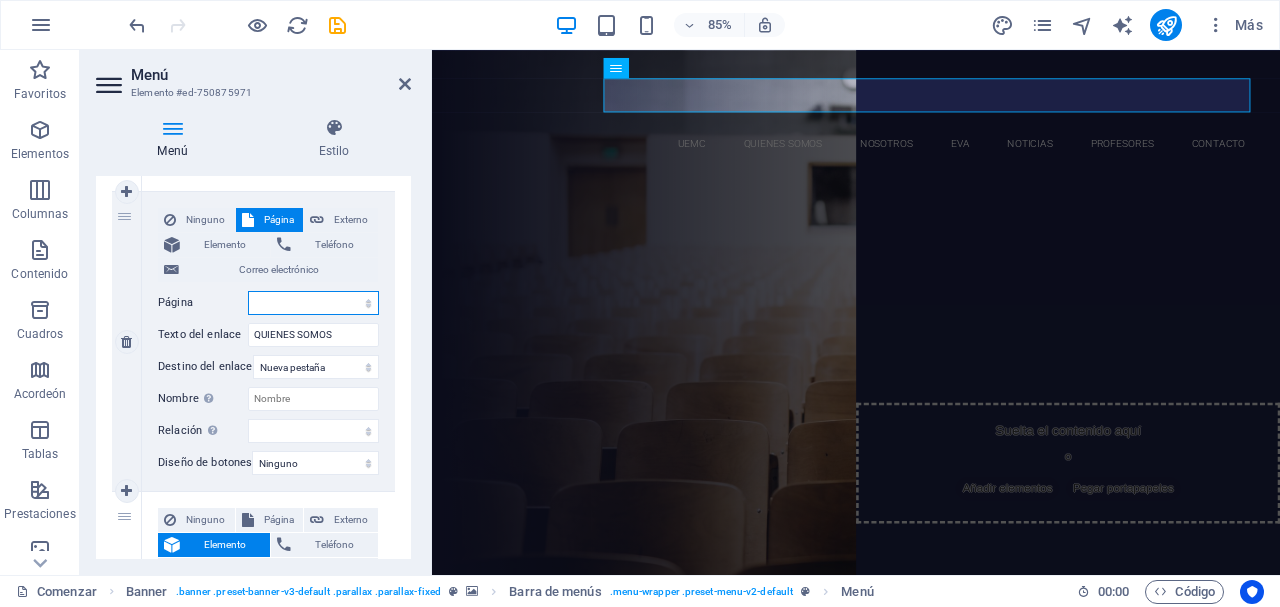 click on "Comenzar Subpágina Aviso legal Privacidad" at bounding box center (313, 303) 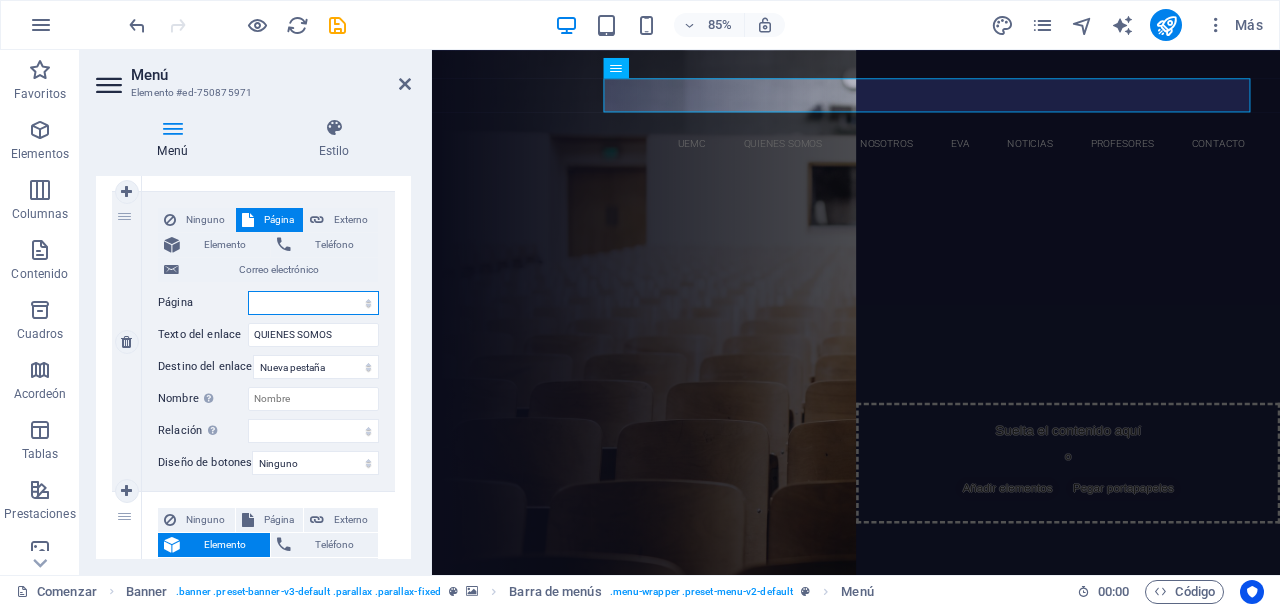 select on "0" 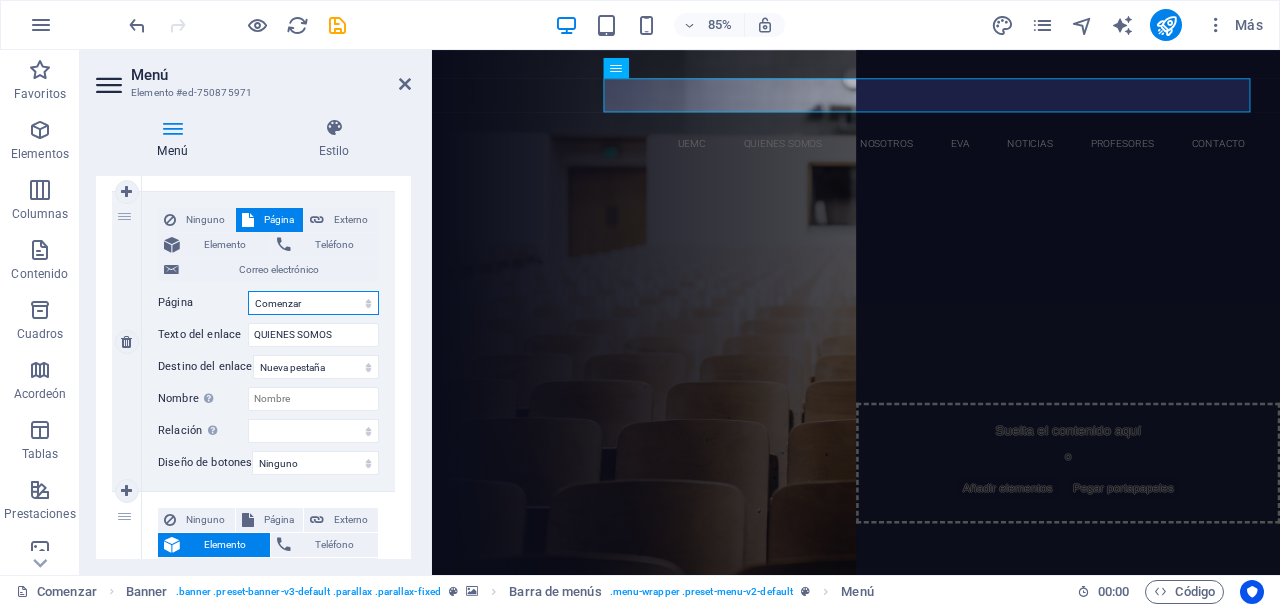 click on "Comenzar Subpágina Aviso legal Privacidad" at bounding box center (313, 303) 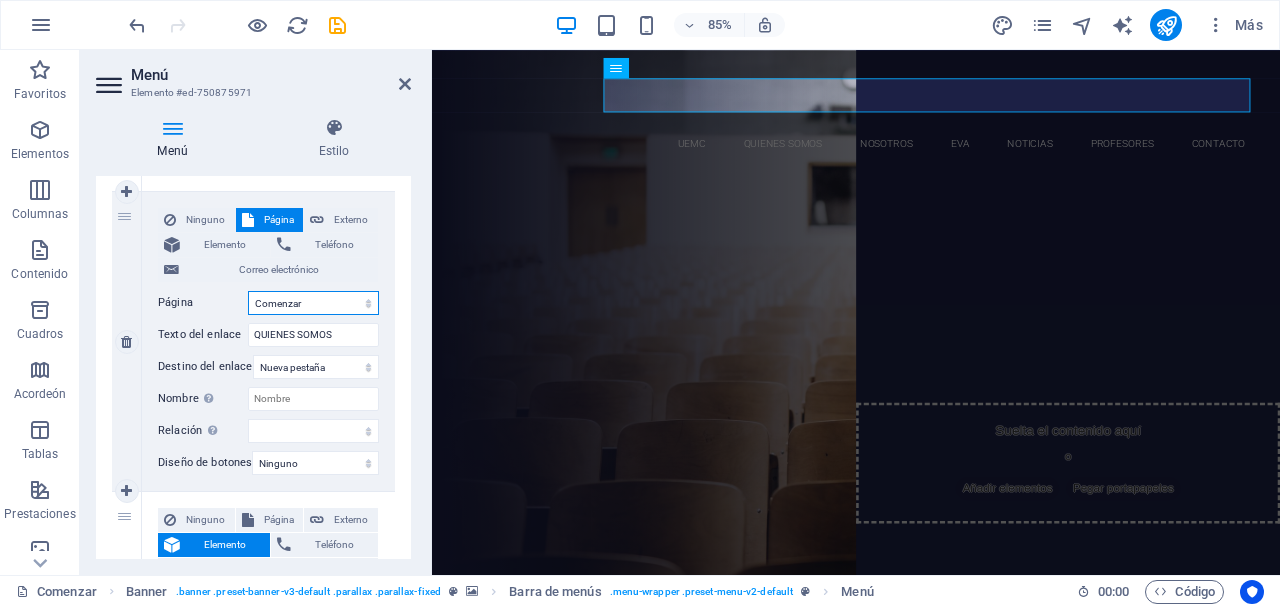 select 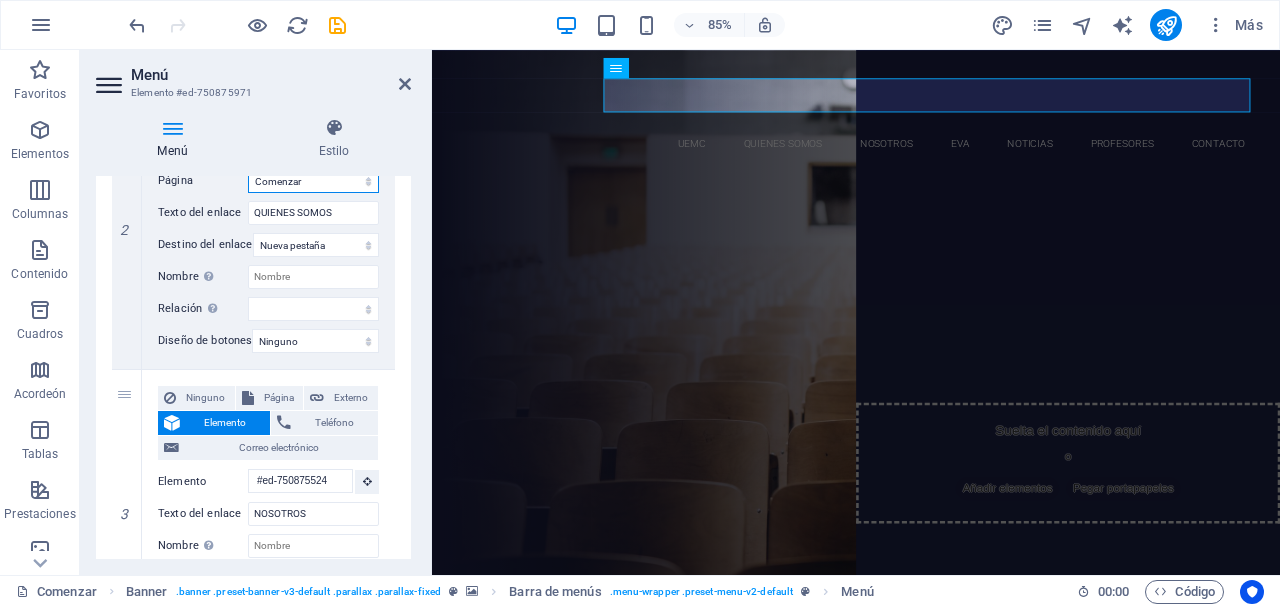 scroll, scrollTop: 616, scrollLeft: 0, axis: vertical 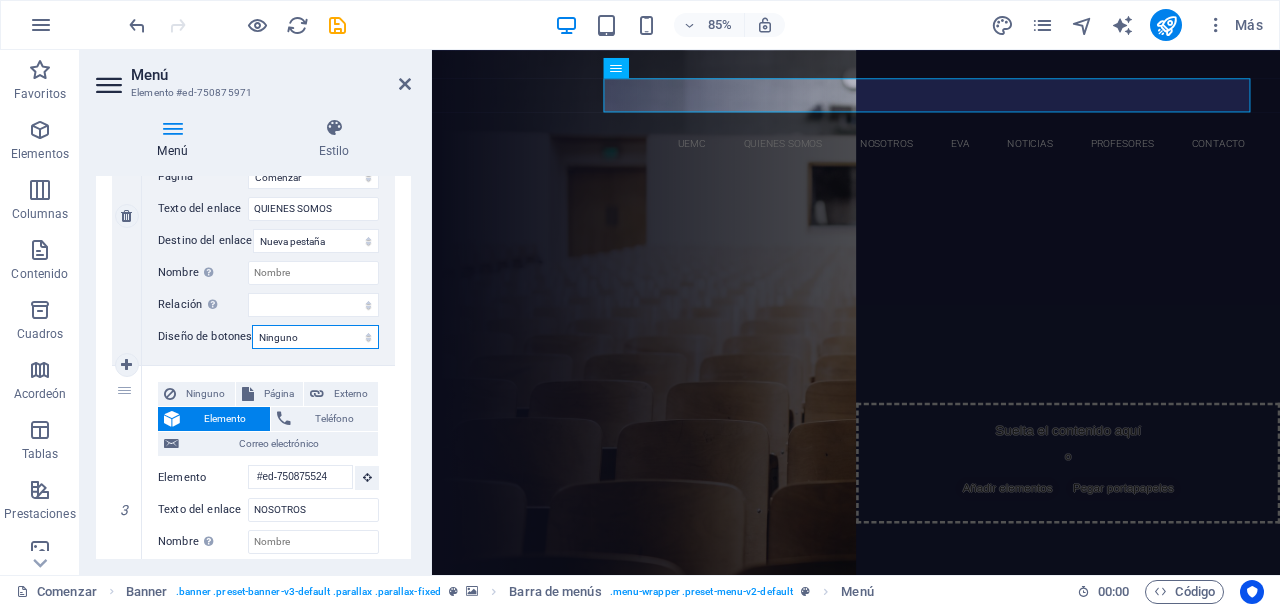 click on "Ninguno Predeterminado Principal Secundario" at bounding box center (315, 337) 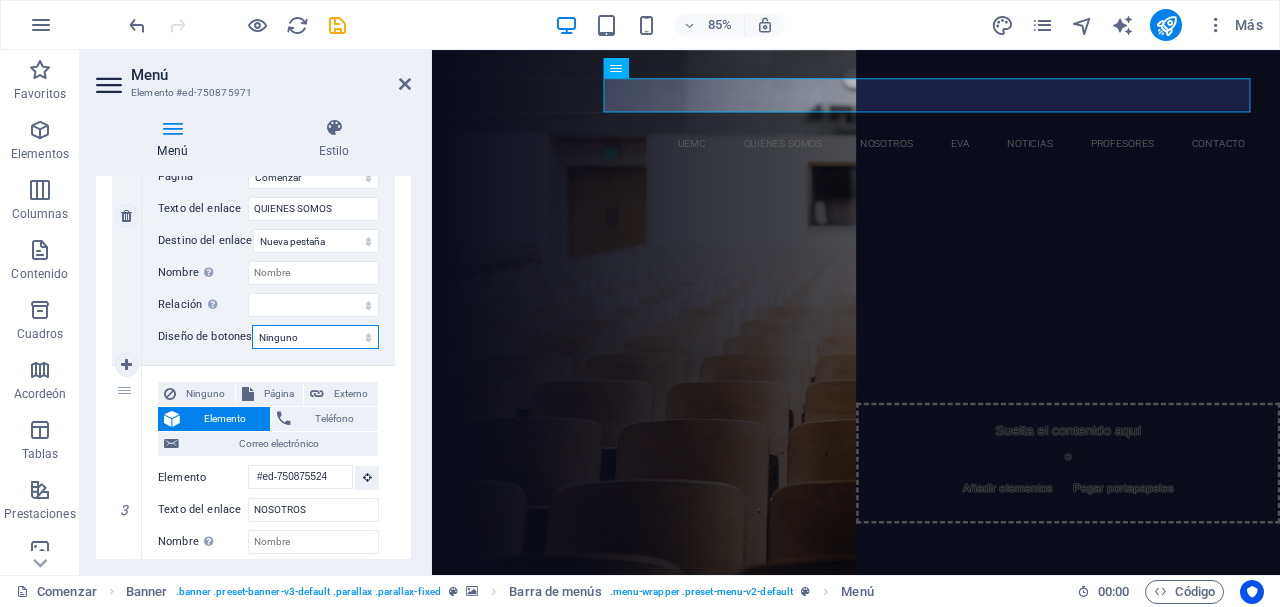select on "primary" 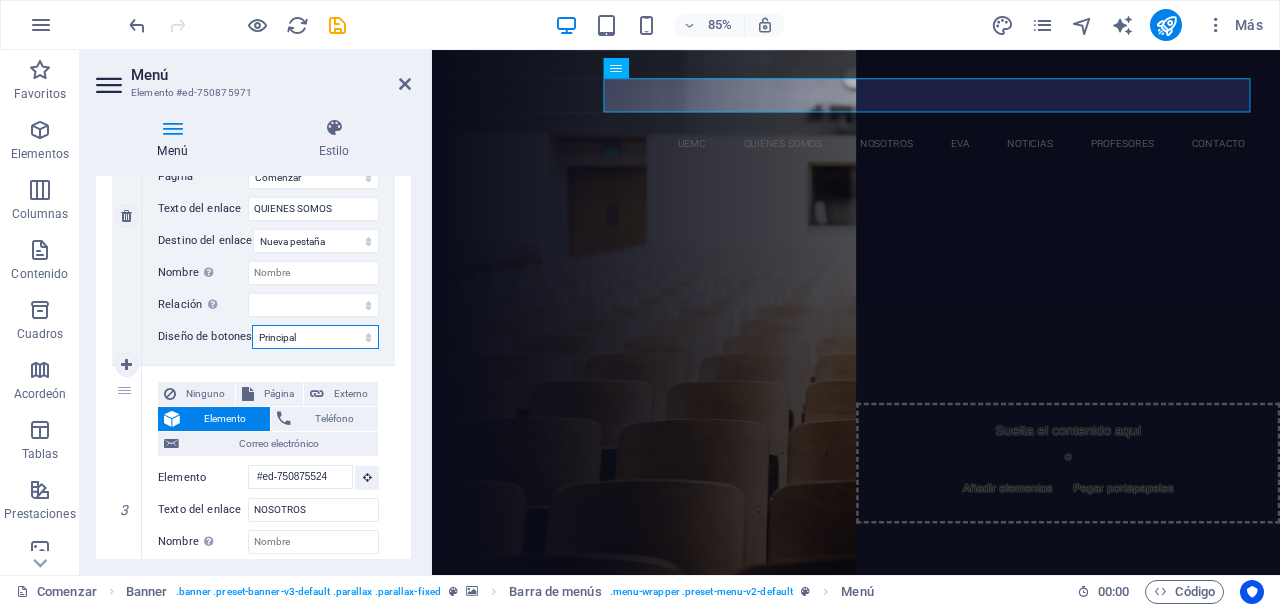 click on "Ninguno Predeterminado Principal Secundario" at bounding box center (315, 337) 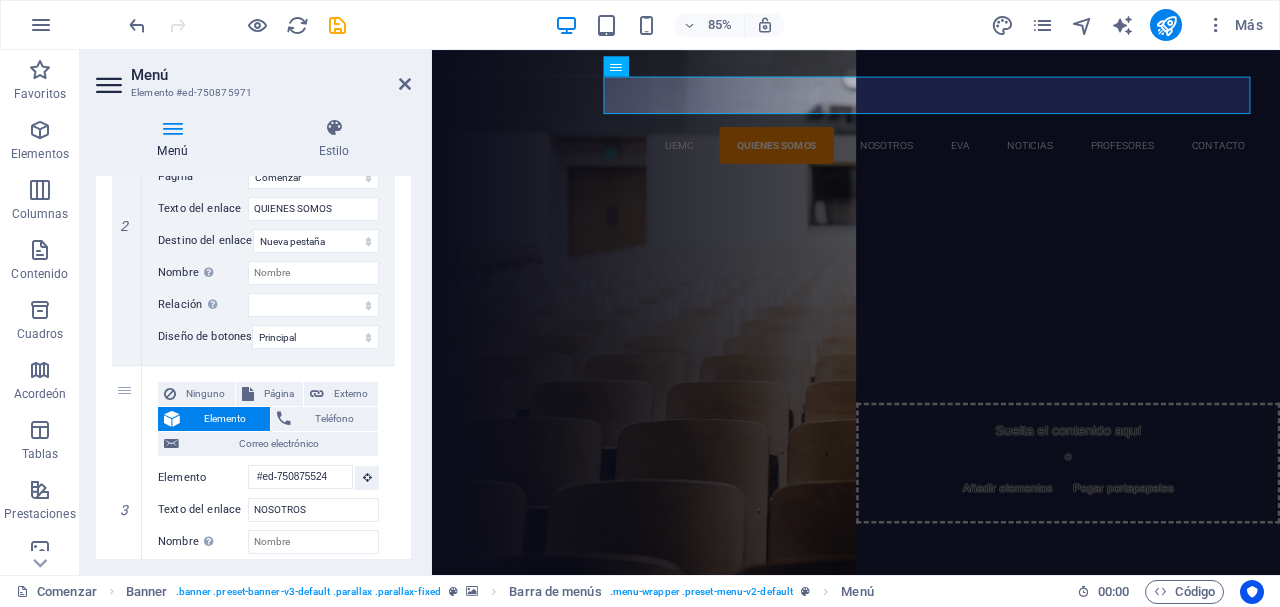 drag, startPoint x: 412, startPoint y: 305, endPoint x: 413, endPoint y: 279, distance: 26.019224 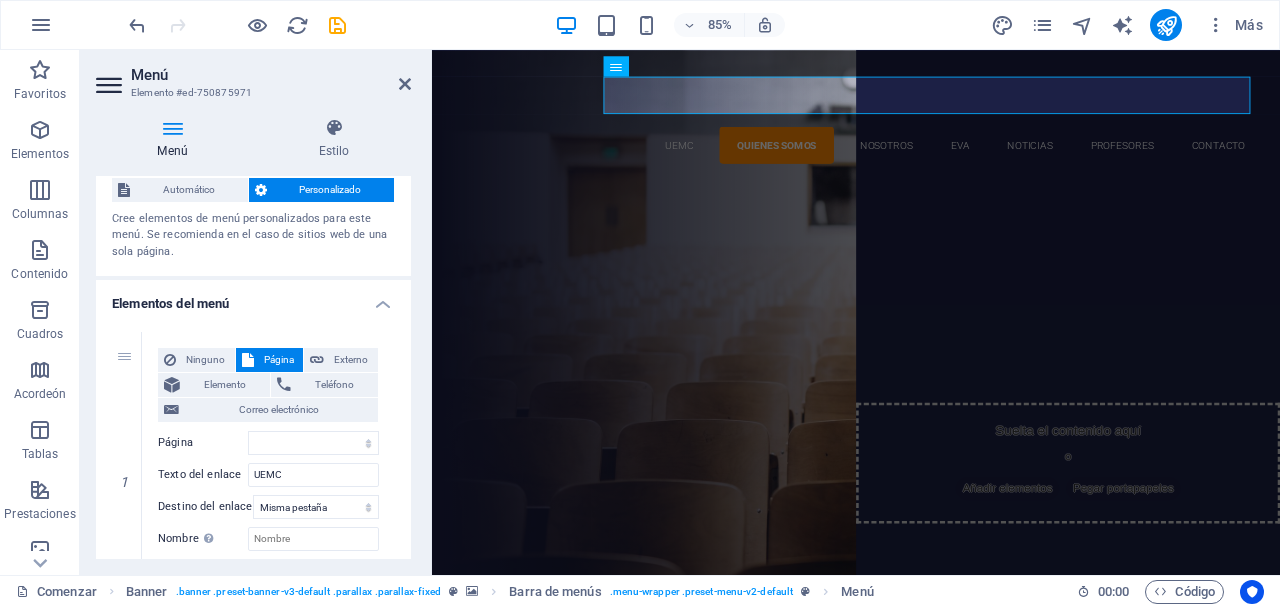 scroll, scrollTop: 0, scrollLeft: 0, axis: both 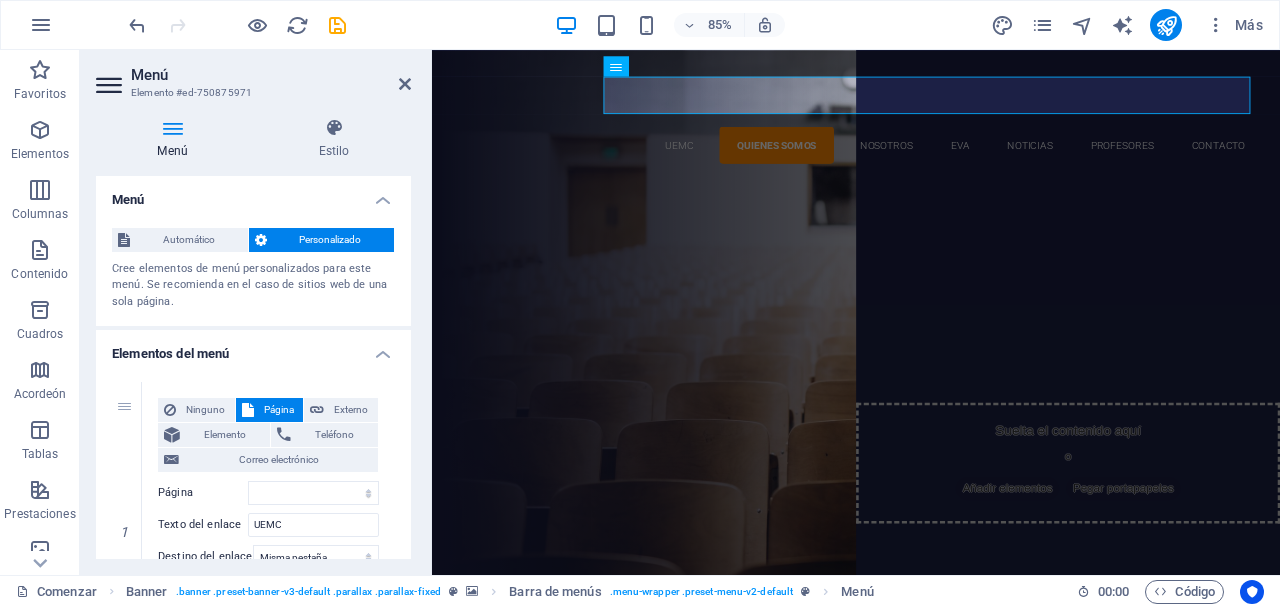 drag, startPoint x: 407, startPoint y: 303, endPoint x: 16, endPoint y: 83, distance: 448.64352 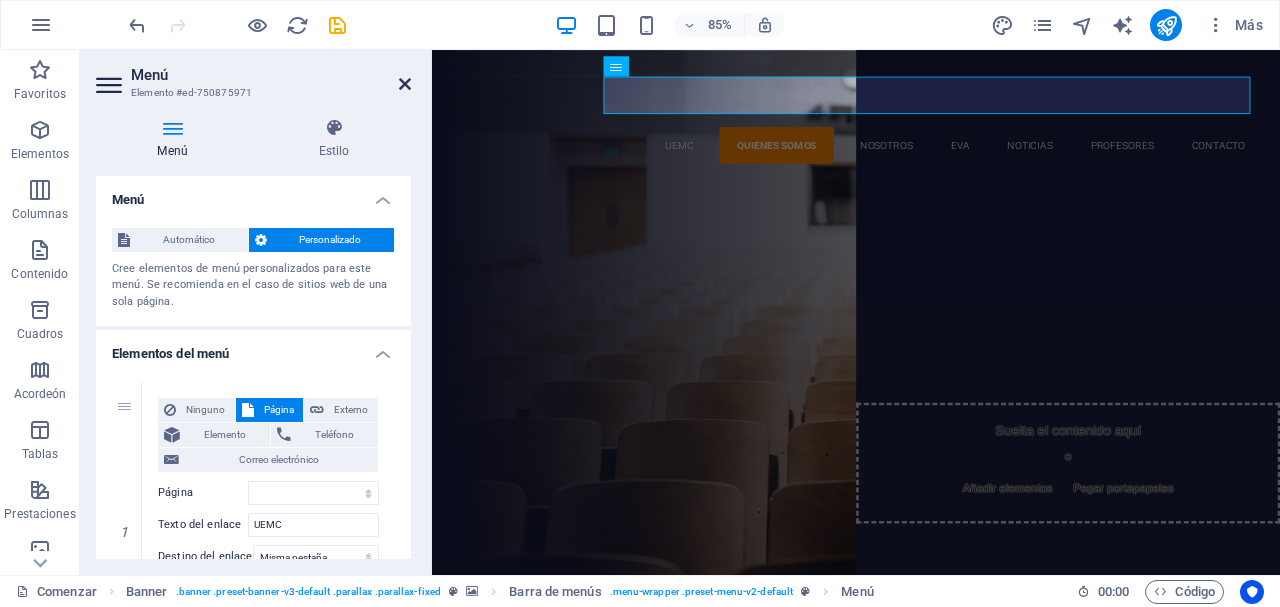 click at bounding box center (405, 84) 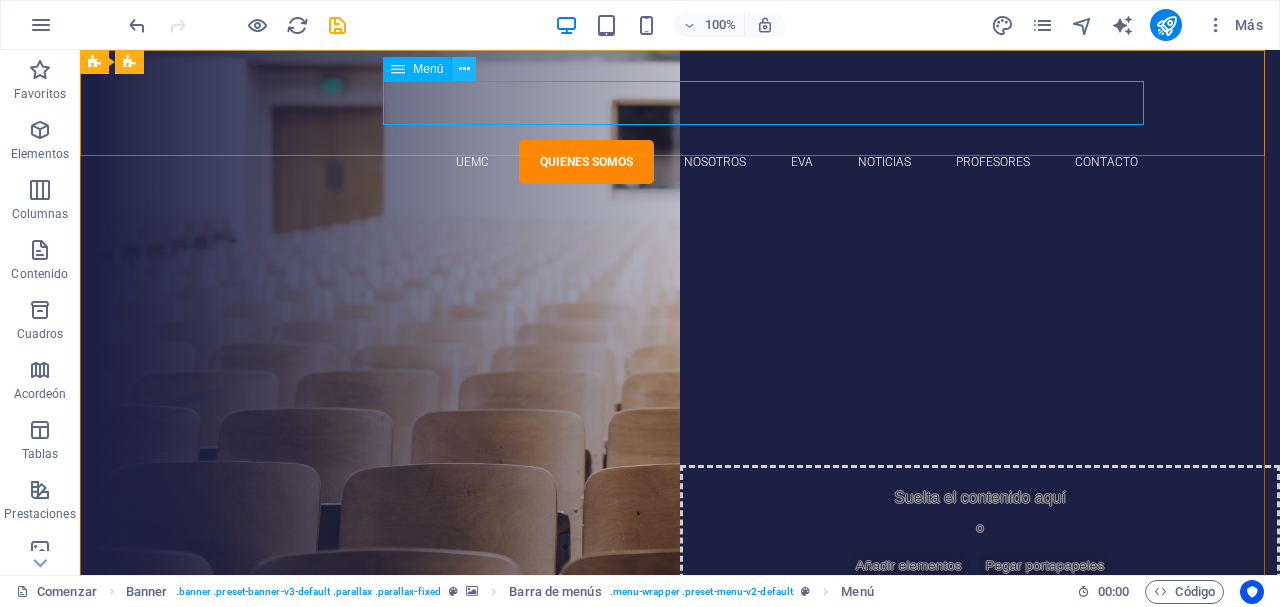 click at bounding box center [464, 69] 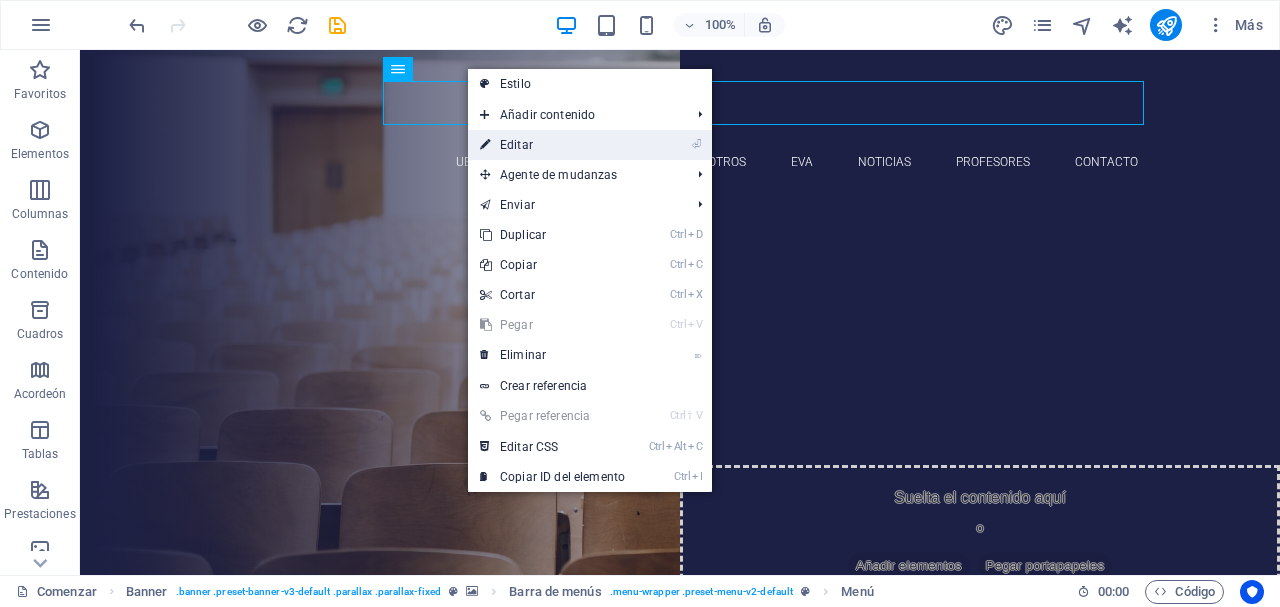 click on "Editar" at bounding box center [516, 145] 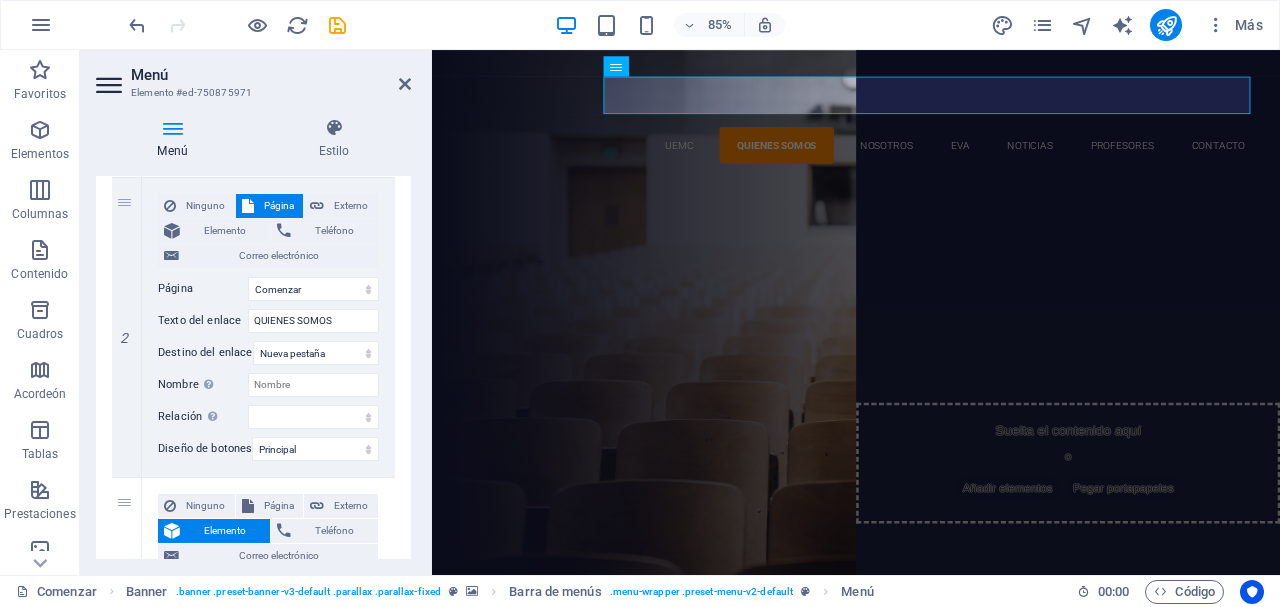 scroll, scrollTop: 435, scrollLeft: 0, axis: vertical 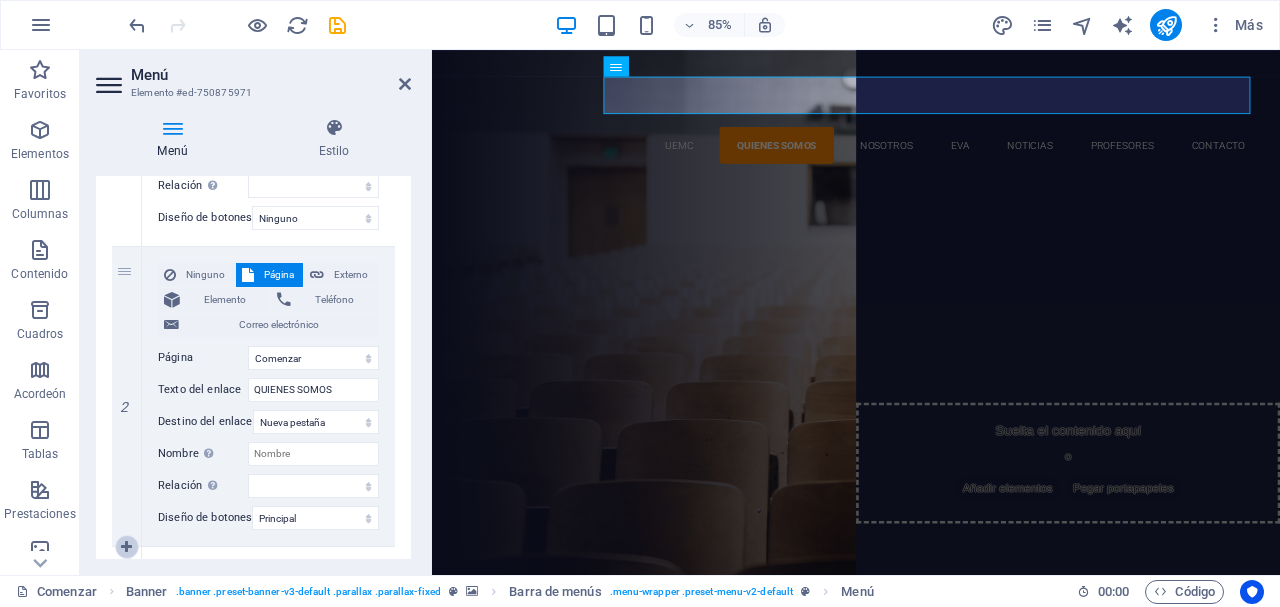 click at bounding box center (127, 547) 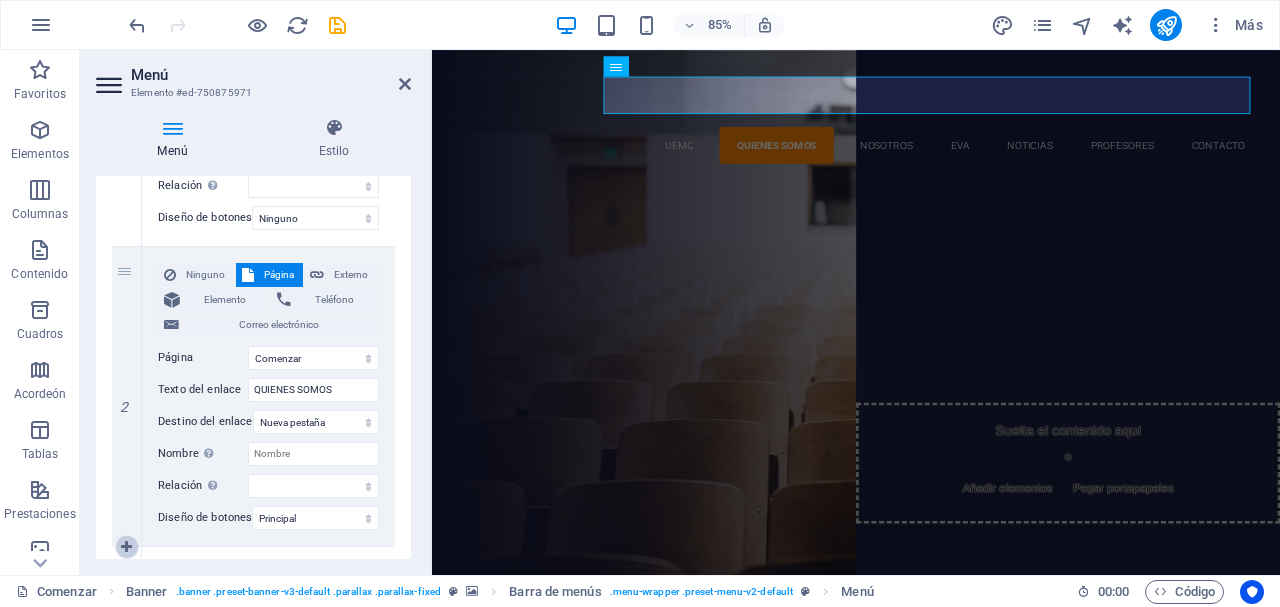 select 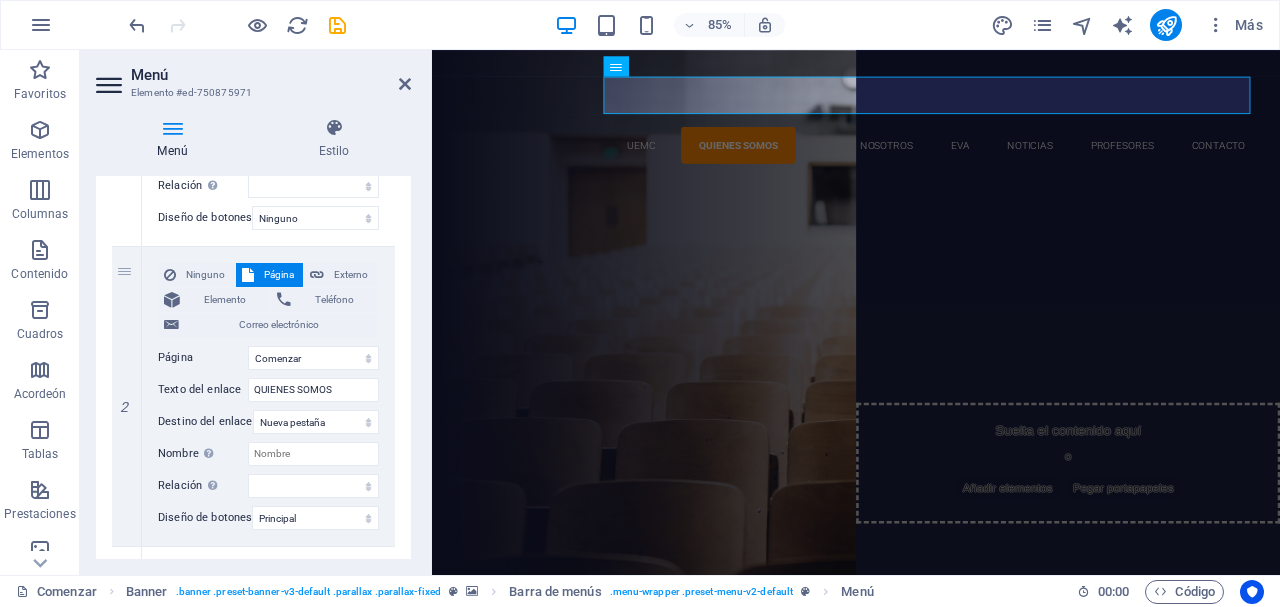 drag, startPoint x: 406, startPoint y: 274, endPoint x: 410, endPoint y: 295, distance: 21.377558 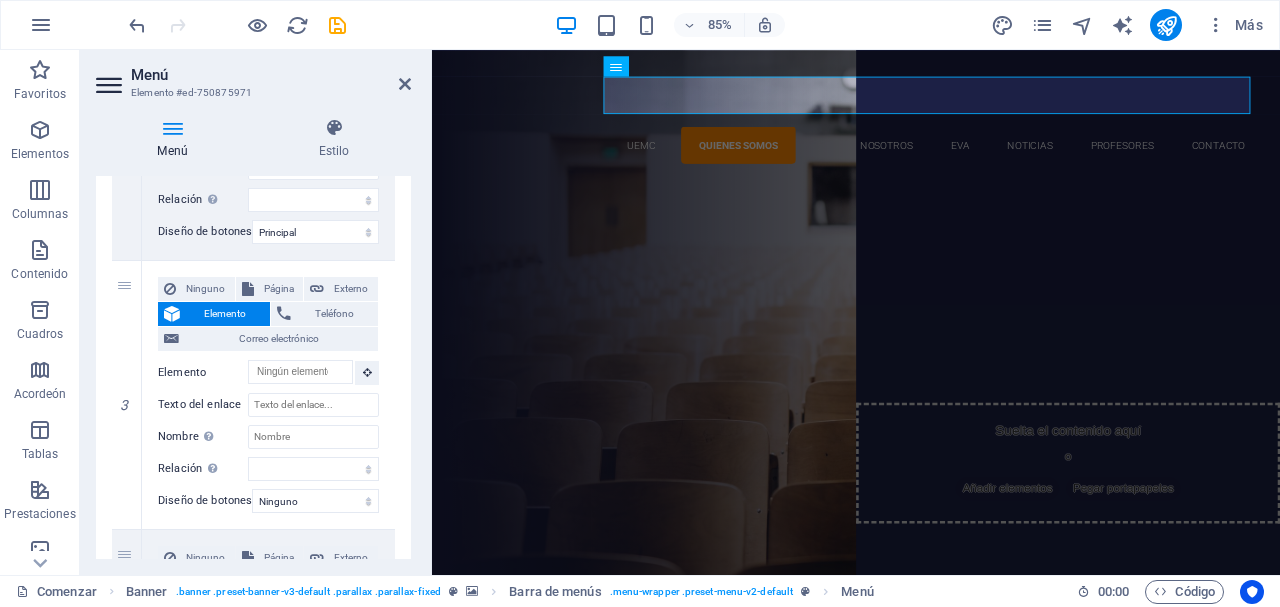 scroll, scrollTop: 773, scrollLeft: 0, axis: vertical 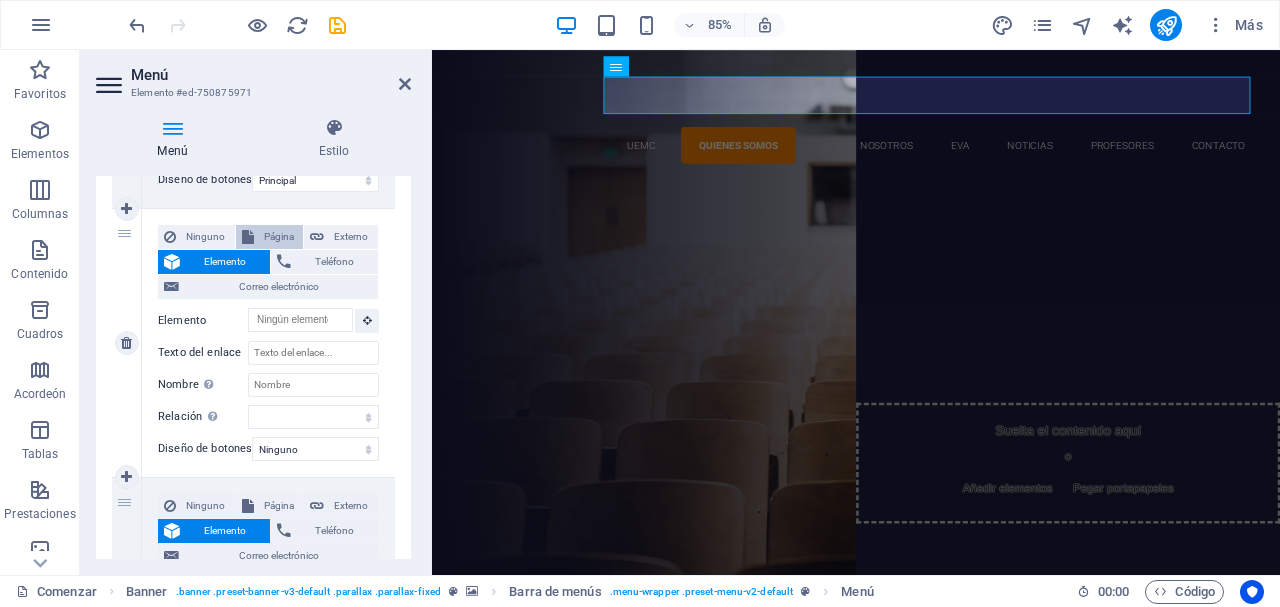 click on "Página" at bounding box center [279, 236] 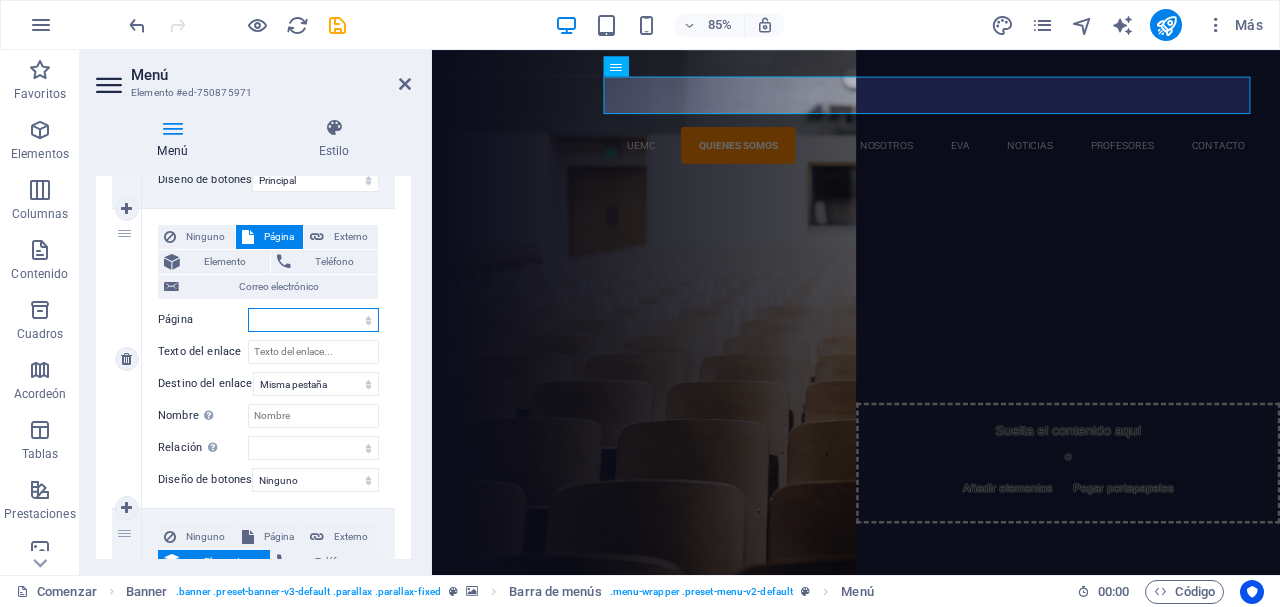 click on "Comenzar Subpágina Aviso legal Privacidad" at bounding box center [313, 320] 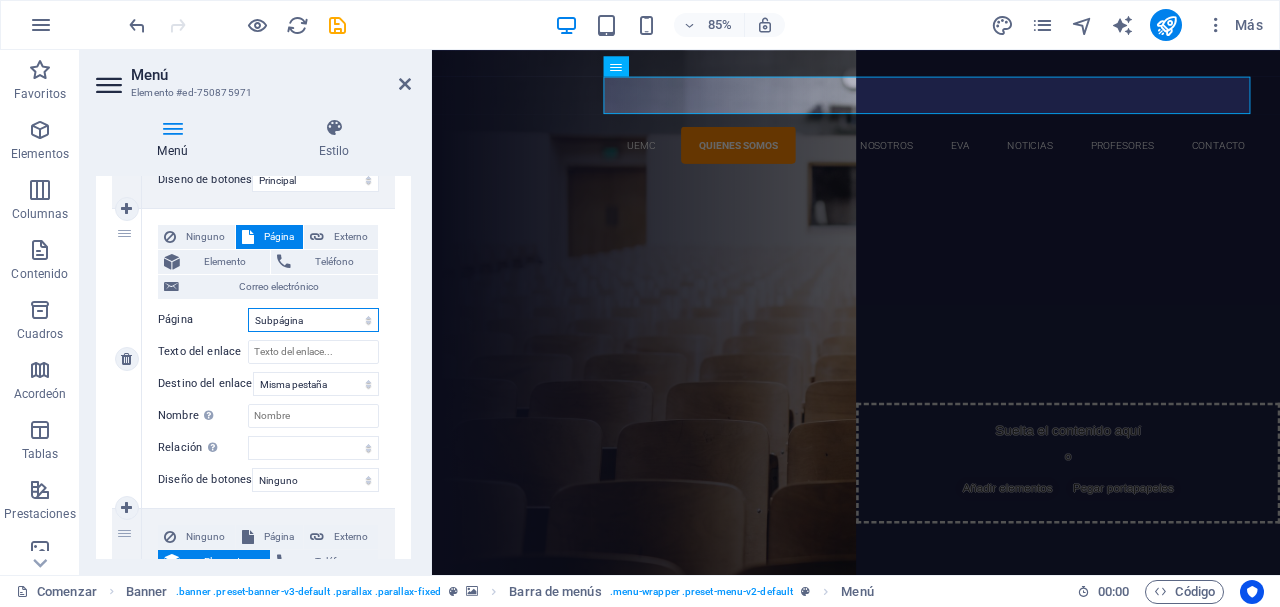 click on "Comenzar Subpágina Aviso legal Privacidad" at bounding box center [313, 320] 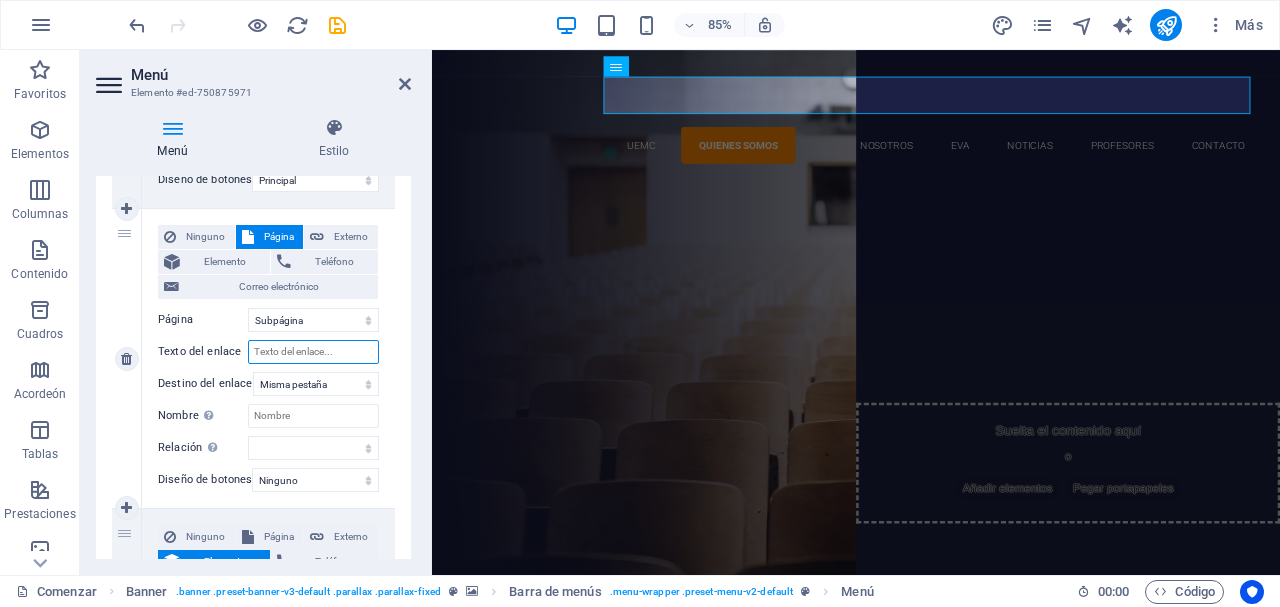 click on "Texto del enlace" at bounding box center [313, 352] 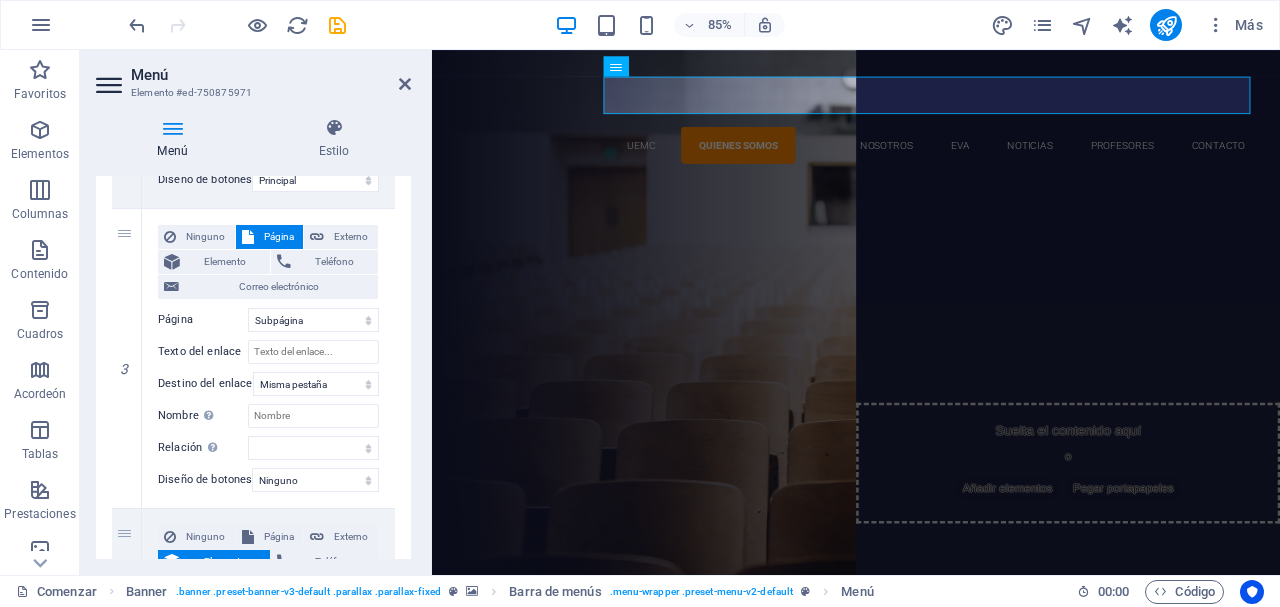 select 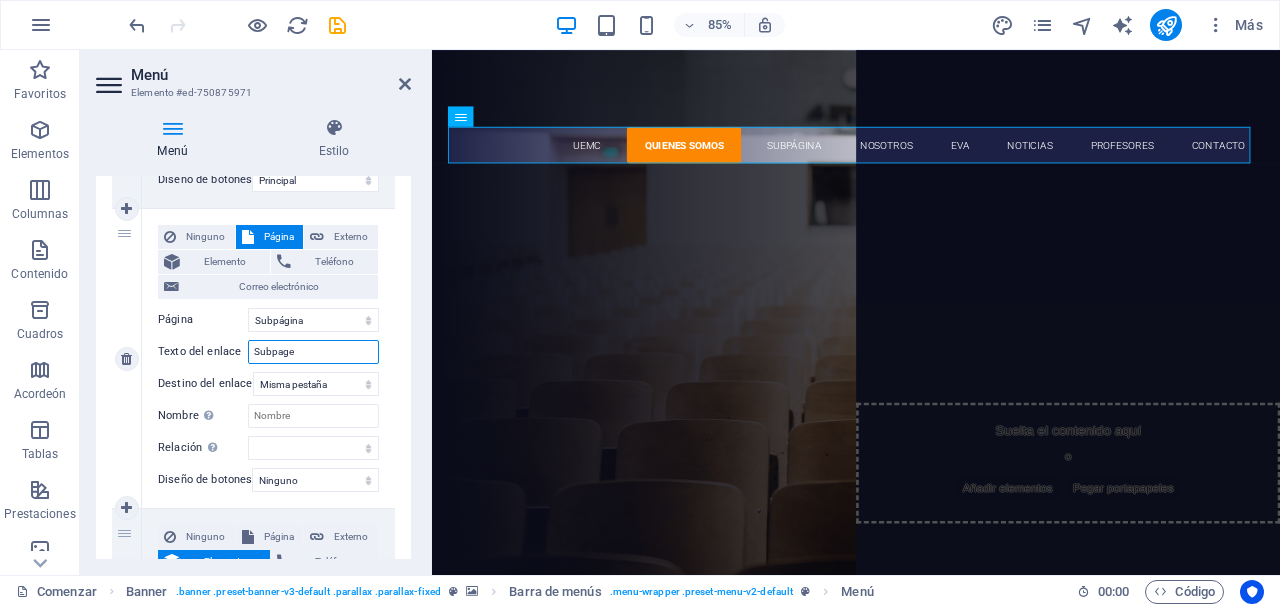 click on "Subpage" at bounding box center [313, 352] 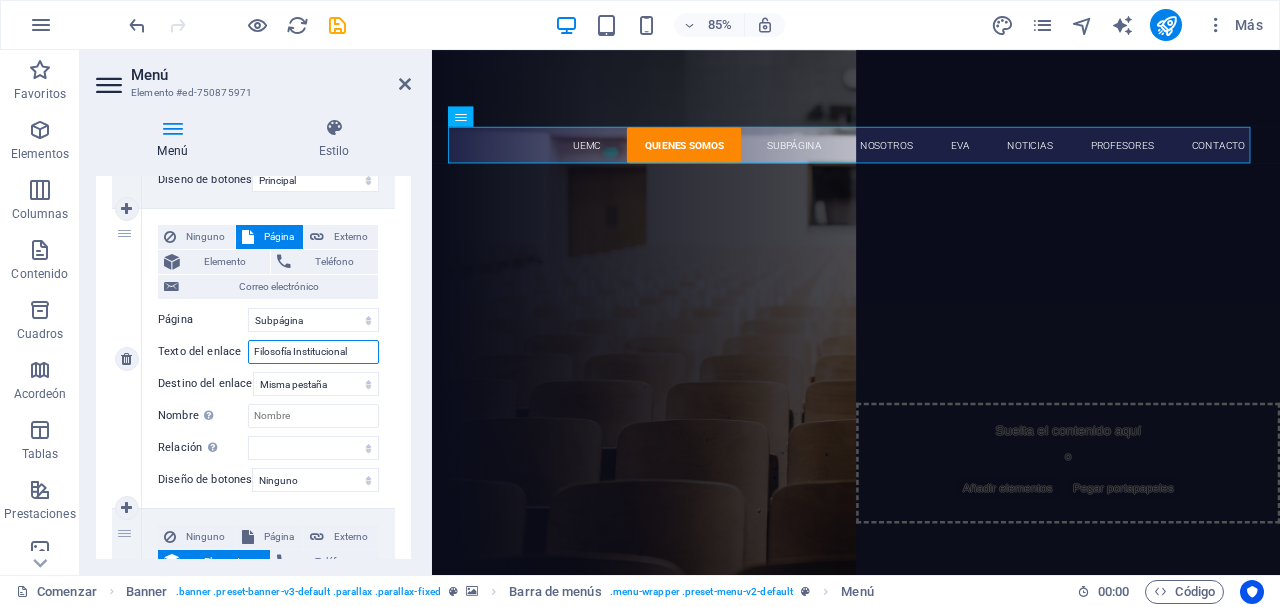 select 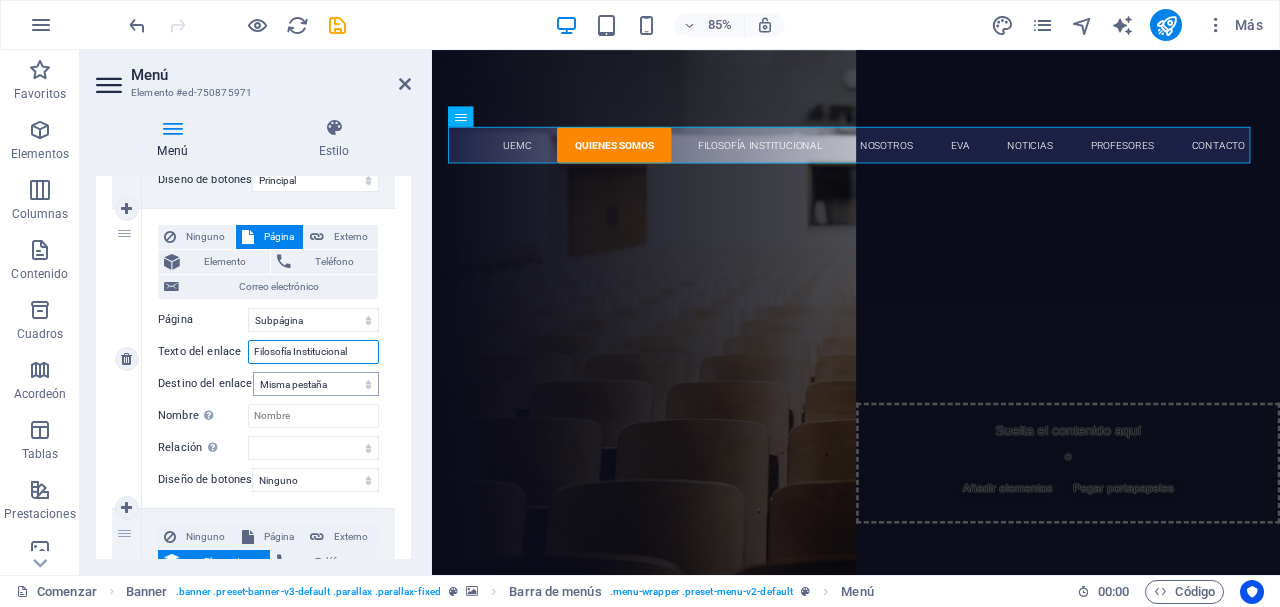 type on "Filosofía Institucional" 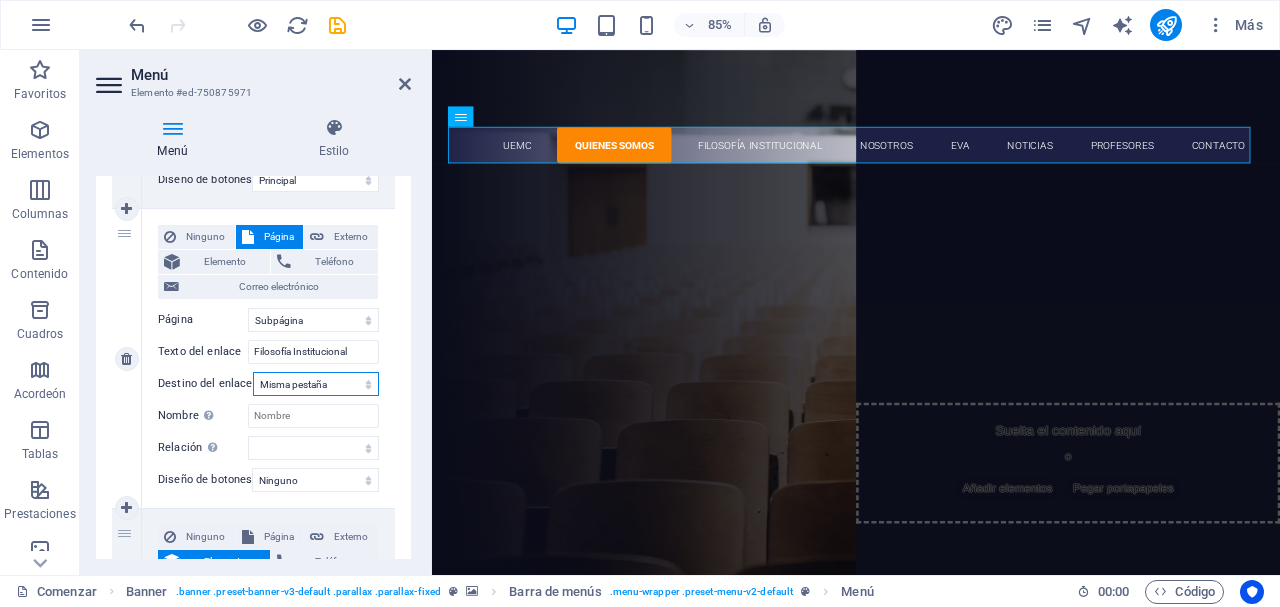 click on "Nueva pestaña Misma pestaña Superposición" at bounding box center [316, 384] 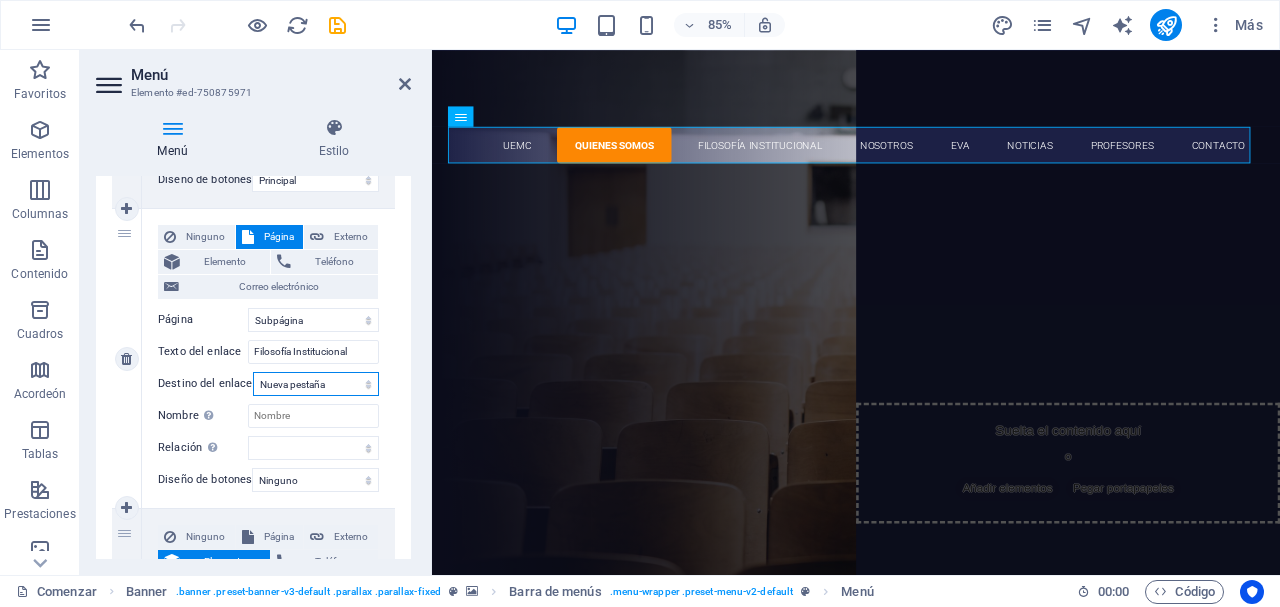 click on "Nueva pestaña Misma pestaña Superposición" at bounding box center (316, 384) 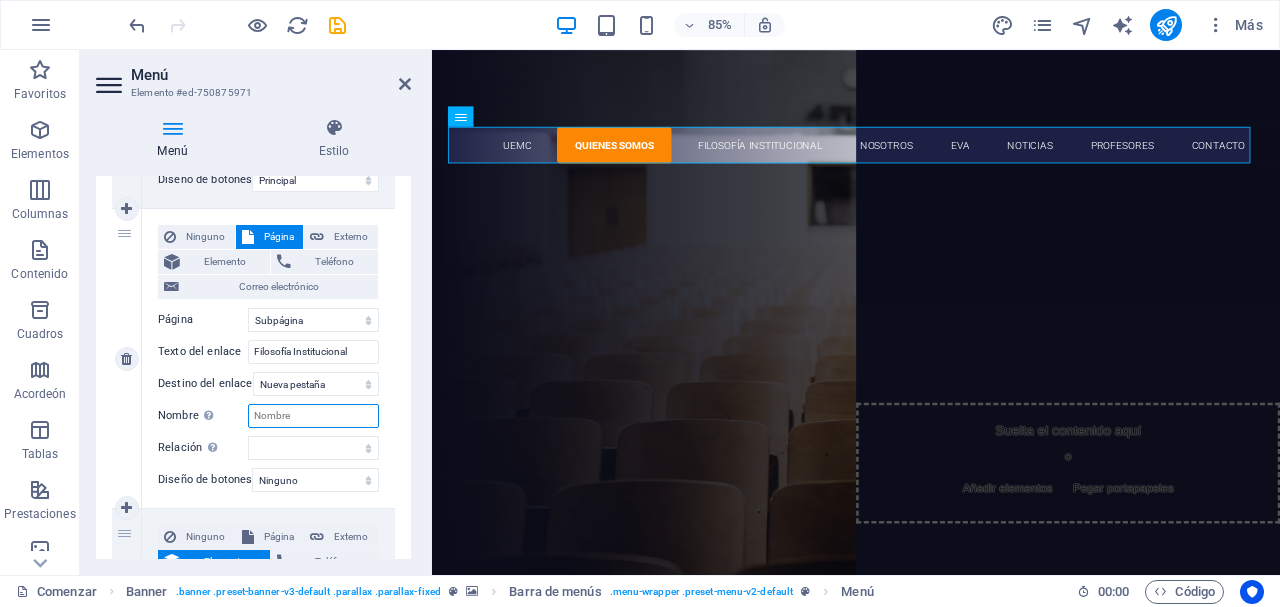 click on "Nombre Una descripción adicional del enlace no debería ser igual al texto del enlace. El título suele mostrarse como un texto de información cuando se mueve el ratón por encima del elemento. Déjalo en blanco en caso de dudas." at bounding box center [313, 416] 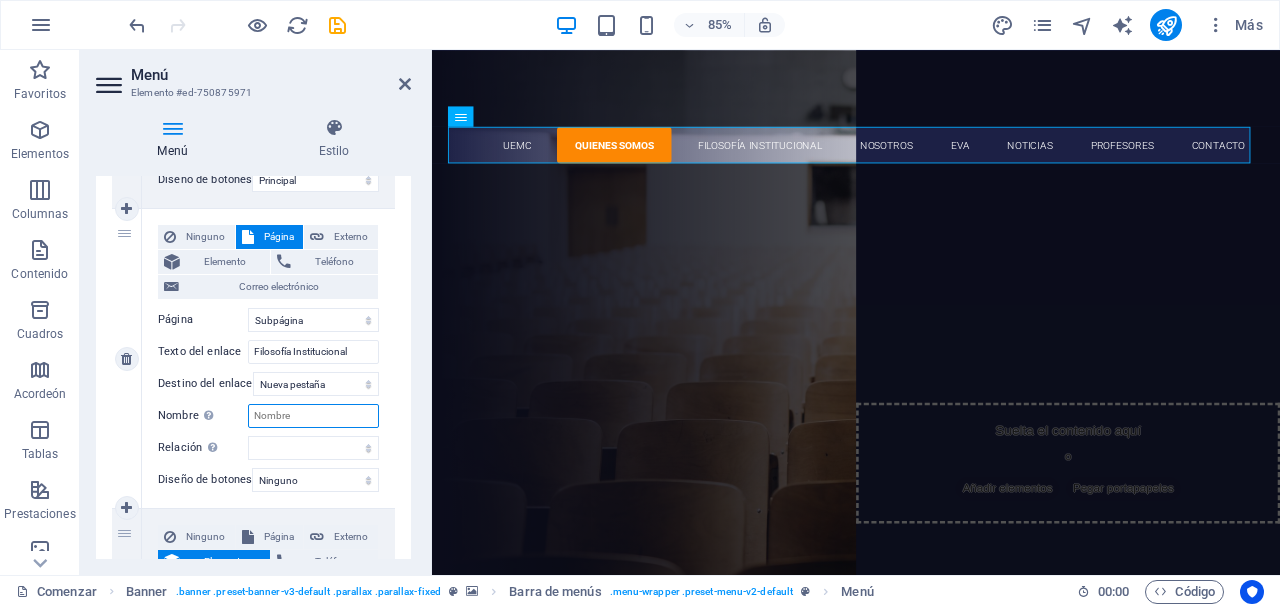 paste on "Filosofía Institucional" 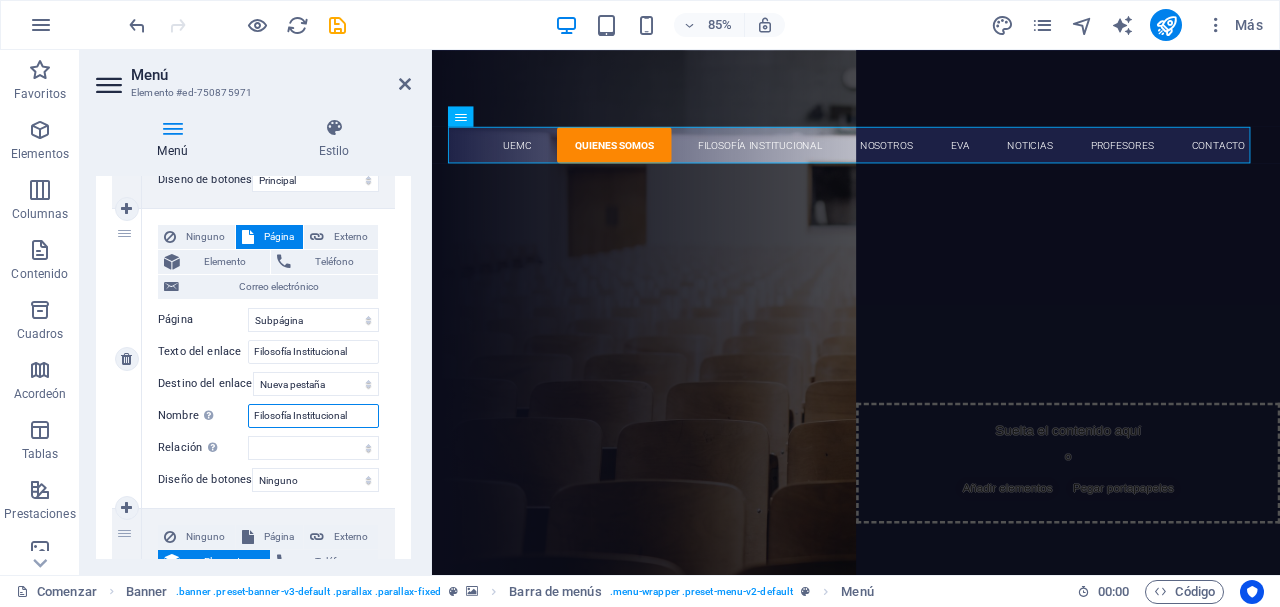 select 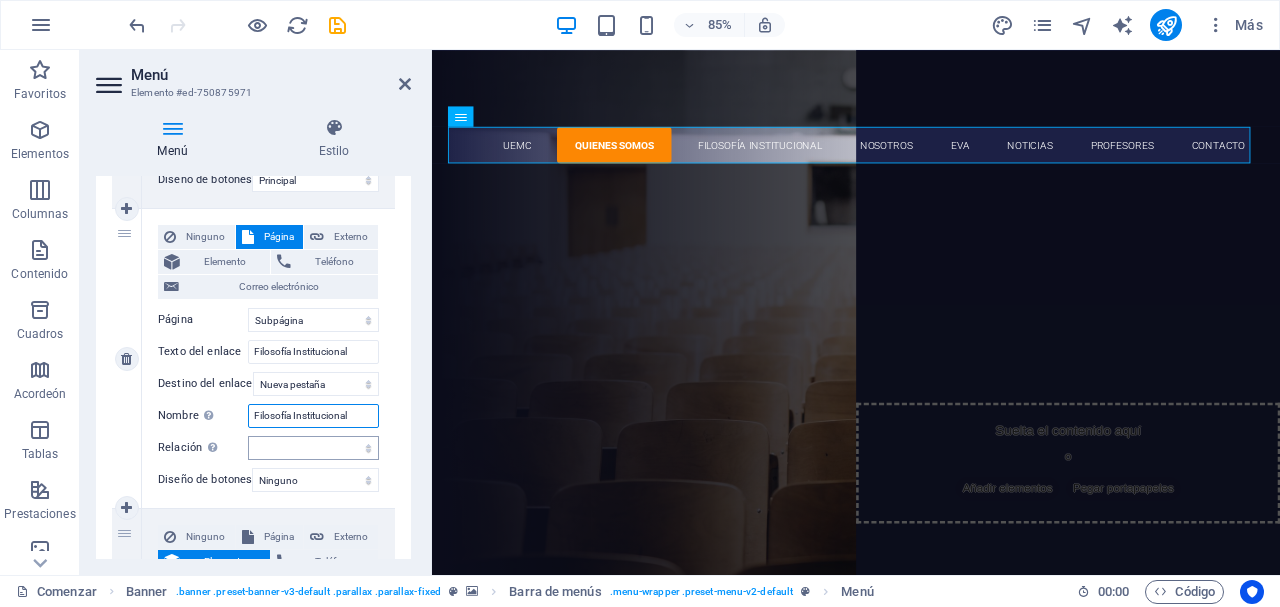 type on "Filosofía Institucional" 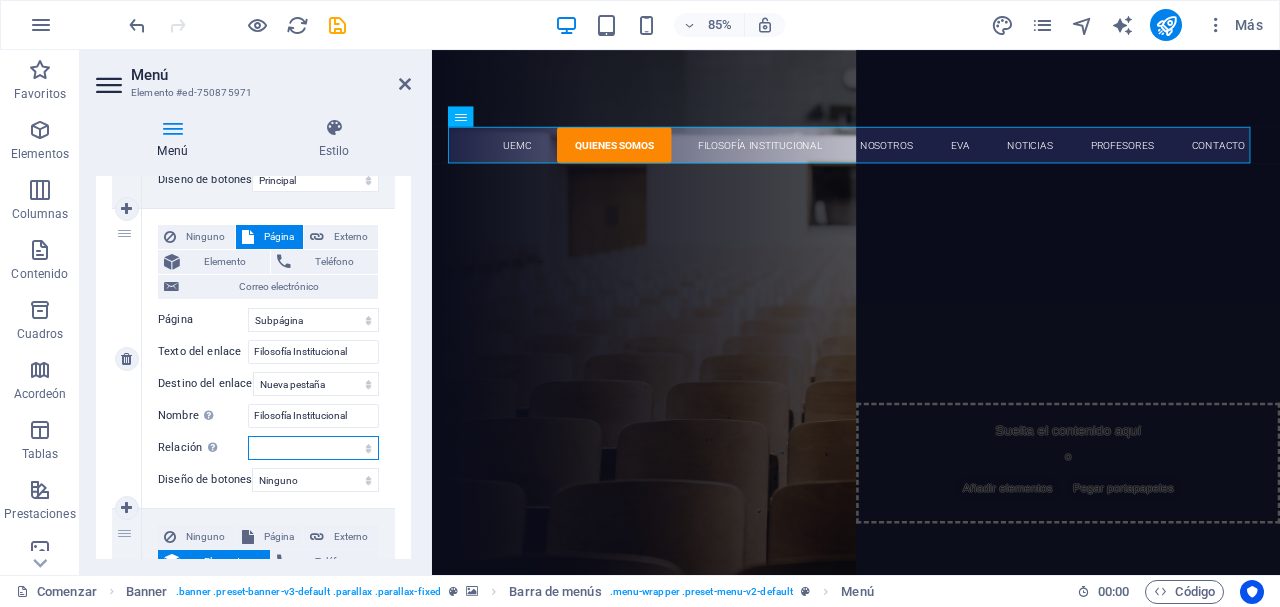 click on "alternativo autor marcador externo ayuda licencia Siguiente no seguir sin referencia noopener hormiga buscar etiqueta" at bounding box center (313, 448) 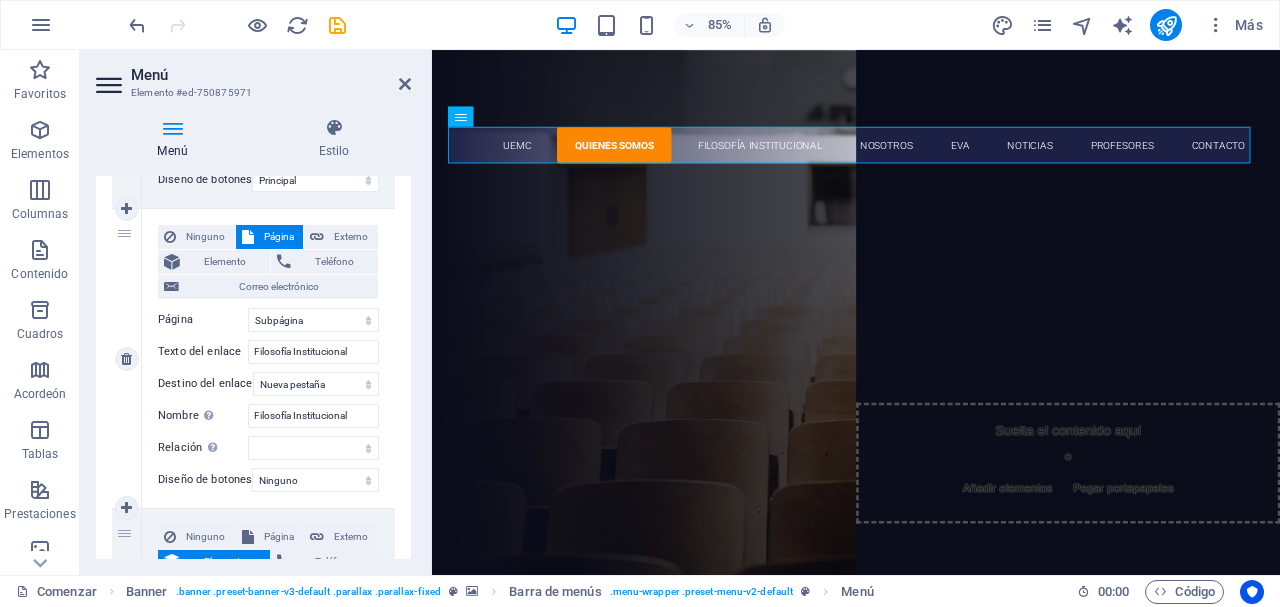 click on "Relación Defina la relación de este enlace con el destino del enlace . Por ejemplo, el valor "nofollow" indica a los buscadores que no firman al enlace. Puede dejarse vacío." at bounding box center [203, 448] 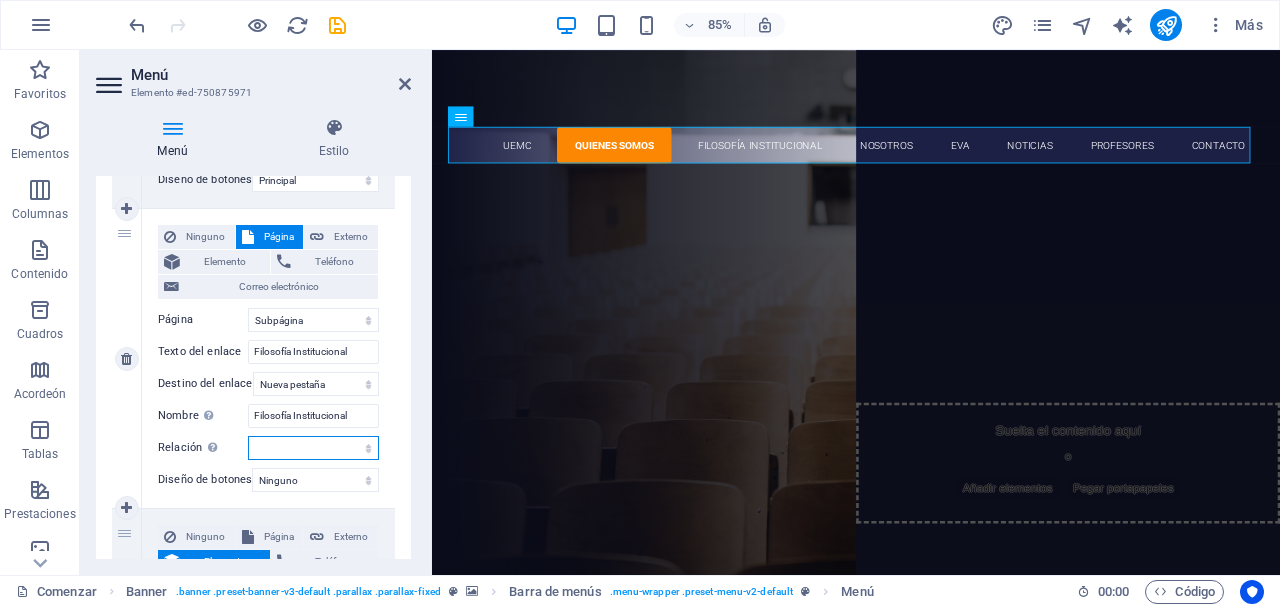 click on "alternativo autor marcador externo ayuda licencia Siguiente no seguir sin referencia noopener hormiga buscar etiqueta" at bounding box center (313, 448) 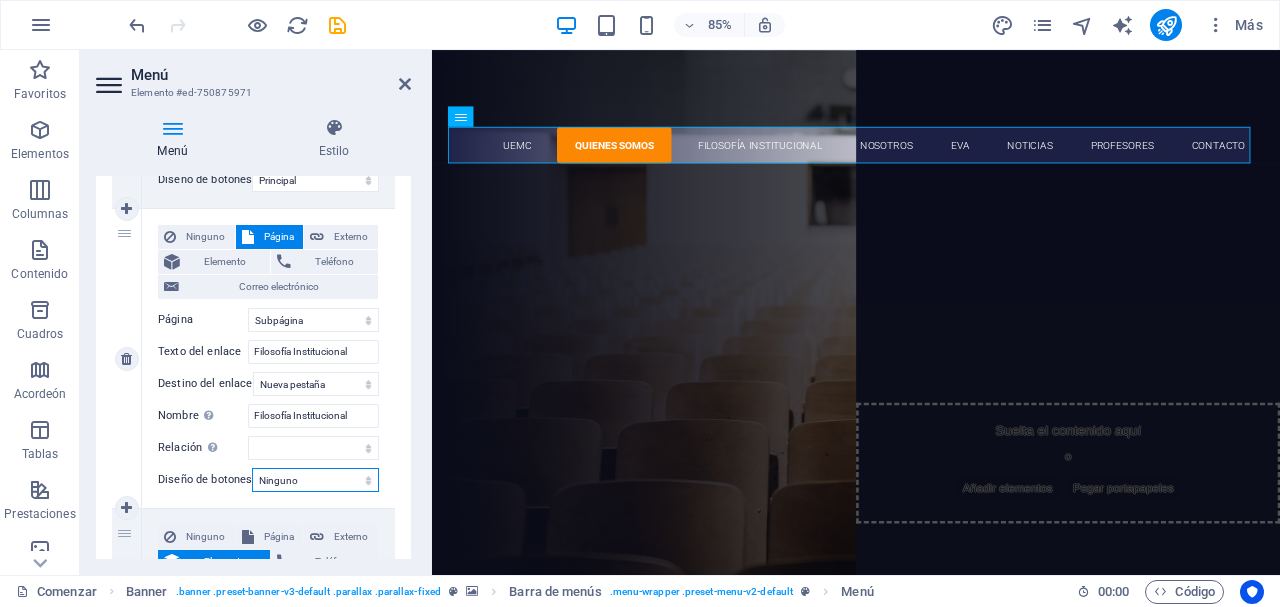 click on "Ninguno Predeterminado Principal Secundario" at bounding box center (315, 480) 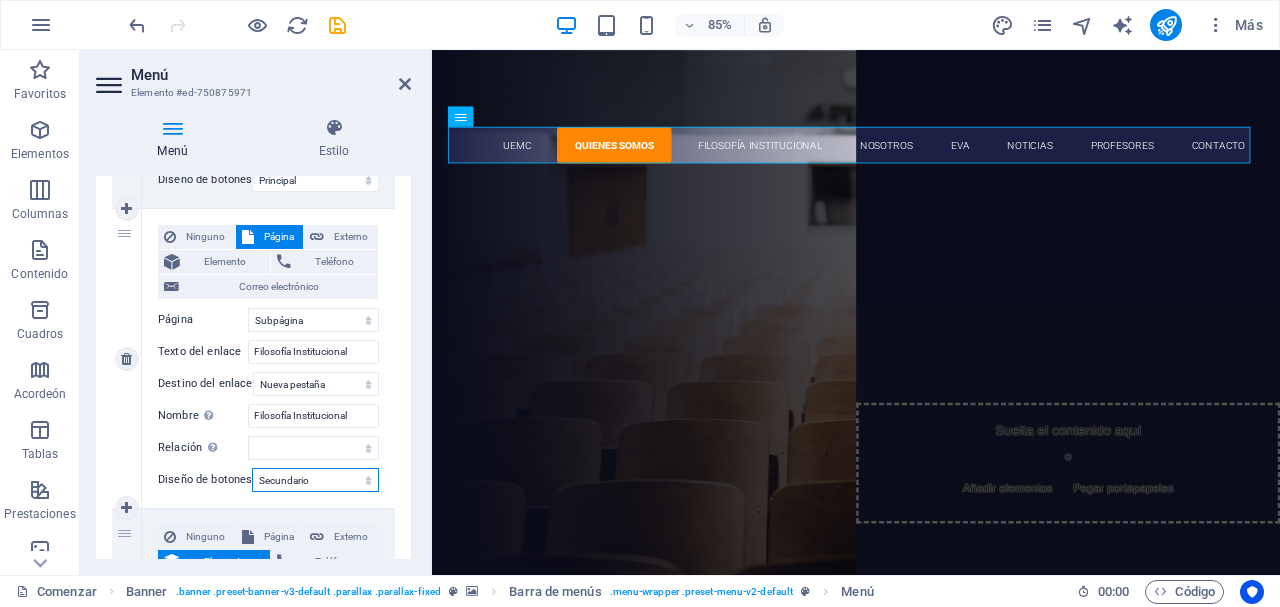 click on "Ninguno Predeterminado Principal Secundario" at bounding box center (315, 480) 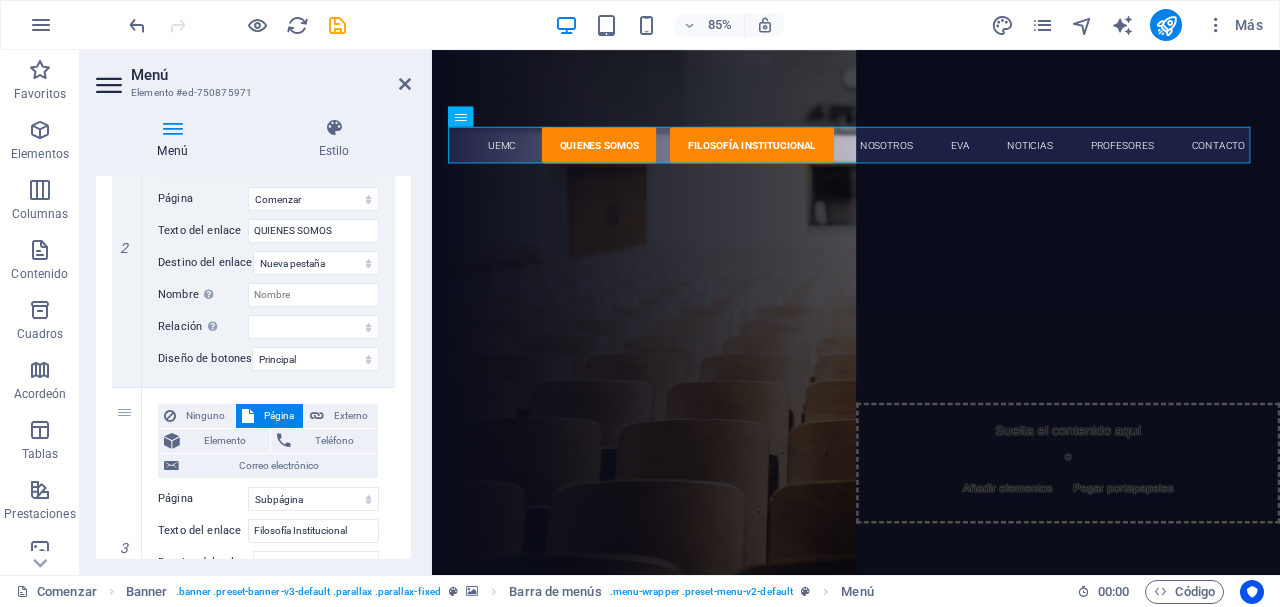 scroll, scrollTop: 559, scrollLeft: 0, axis: vertical 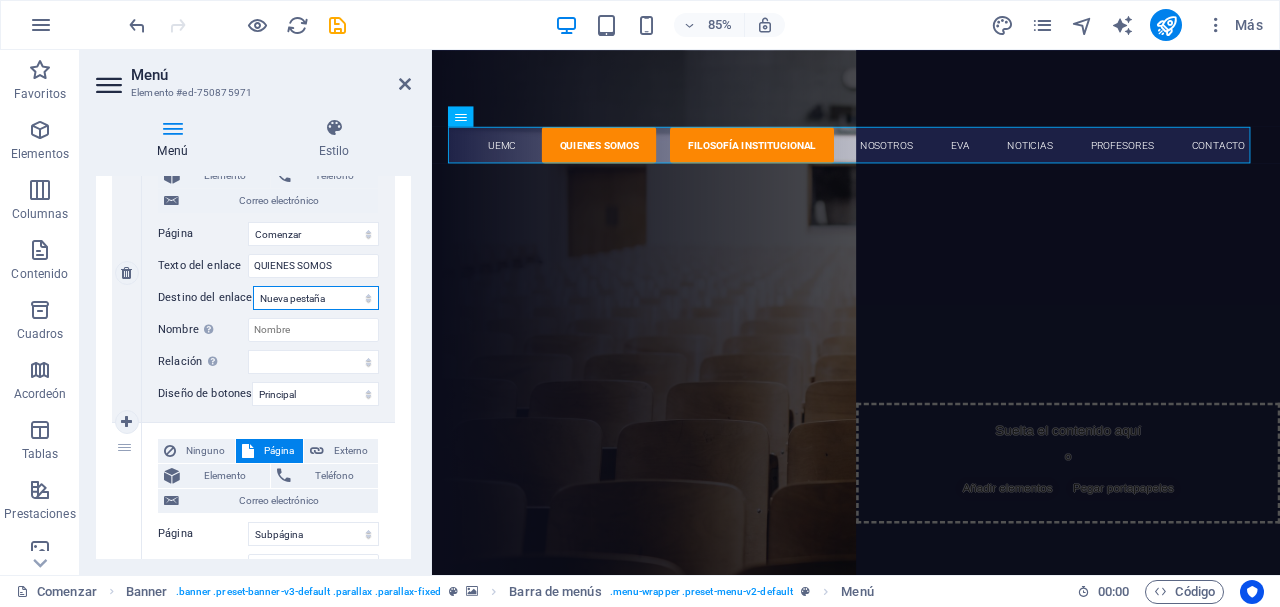 click on "Nueva pestaña Misma pestaña Superposición" at bounding box center (316, 298) 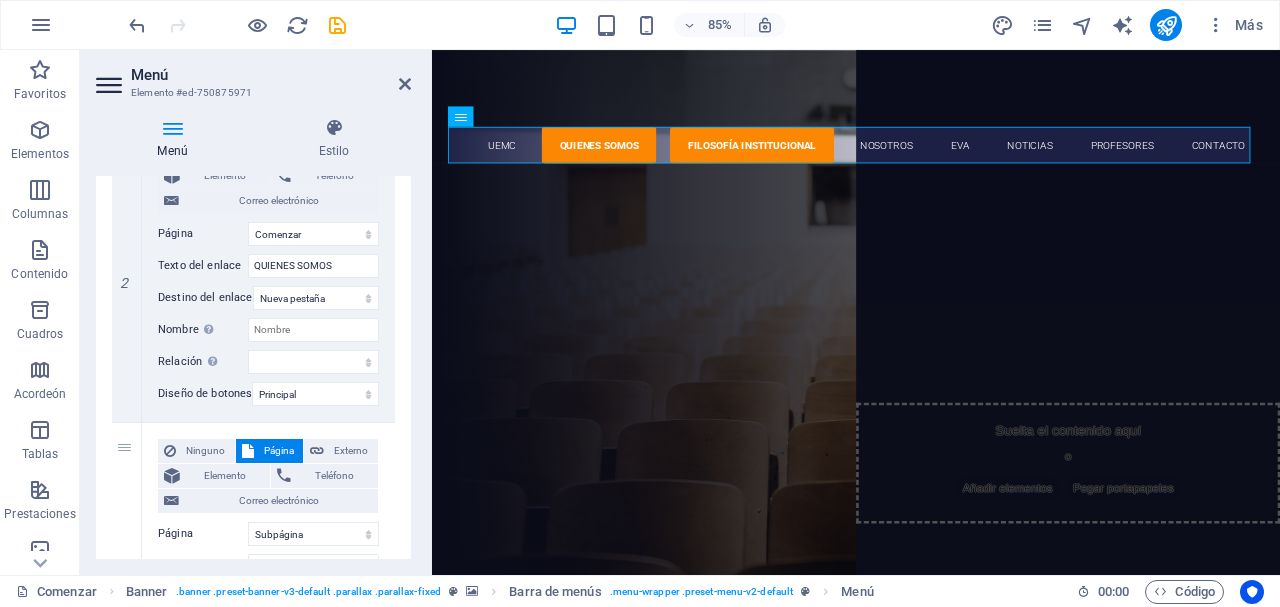 click on "Menú Estilo Menú Automático Personalizado Cree elementos de menú personalizados para este menú. Se recomienda en el caso de sitios web de una sola página. Gestionar páginas Elementos del menú 1 Ninguno Página Externo Elemento Teléfono Correo electrónico Página Comenzar Subpágina Aviso legal Privacidad Elemento #ed-750875956
URL Teléfono Correo electrónico Texto del enlace UEMC Destino del enlace Nueva pestaña Misma pestaña Superposición Nombre Una descripción adicional del enlace no debería ser igual al texto del enlace. El título suele mostrarse como un texto de información cuando se mueve el ratón por encima del elemento. Déjalo en blanco en caso de dudas. Relación Defina la relación de este enlace con el destino del enlace . Por ejemplo, el valor "nofollow" indica a los buscadores que no firman al enlace. Puede dejarse vacío. alternativo autor marcador externo ayuda licencia Siguiente no seguir sin referencia noopener hormiga buscar etiqueta Ninguno 2 3" at bounding box center [253, 338] 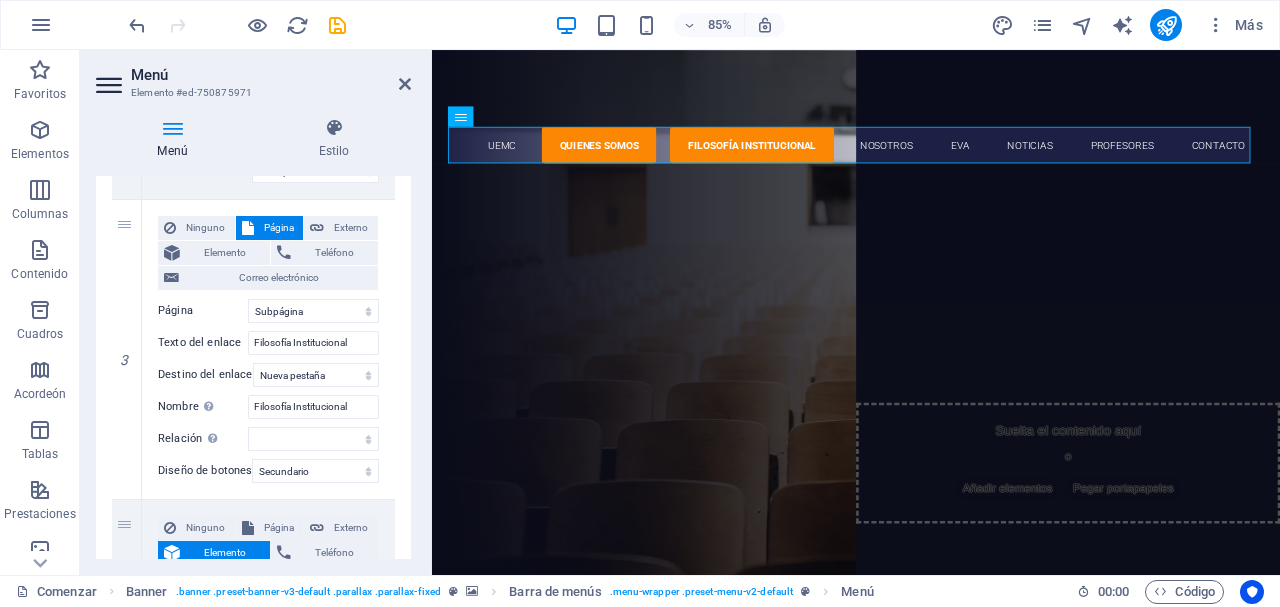 scroll, scrollTop: 808, scrollLeft: 0, axis: vertical 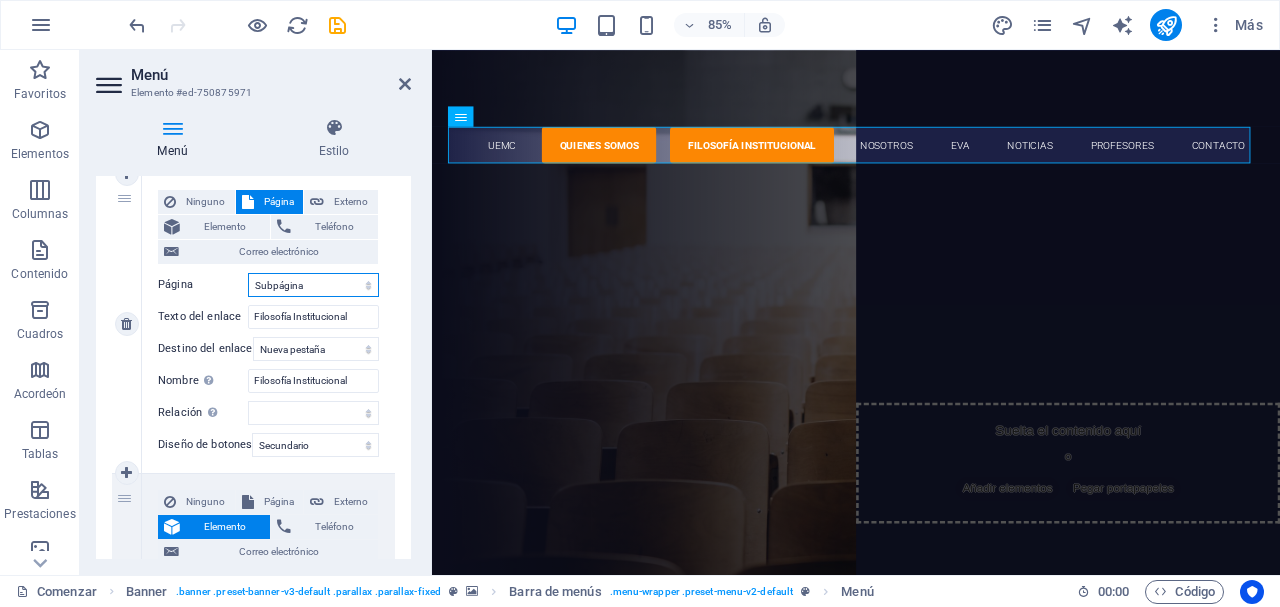 click on "Comenzar Subpágina Aviso legal Privacidad" at bounding box center [313, 285] 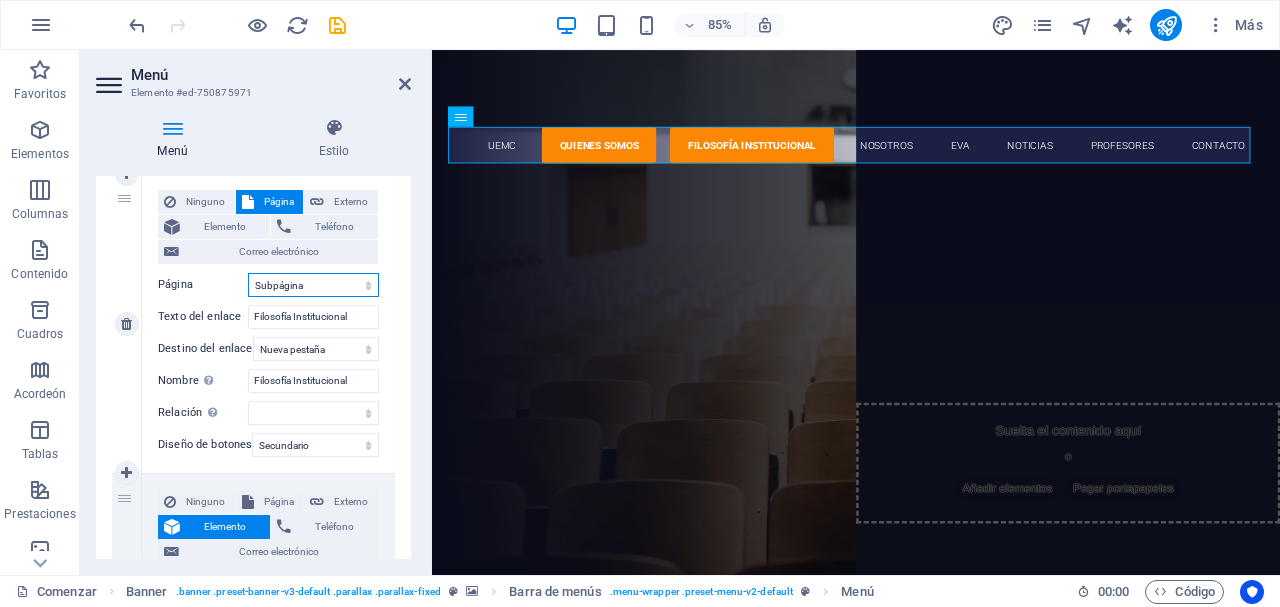click on "Comenzar Subpágina Aviso legal Privacidad" at bounding box center (313, 285) 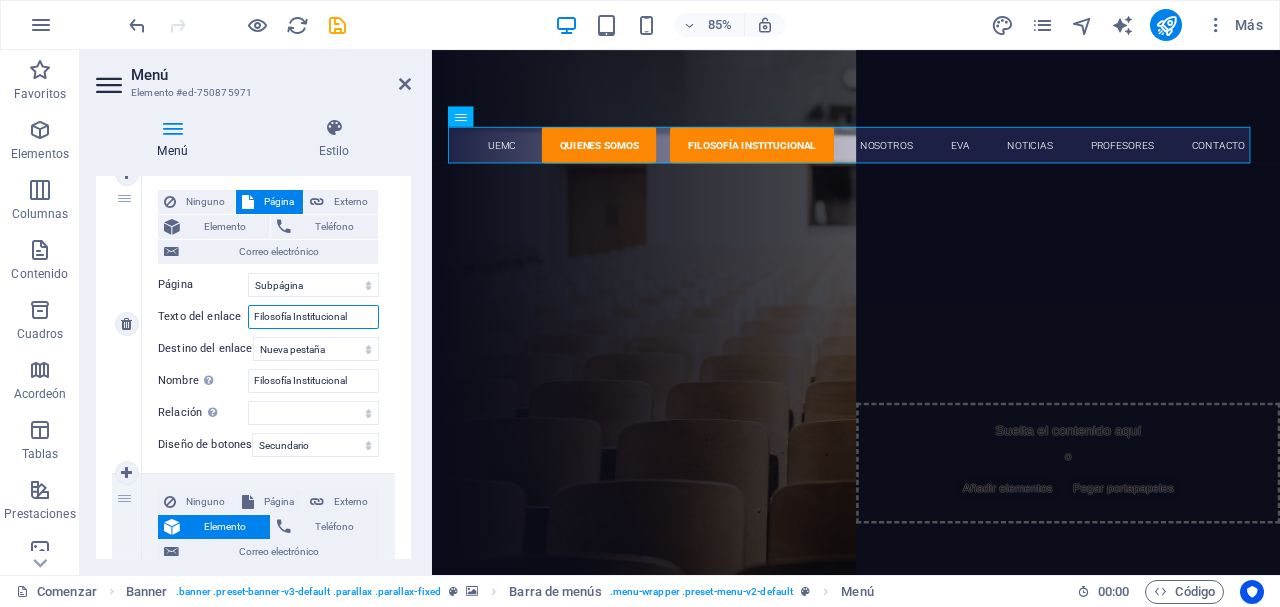 click on "Filosofía Institucional" at bounding box center [313, 317] 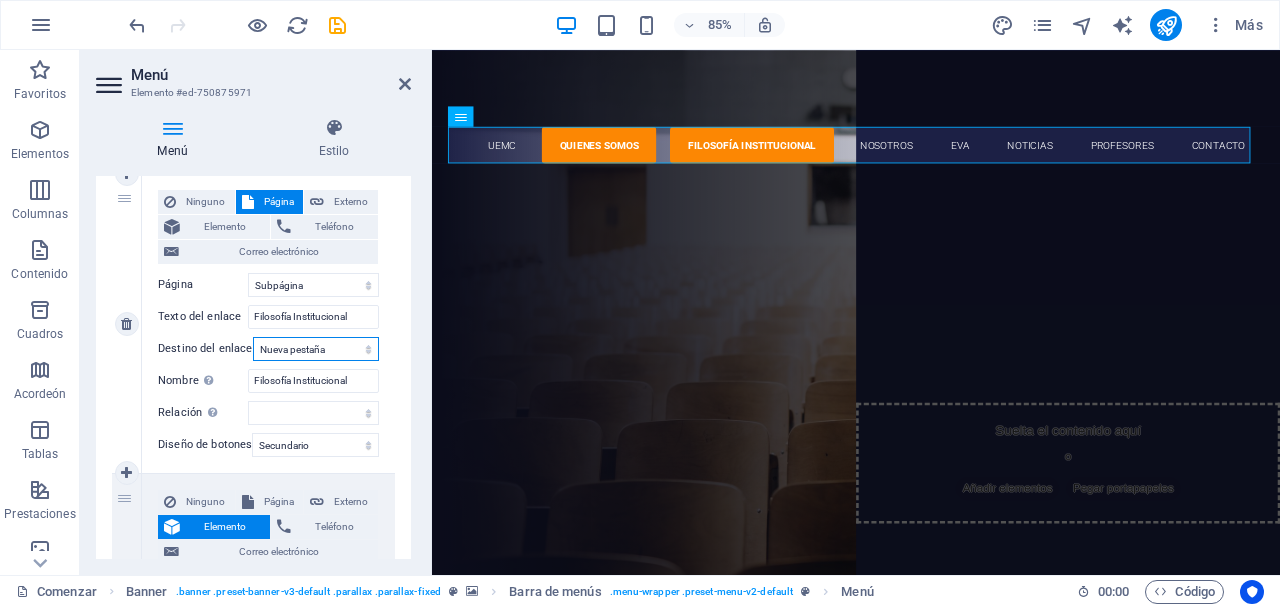 click on "Nueva pestaña Misma pestaña Superposición" at bounding box center [316, 349] 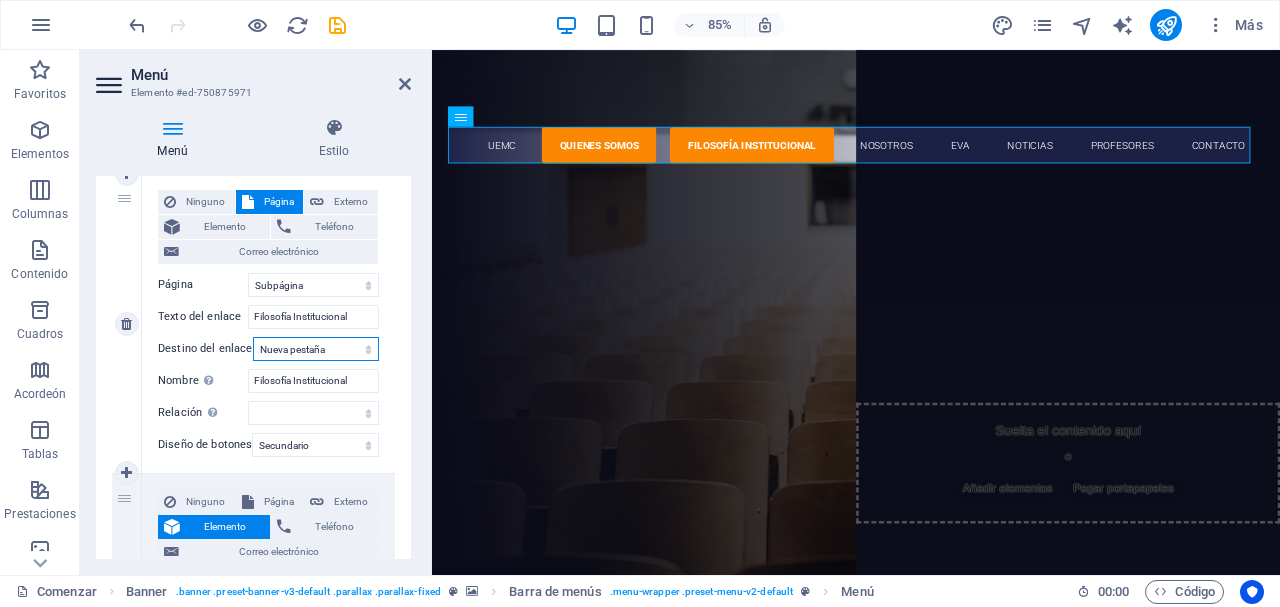 click on "Nueva pestaña Misma pestaña Superposición" at bounding box center [316, 349] 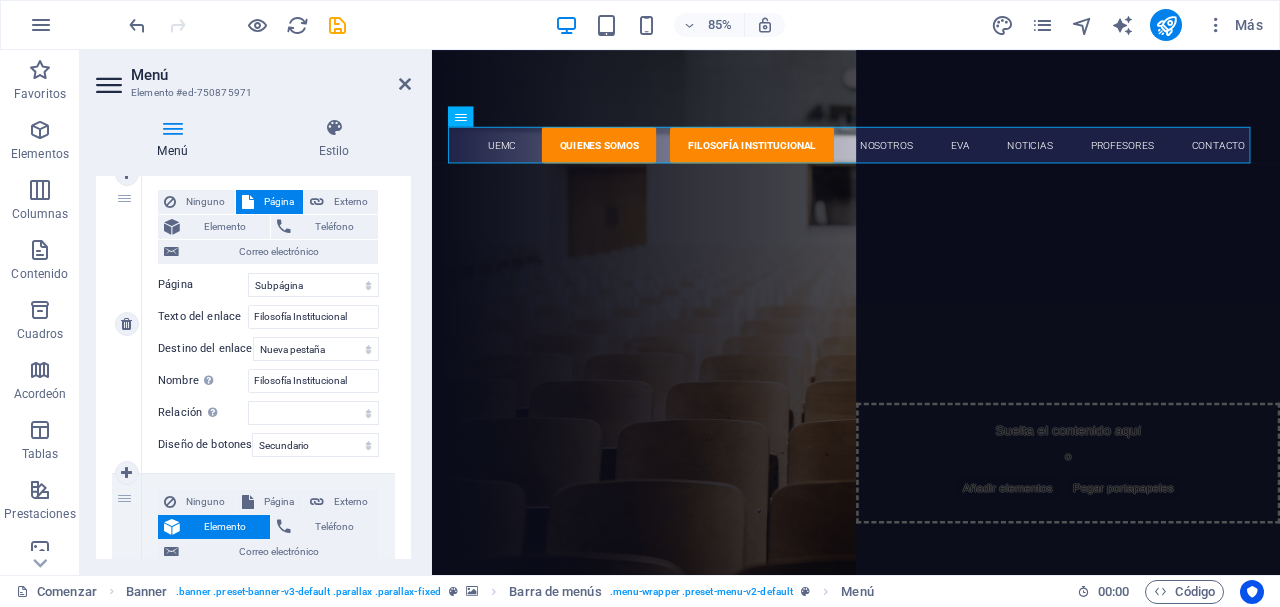 click on "3" at bounding box center (127, 323) 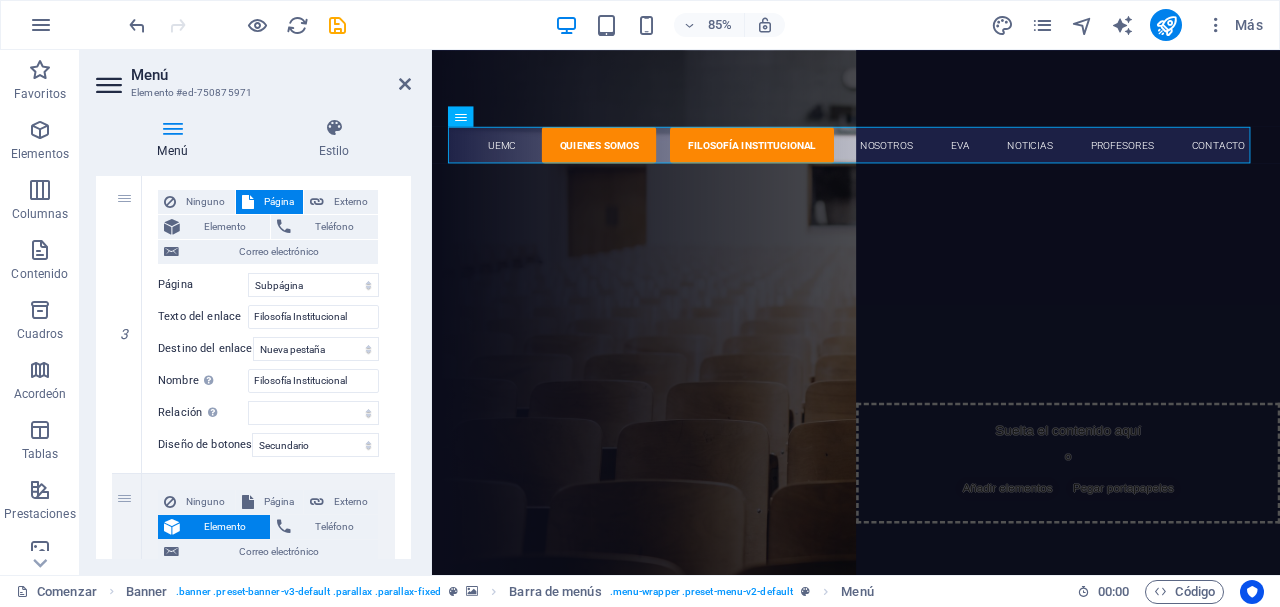 drag, startPoint x: 411, startPoint y: 317, endPoint x: 418, endPoint y: 275, distance: 42.579338 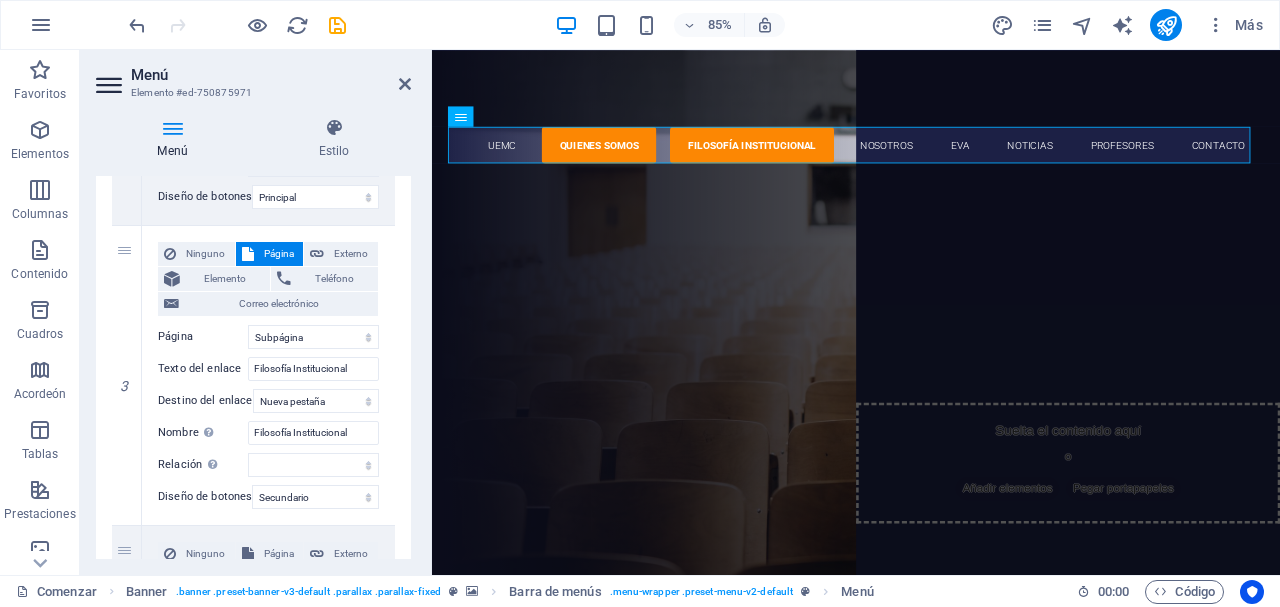 scroll, scrollTop: 747, scrollLeft: 0, axis: vertical 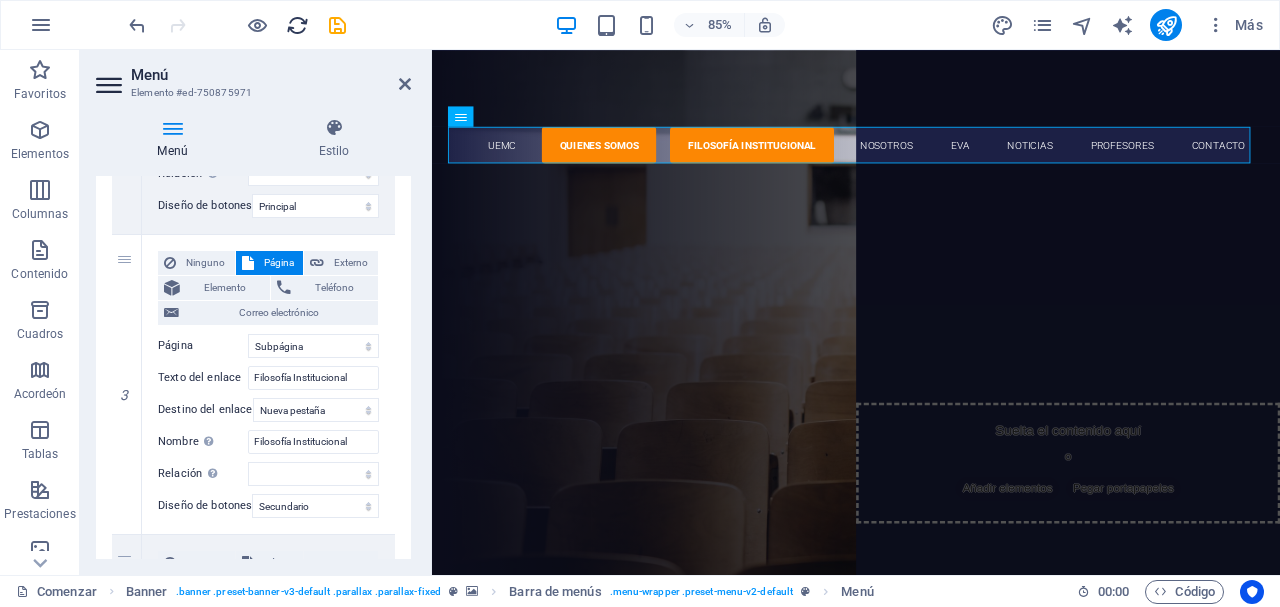 click at bounding box center [297, 25] 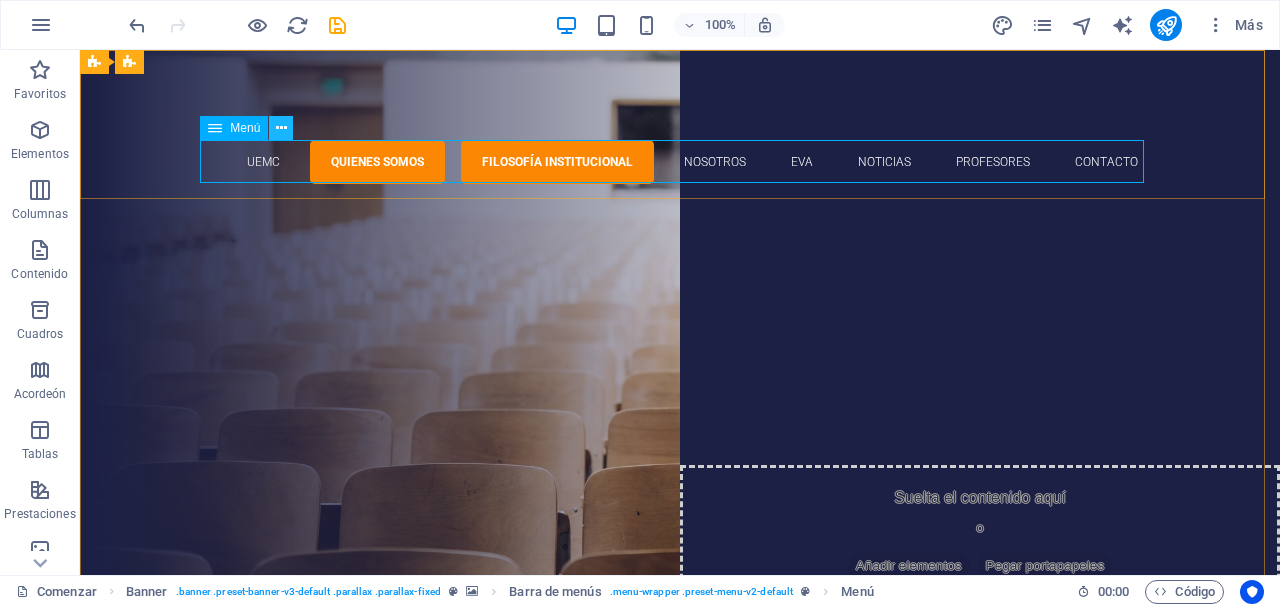 click at bounding box center (281, 128) 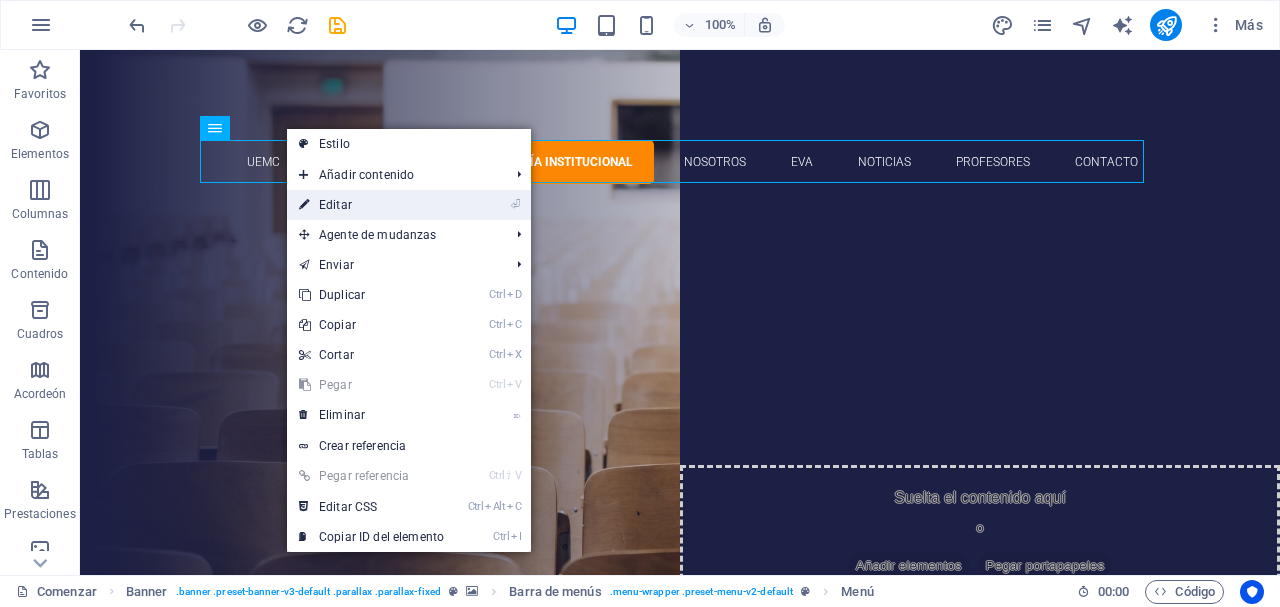 click on "⏎ Editar" at bounding box center [371, 205] 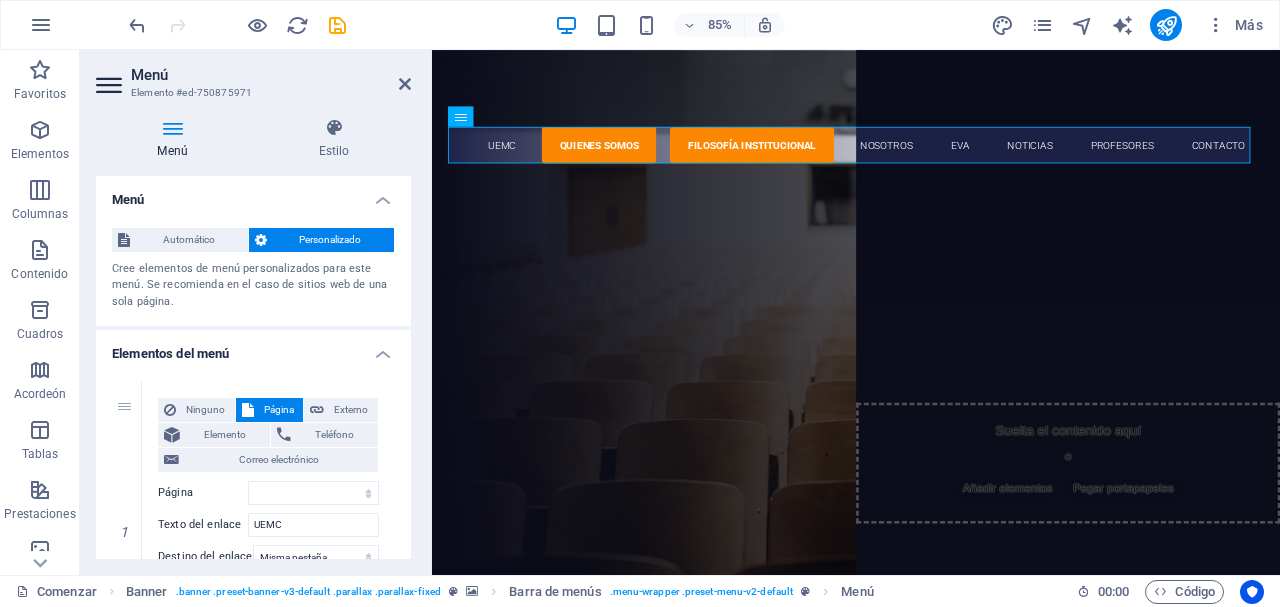 drag, startPoint x: 406, startPoint y: 193, endPoint x: 409, endPoint y: 215, distance: 22.203604 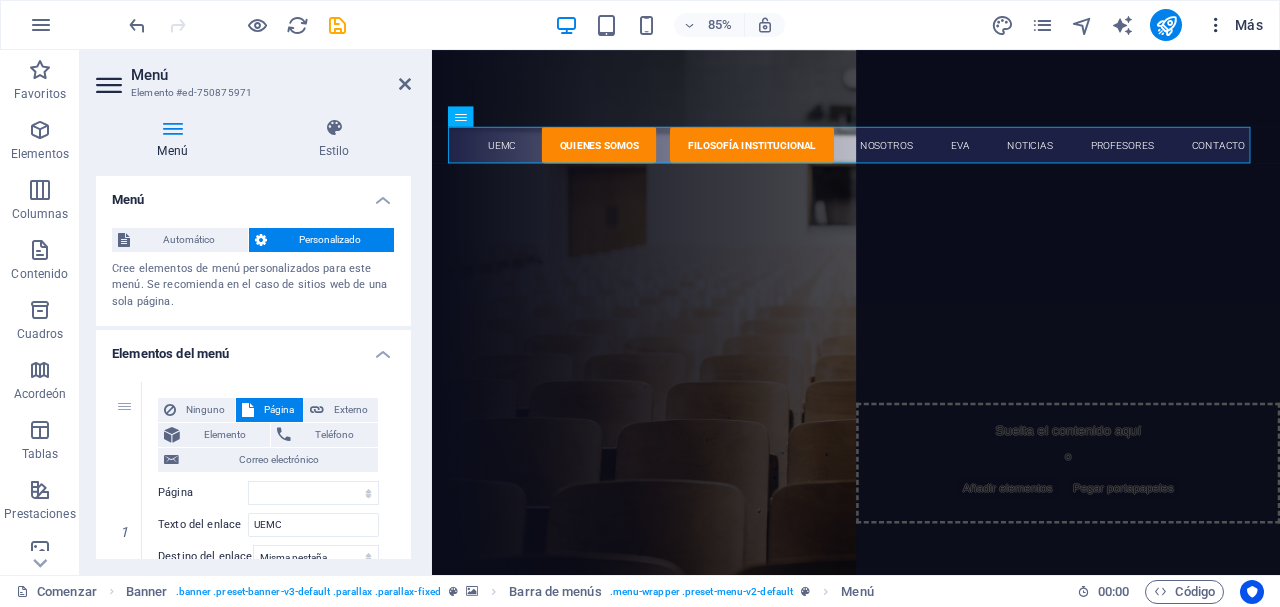 click on "Más" at bounding box center (1234, 25) 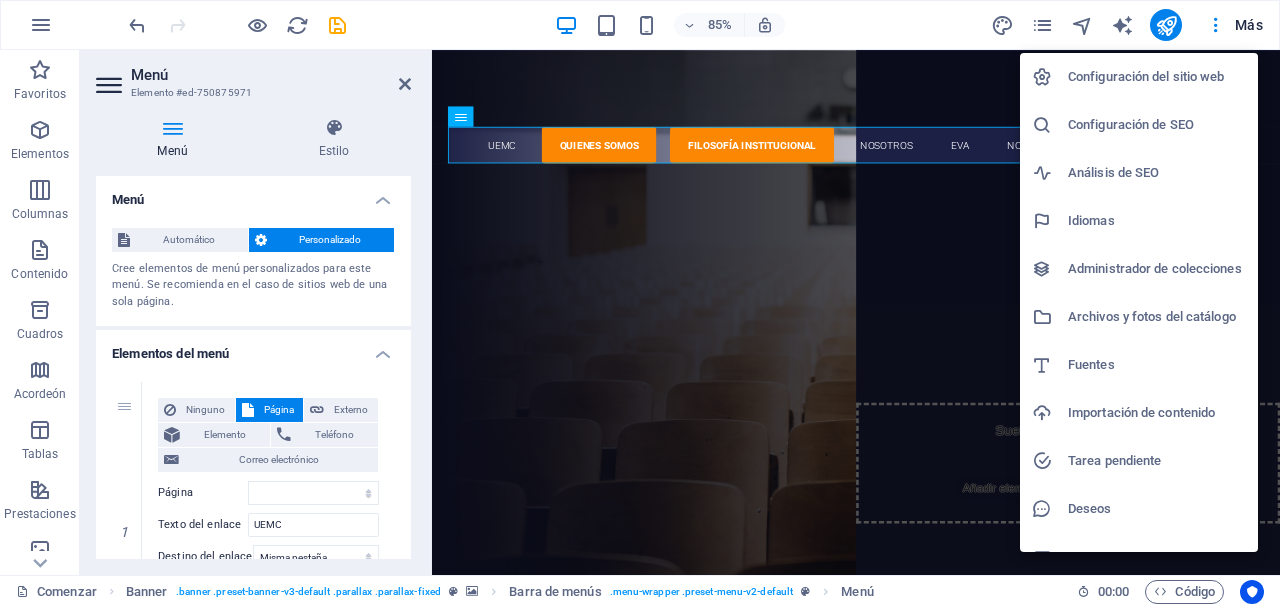 click at bounding box center [640, 303] 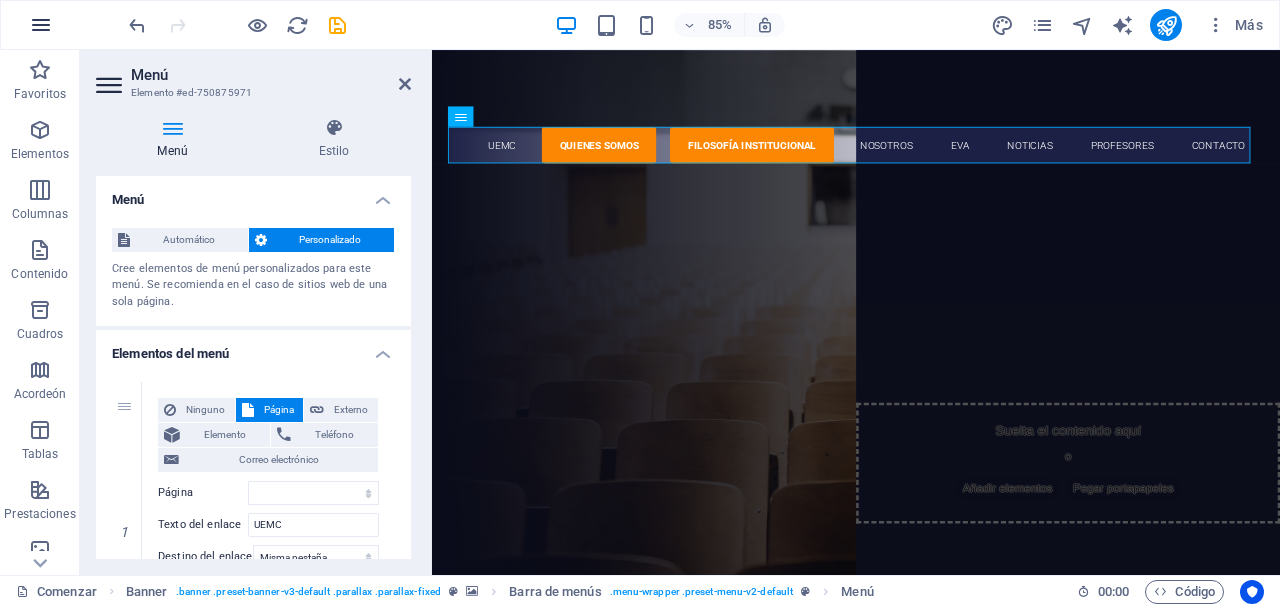 click at bounding box center (41, 25) 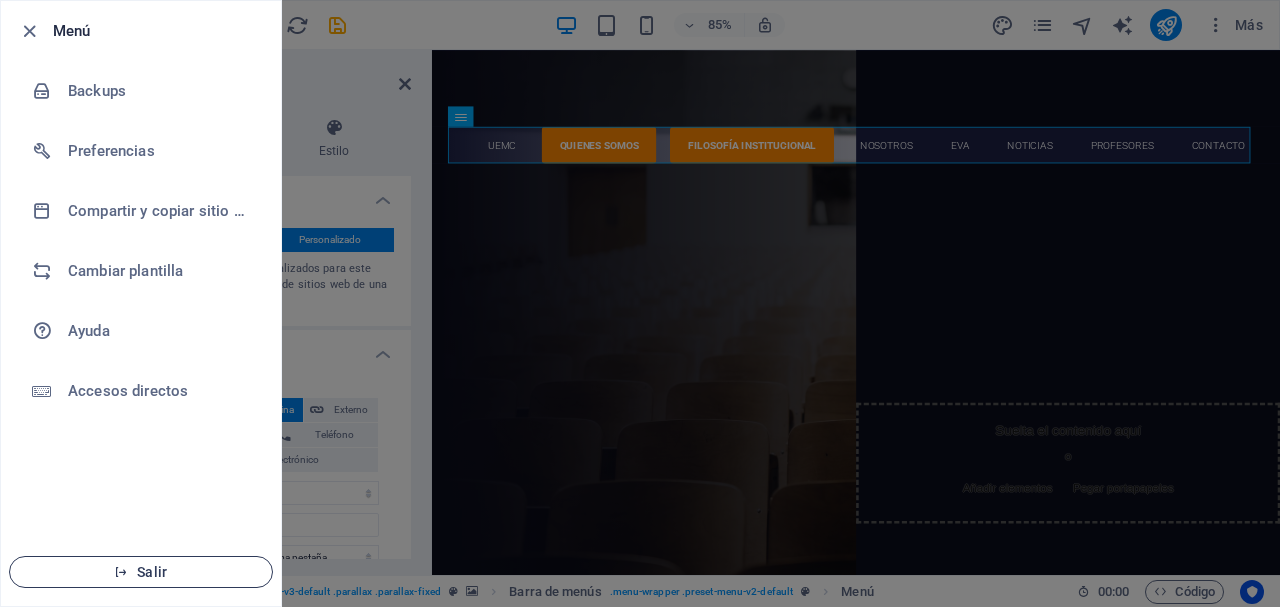 click on "Salir" at bounding box center [141, 572] 